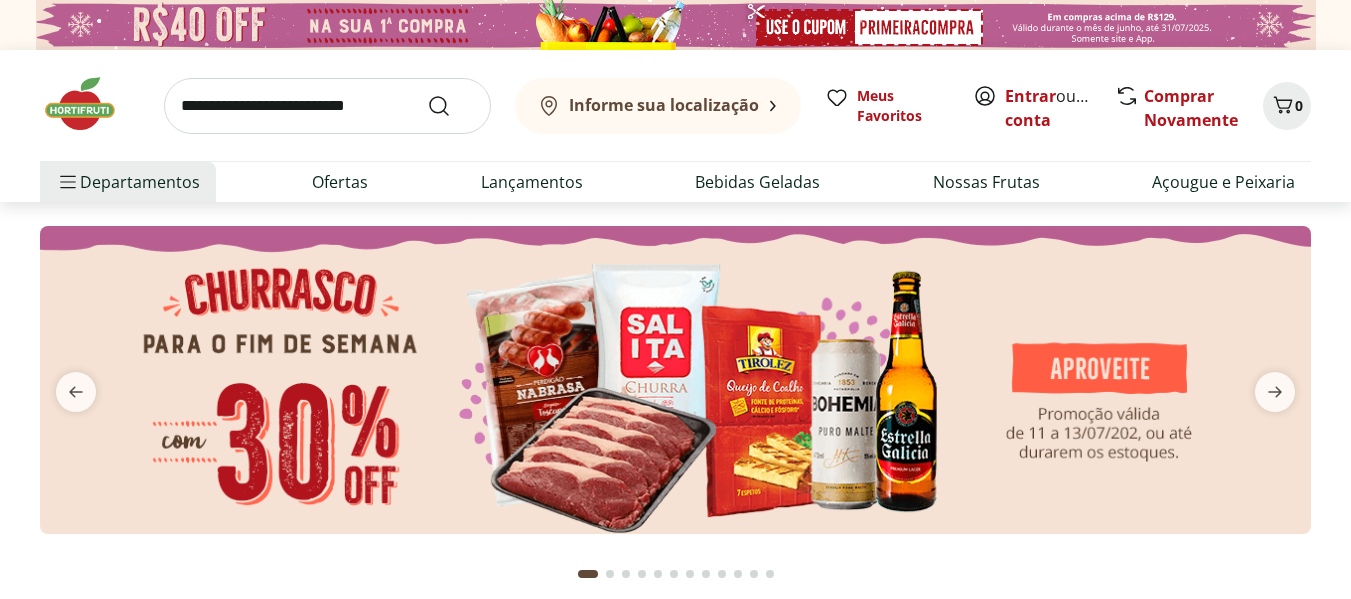 scroll, scrollTop: 0, scrollLeft: 0, axis: both 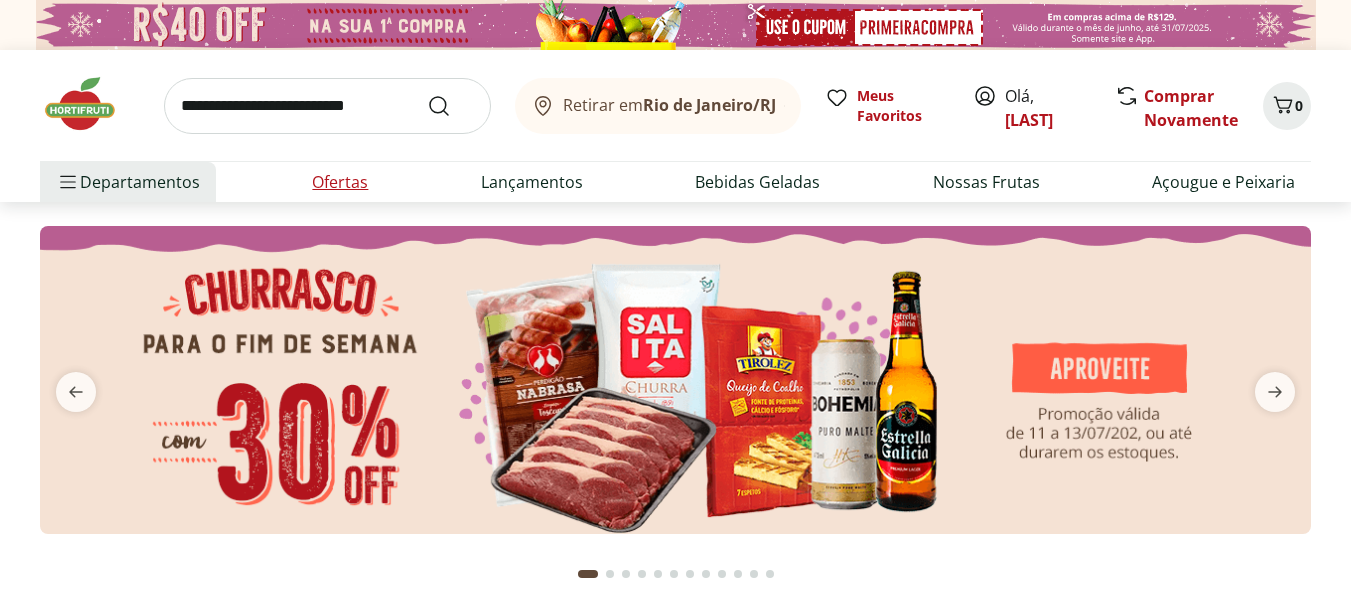 click on "Ofertas" at bounding box center (340, 182) 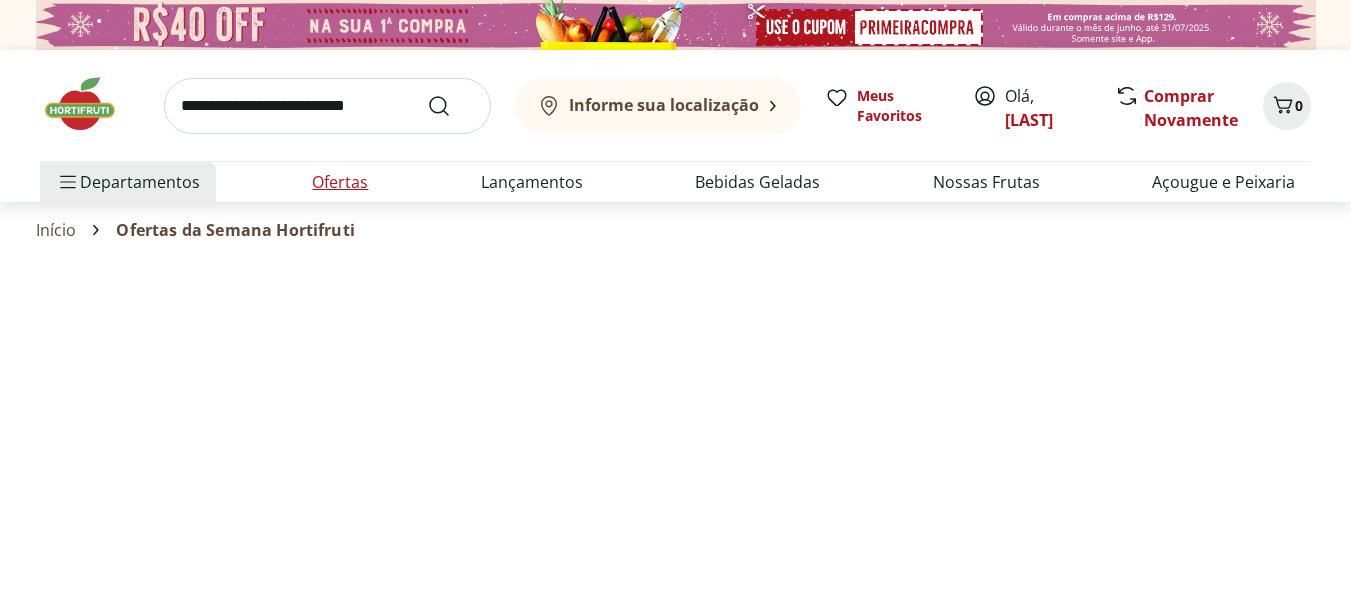 select on "**********" 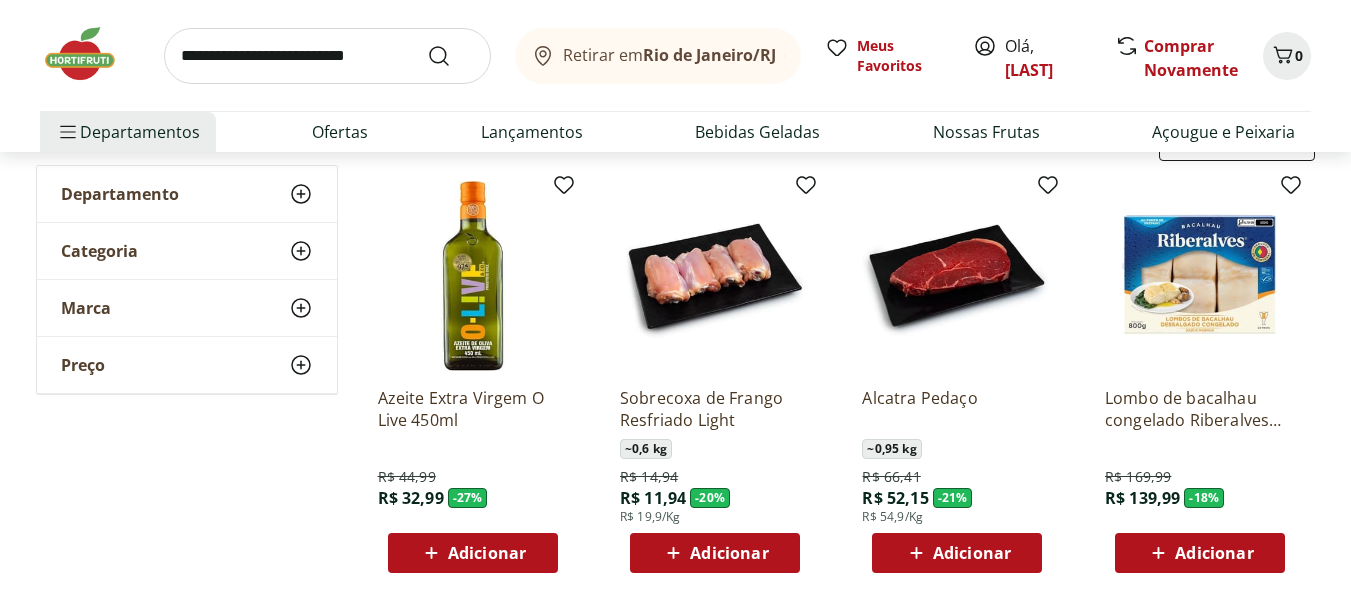 scroll, scrollTop: 190, scrollLeft: 0, axis: vertical 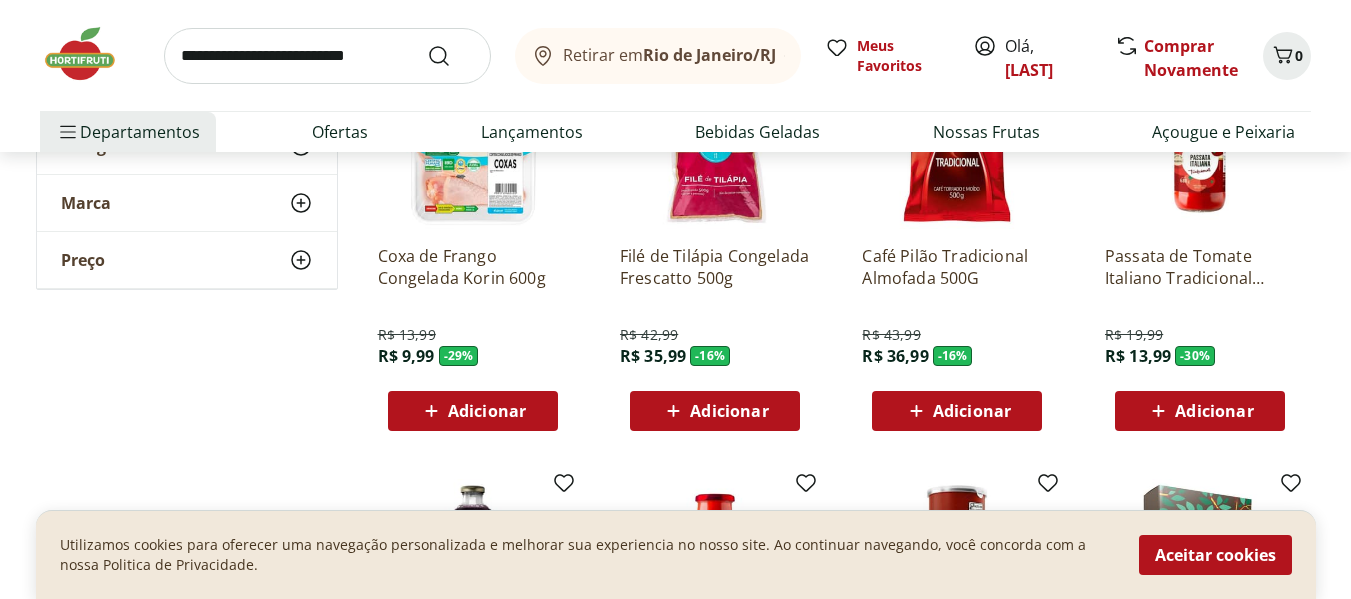click on "Adicionar" at bounding box center [729, 411] 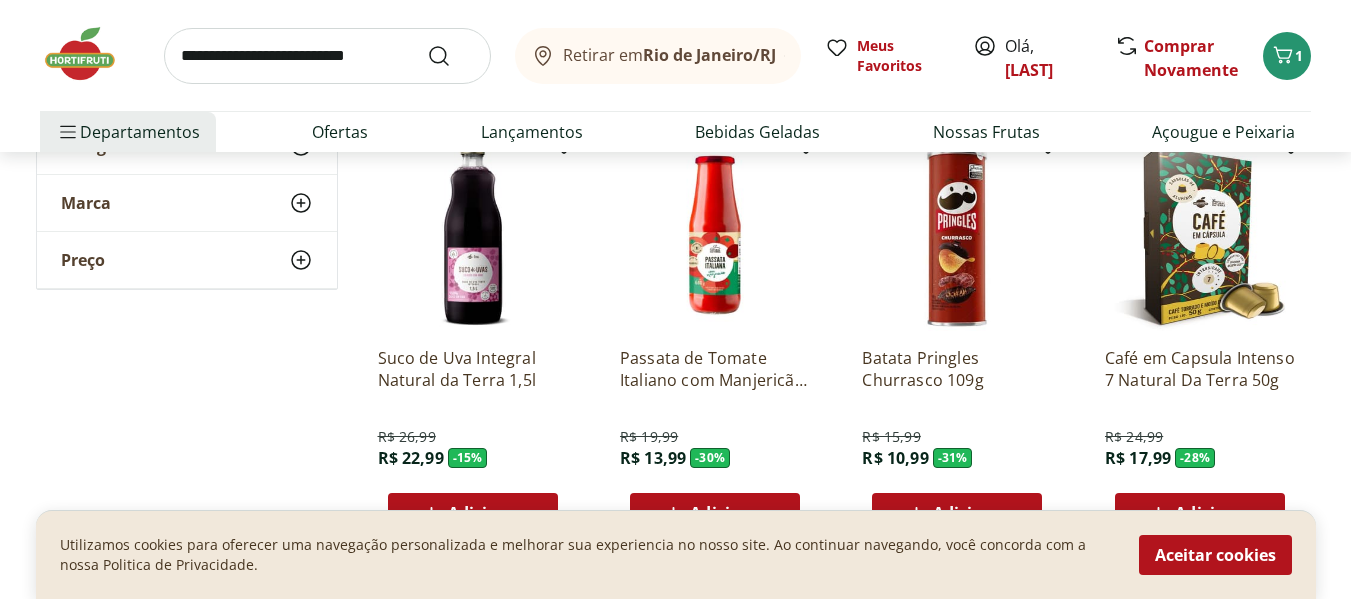 scroll, scrollTop: 1113, scrollLeft: 0, axis: vertical 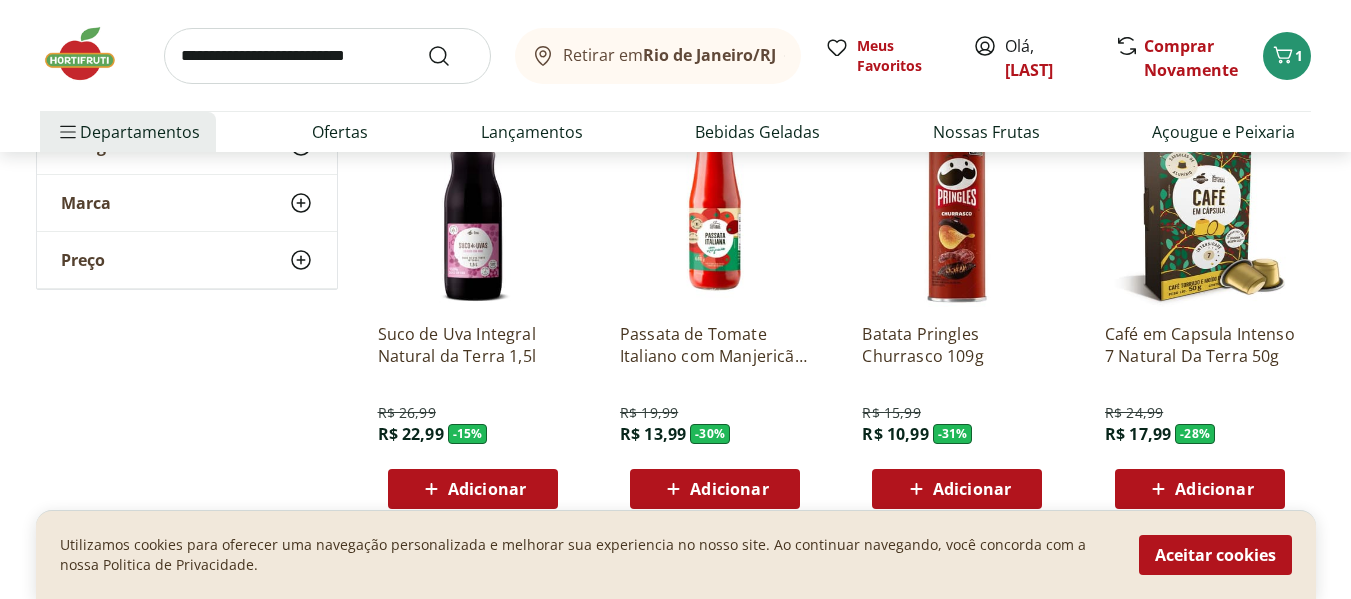 click on "Adicionar" at bounding box center [487, 489] 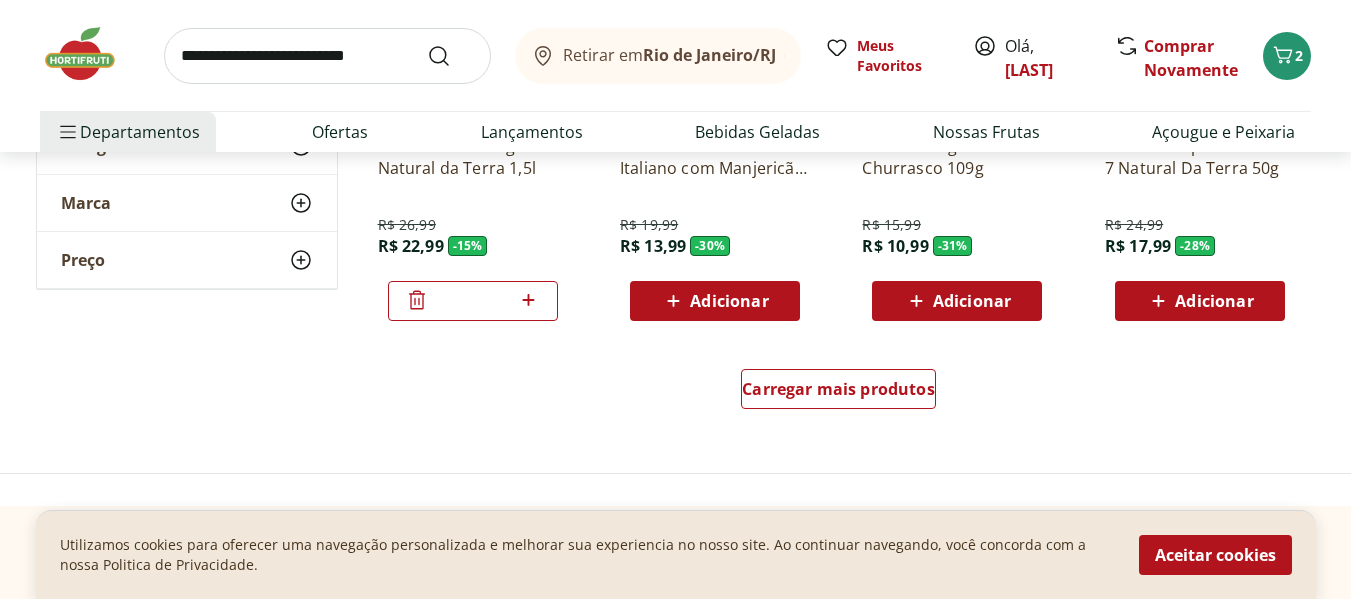 scroll, scrollTop: 1307, scrollLeft: 0, axis: vertical 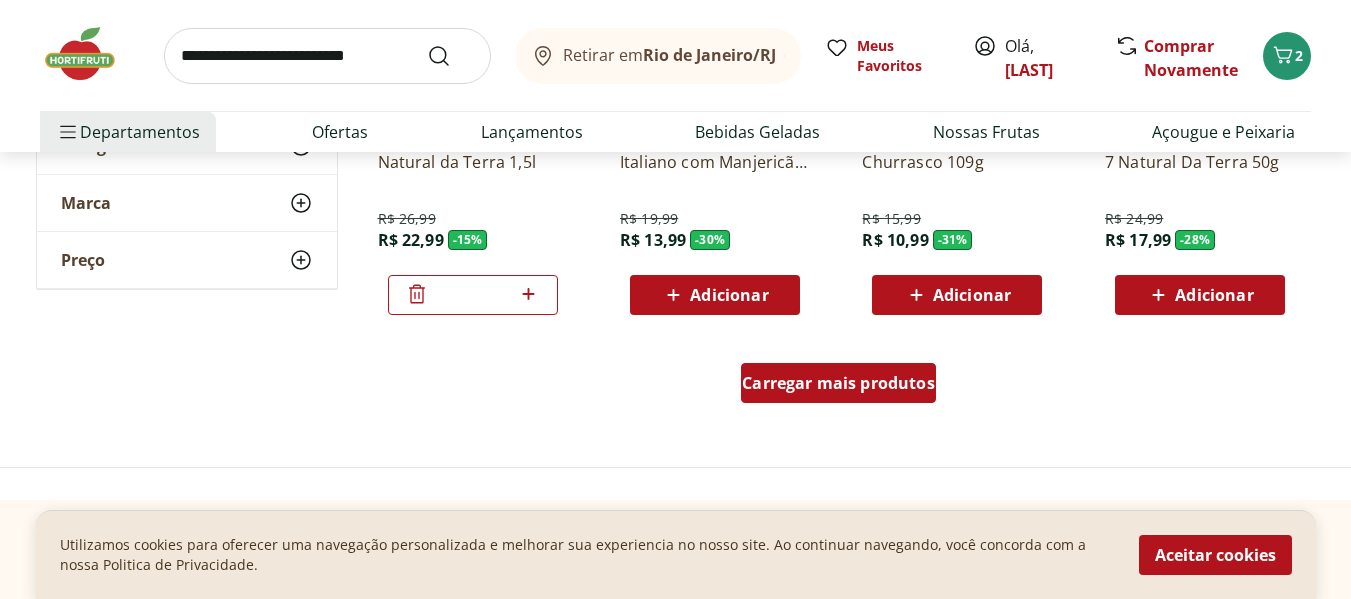 click on "Carregar mais produtos" at bounding box center (838, 383) 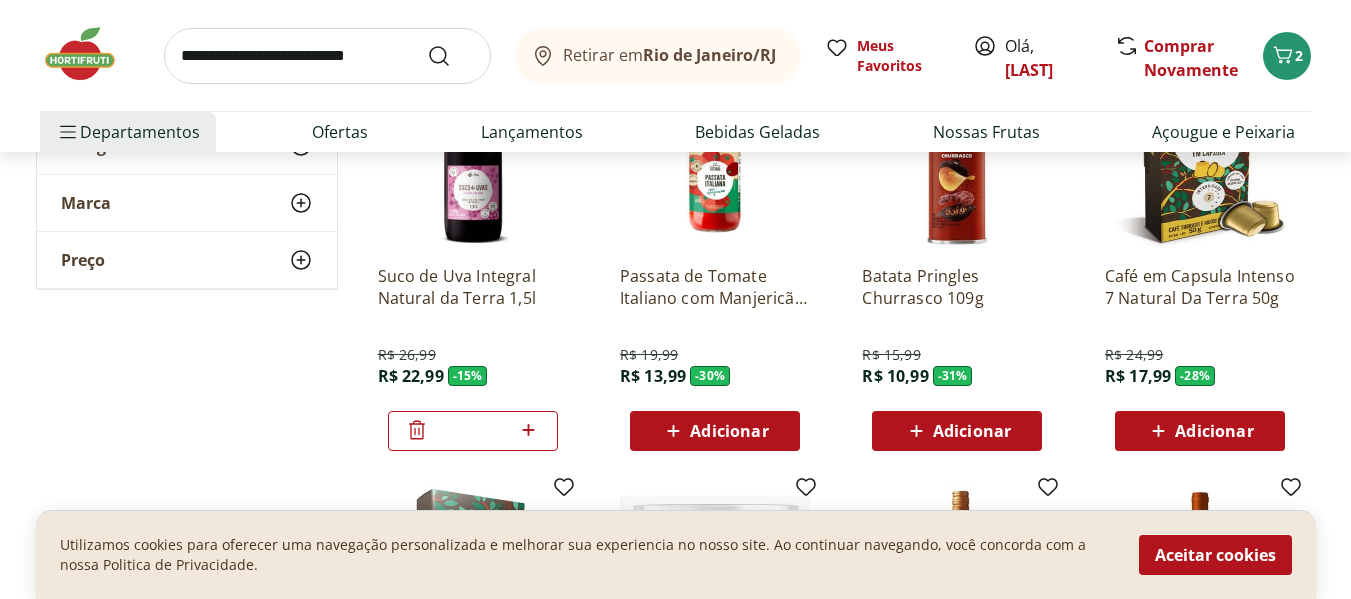 scroll, scrollTop: 1163, scrollLeft: 0, axis: vertical 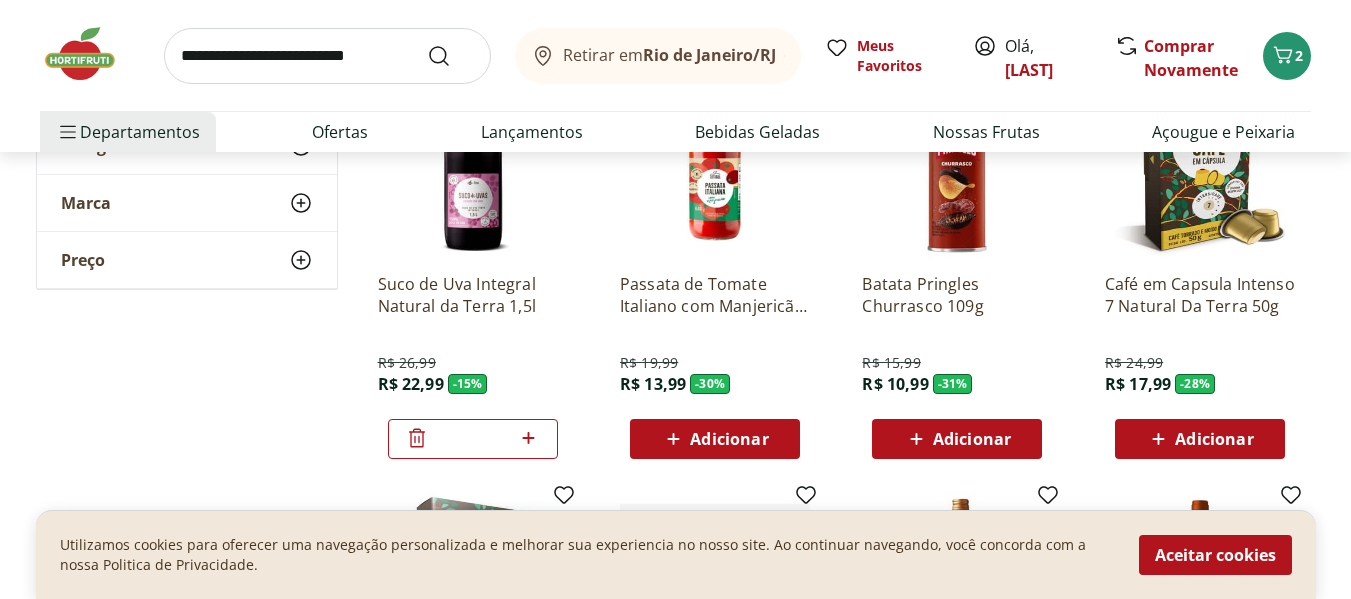 click on "Adicionar" at bounding box center [729, 439] 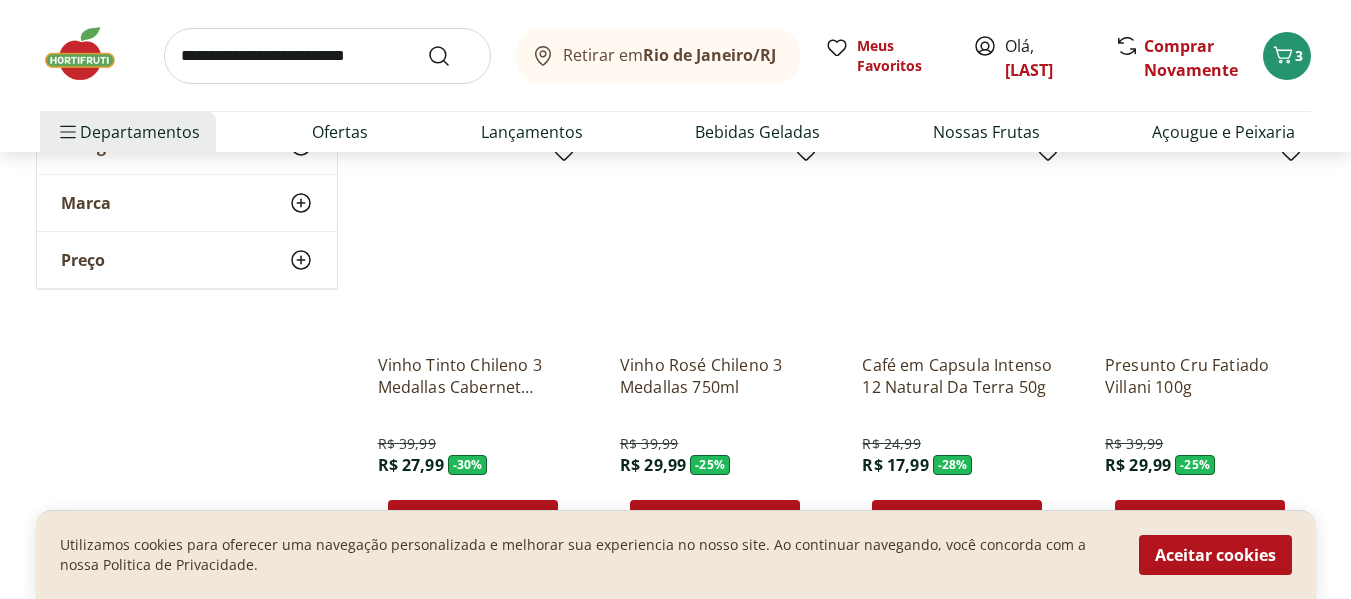 scroll, scrollTop: 1912, scrollLeft: 0, axis: vertical 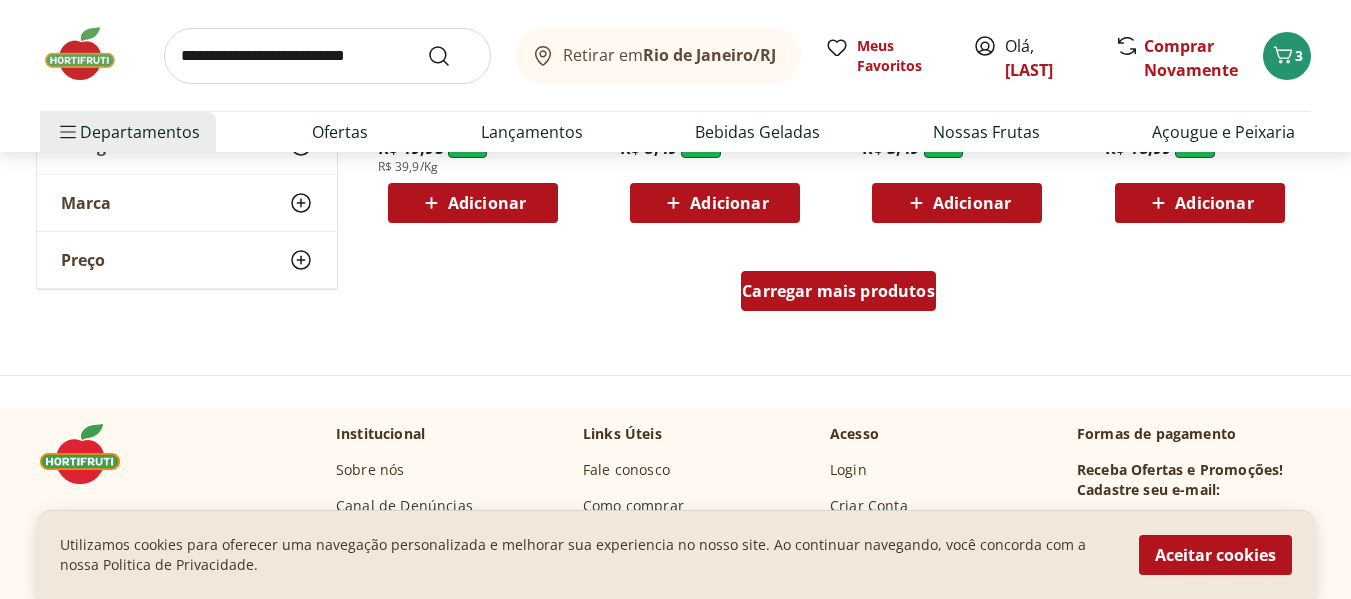click on "Carregar mais produtos" at bounding box center (838, 291) 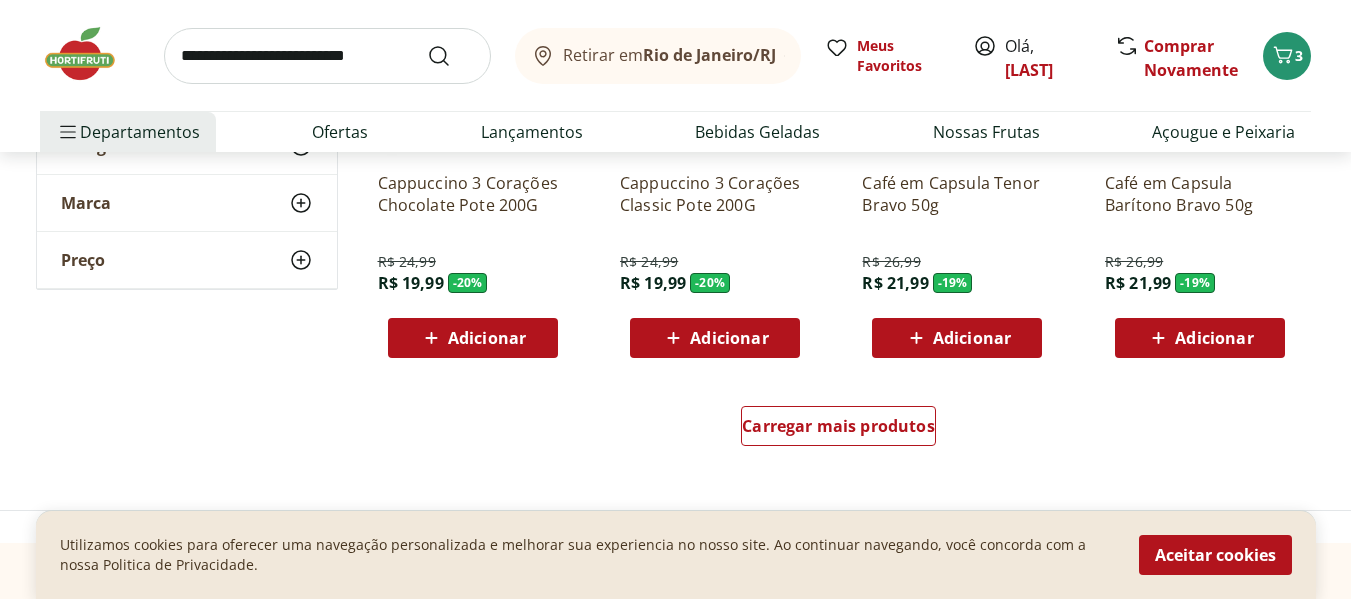 scroll, scrollTop: 3959, scrollLeft: 0, axis: vertical 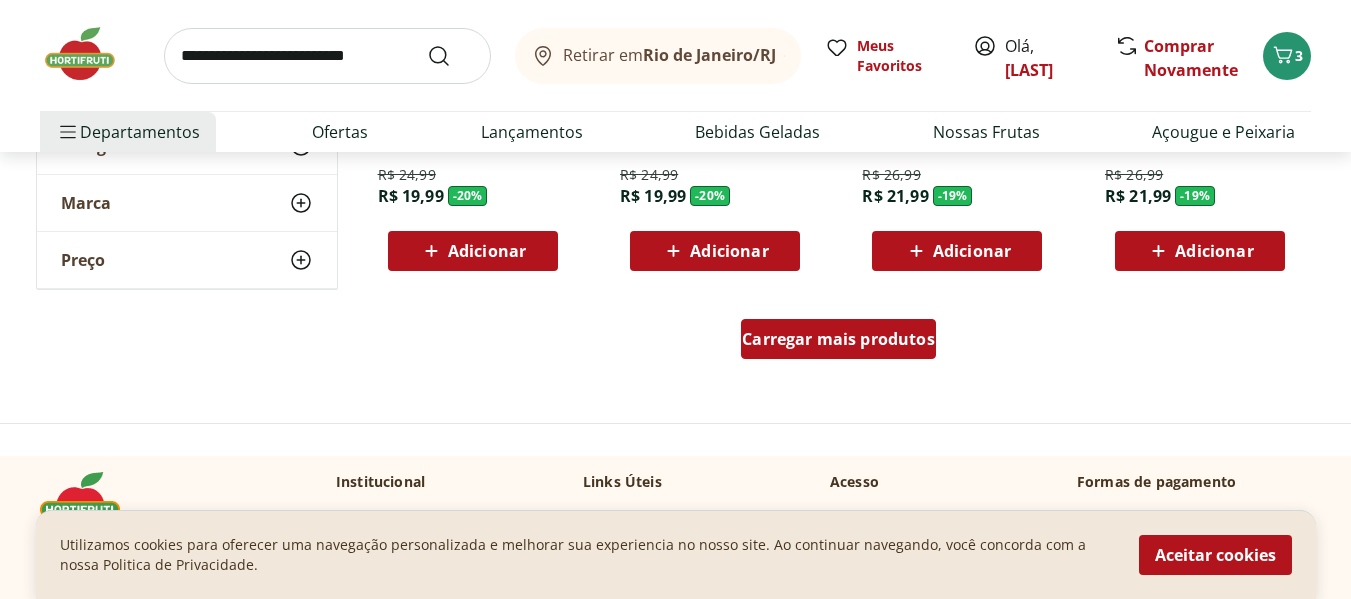 click on "Carregar mais produtos" at bounding box center (838, 339) 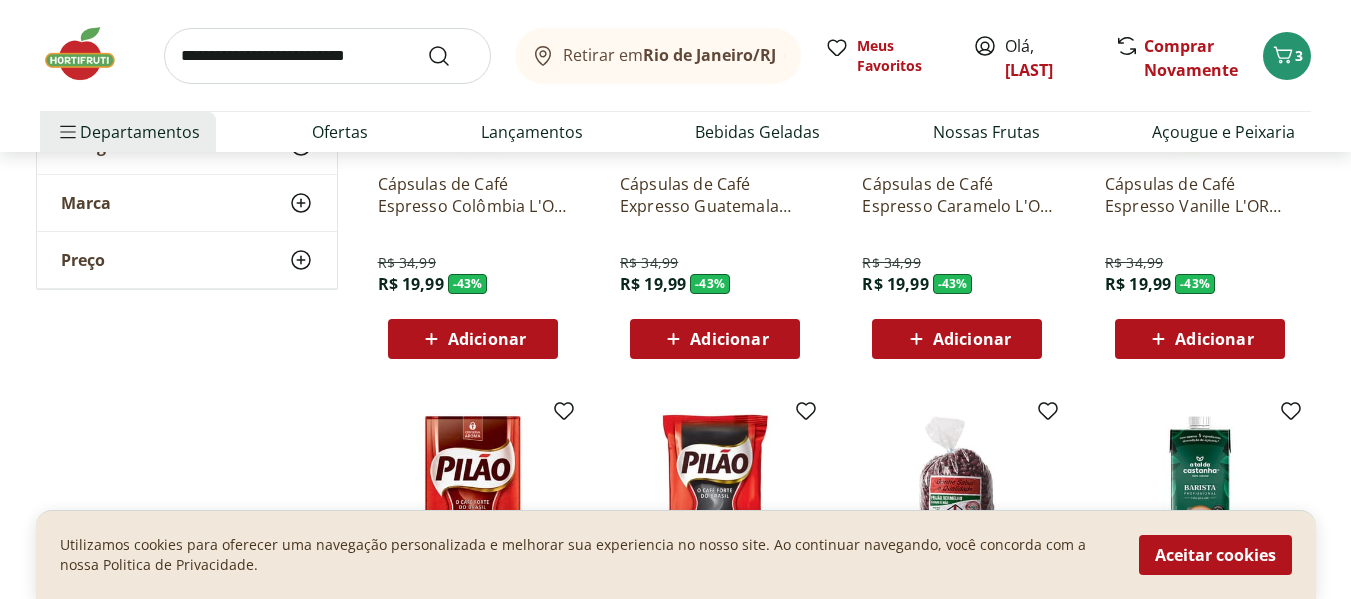 scroll, scrollTop: 4880, scrollLeft: 0, axis: vertical 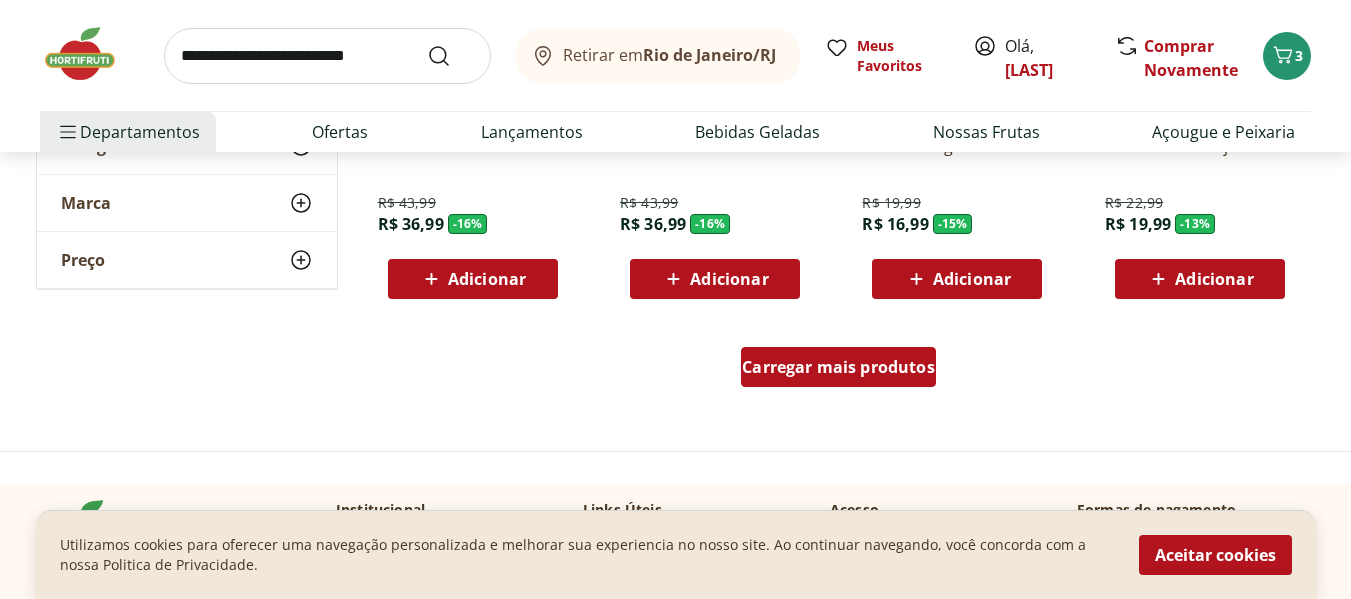 click on "Carregar mais produtos" at bounding box center [838, 367] 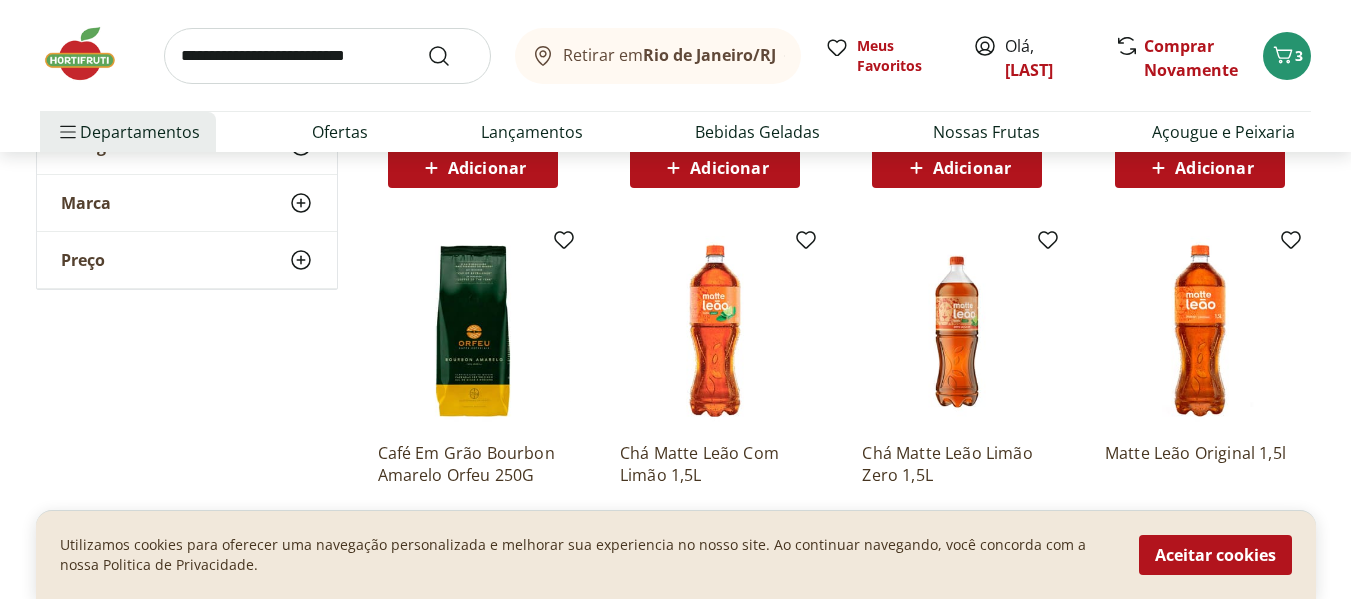 scroll, scrollTop: 6380, scrollLeft: 0, axis: vertical 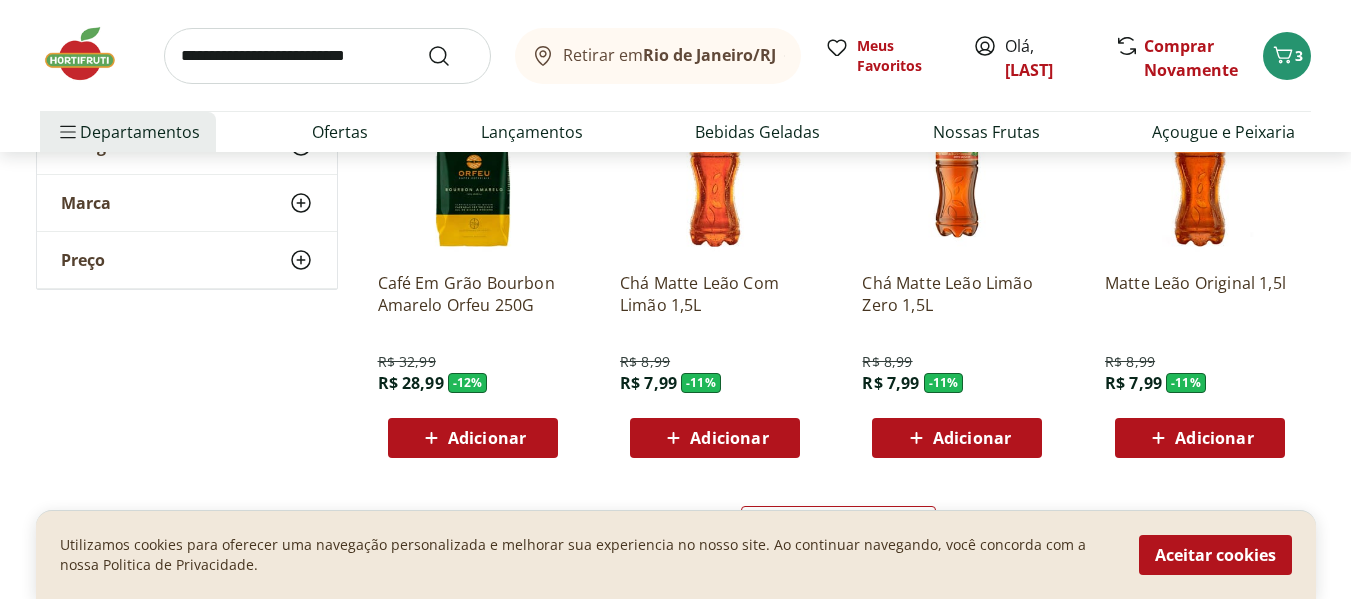 click on "Adicionar" at bounding box center [1214, 438] 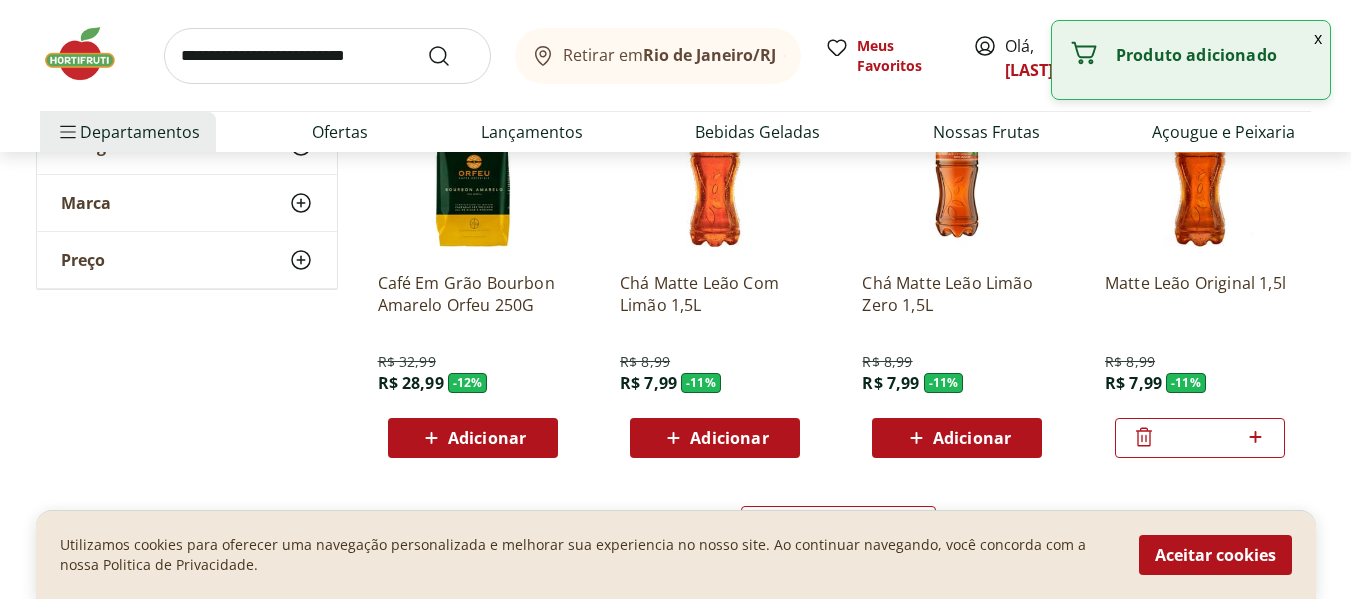 scroll, scrollTop: 6612, scrollLeft: 0, axis: vertical 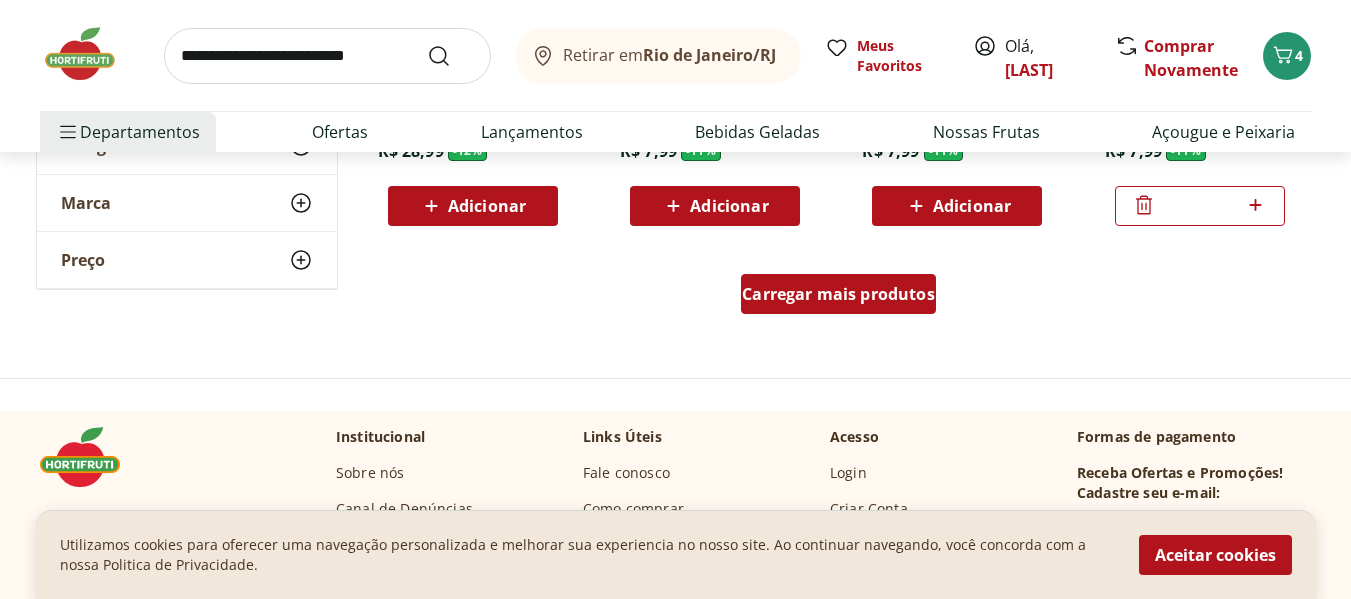 click on "Carregar mais produtos" at bounding box center [838, 294] 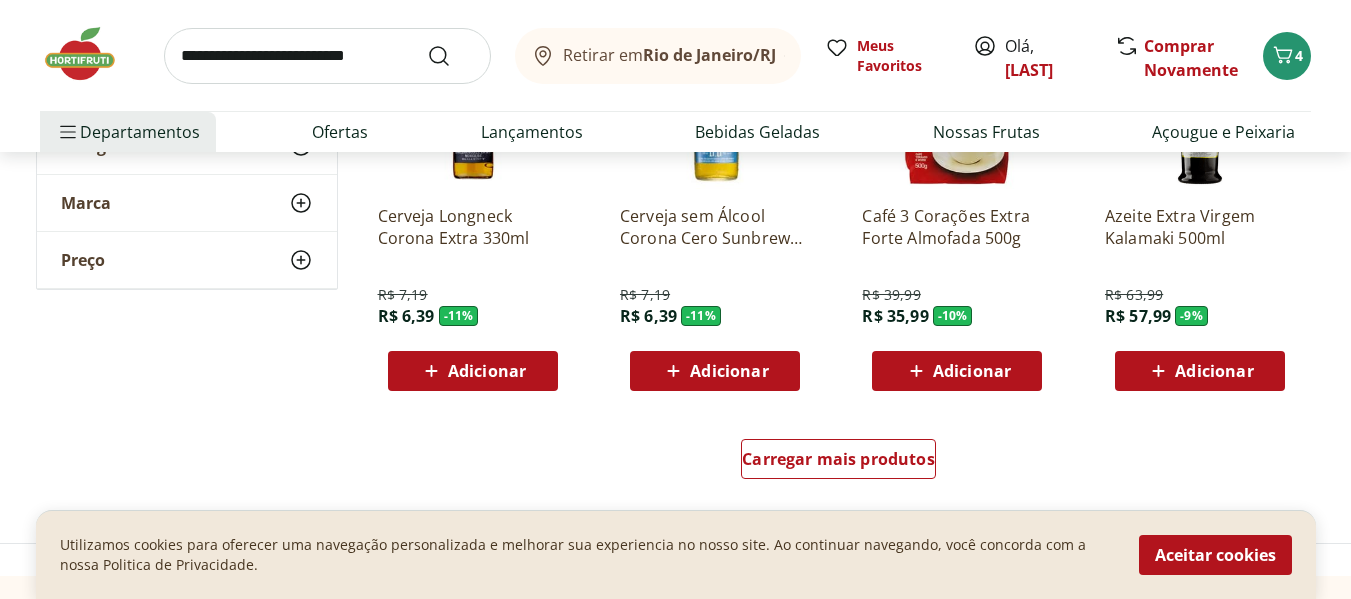 scroll, scrollTop: 7786, scrollLeft: 0, axis: vertical 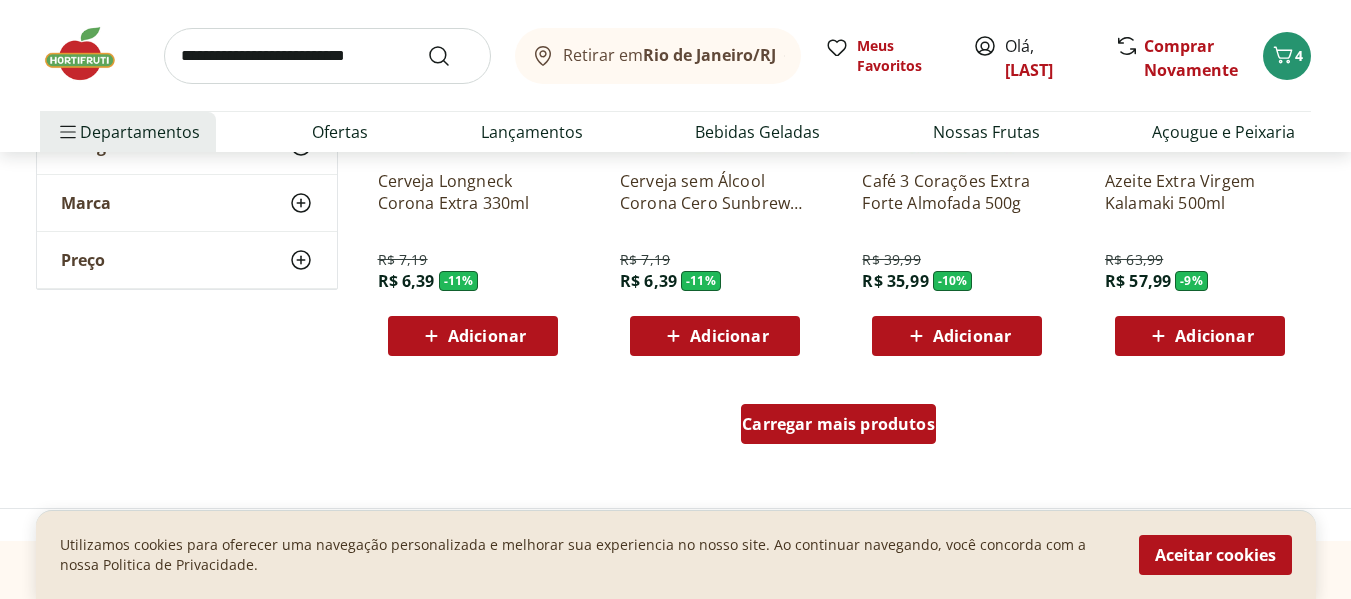 click on "Carregar mais produtos" at bounding box center (838, 424) 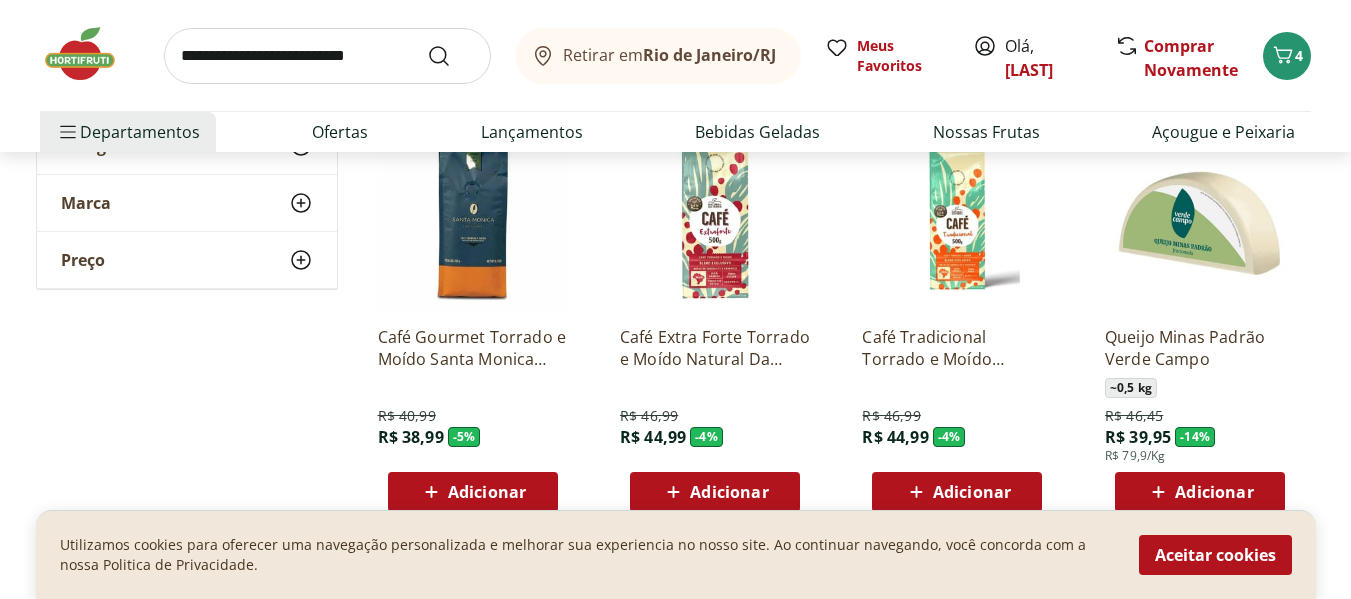 scroll, scrollTop: 8092, scrollLeft: 0, axis: vertical 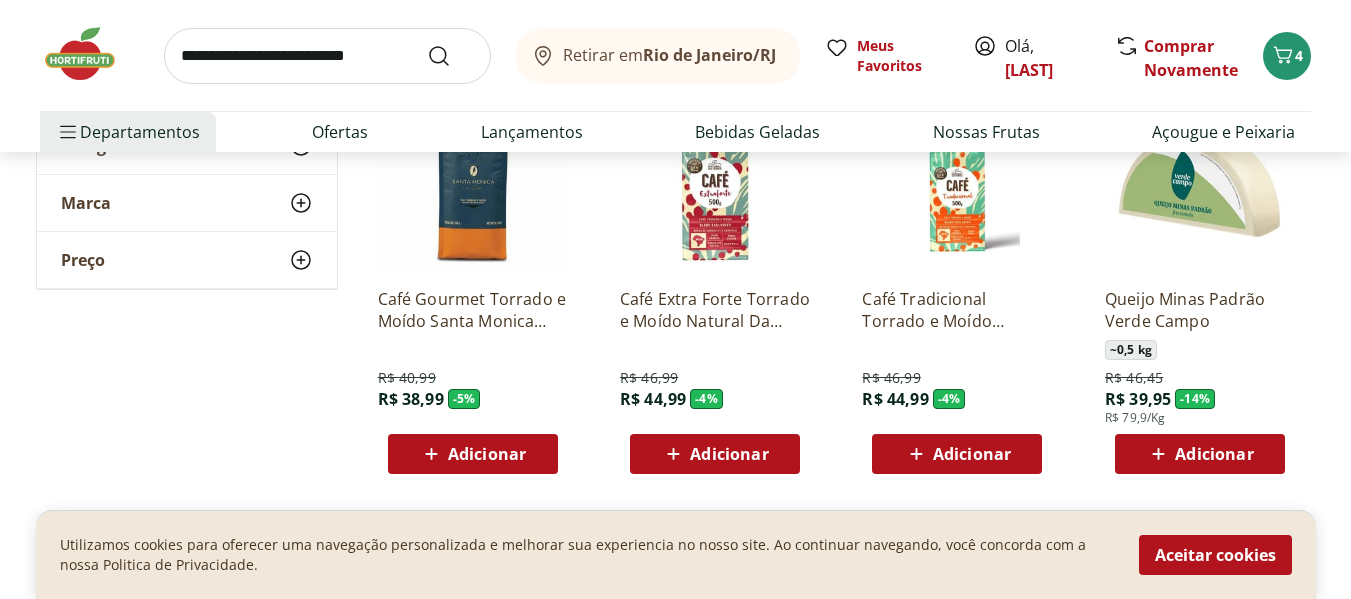 click on "Adicionar" at bounding box center [1214, 454] 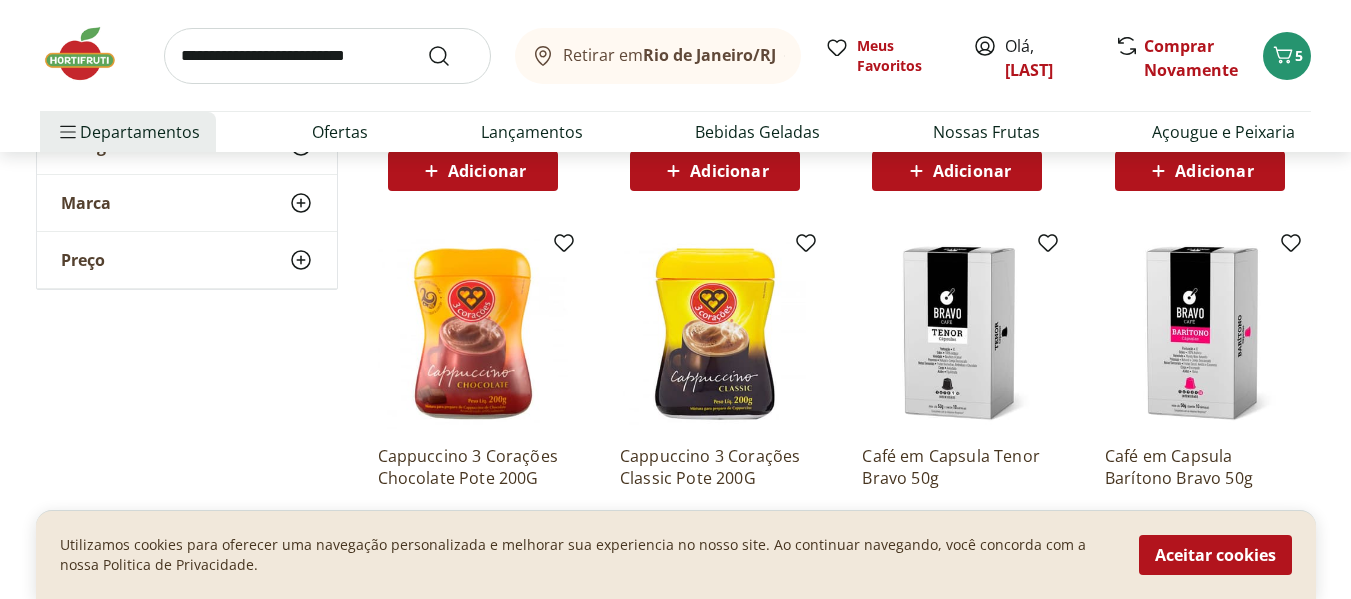 scroll, scrollTop: 1458, scrollLeft: 0, axis: vertical 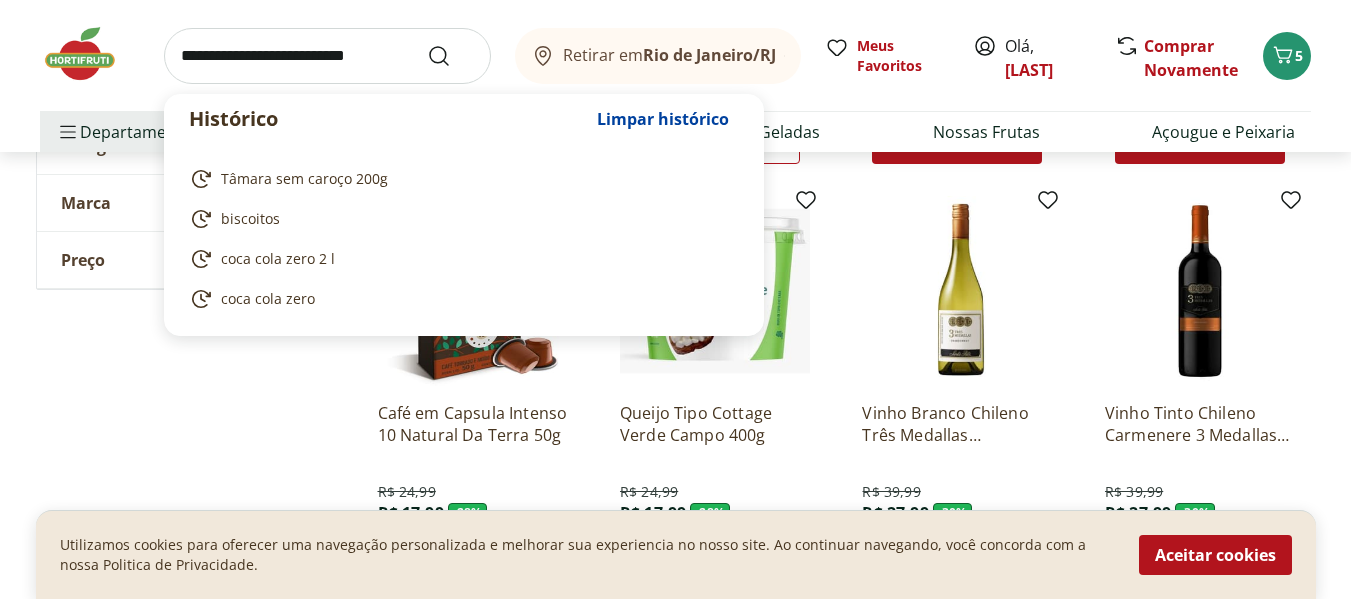 click at bounding box center (327, 56) 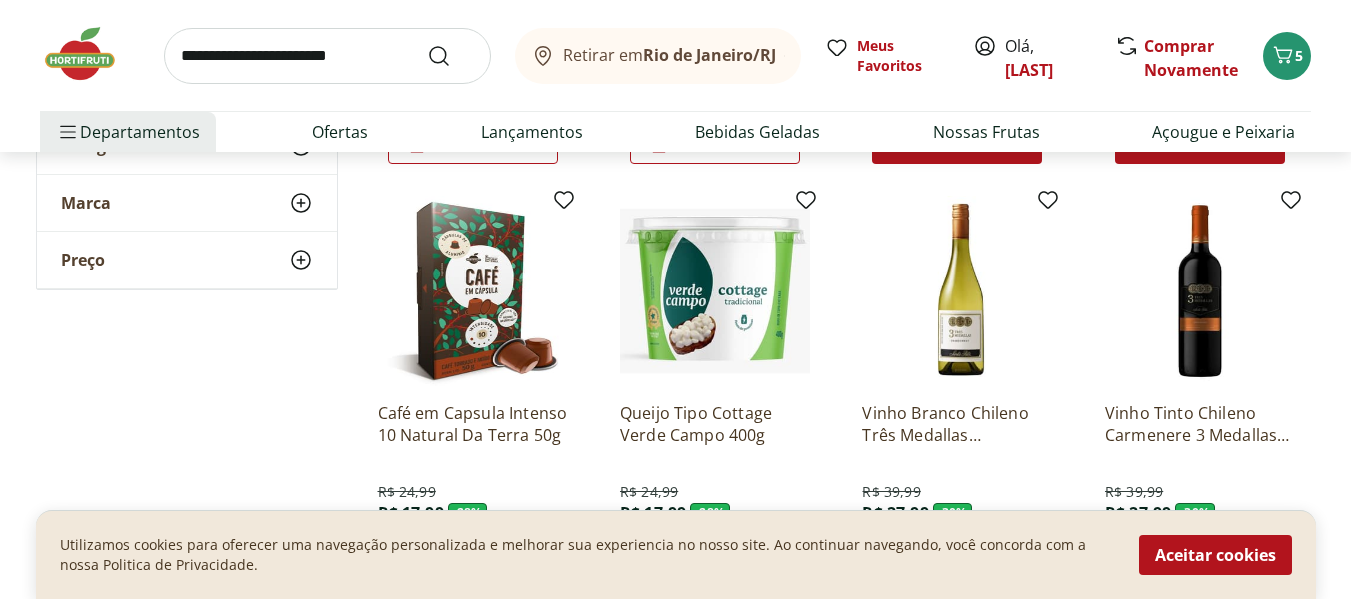scroll, scrollTop: 1496, scrollLeft: 0, axis: vertical 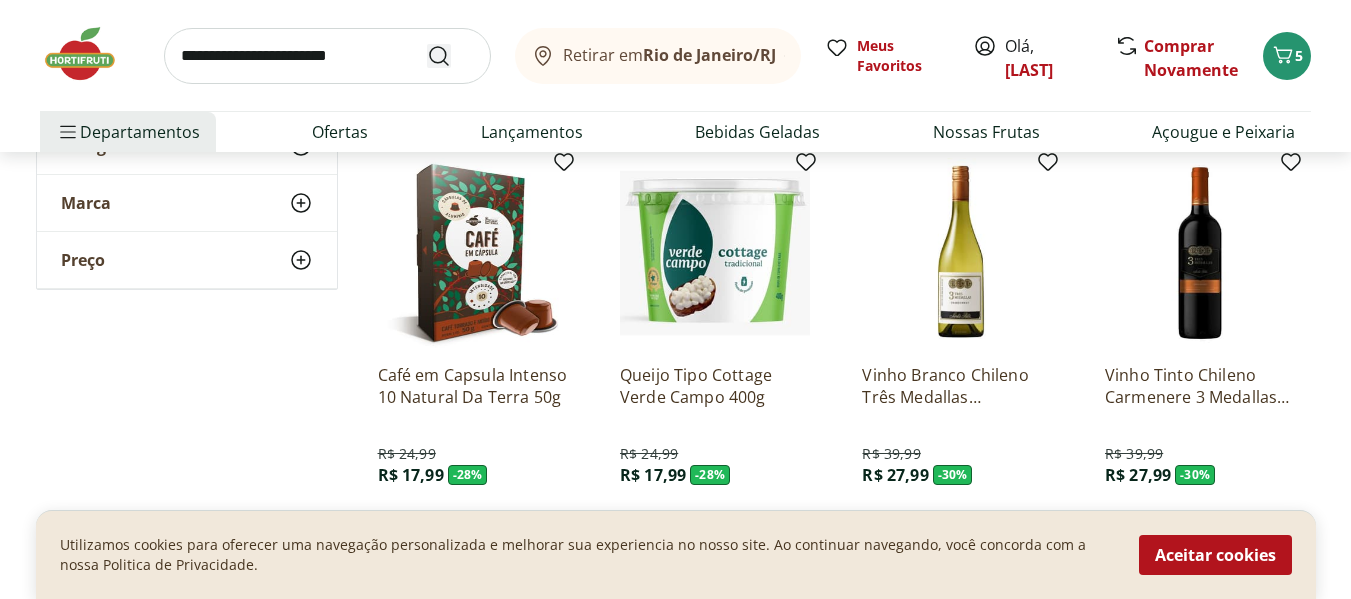 type on "**********" 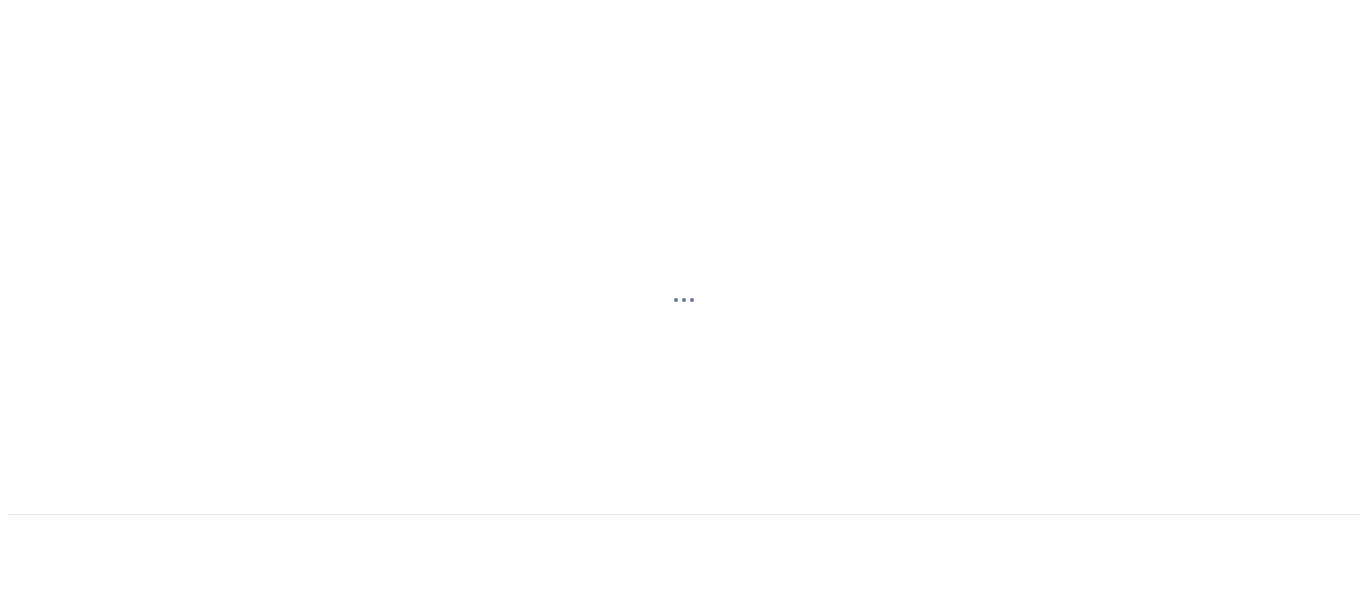 scroll, scrollTop: 0, scrollLeft: 0, axis: both 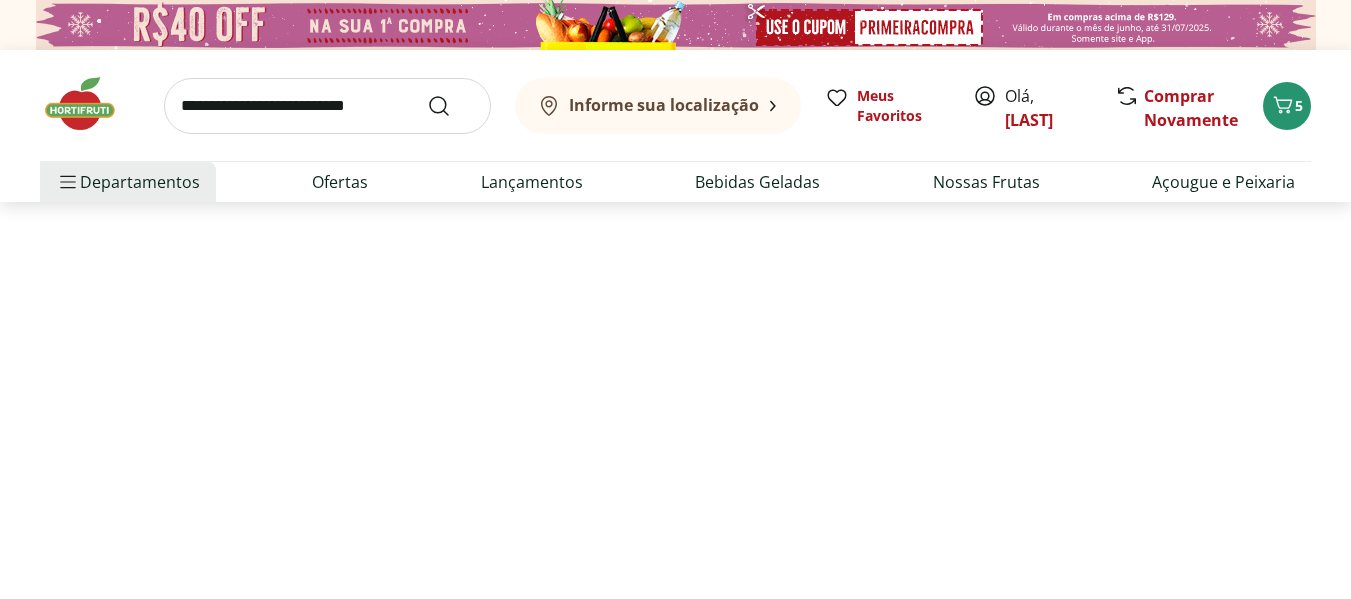 select on "**********" 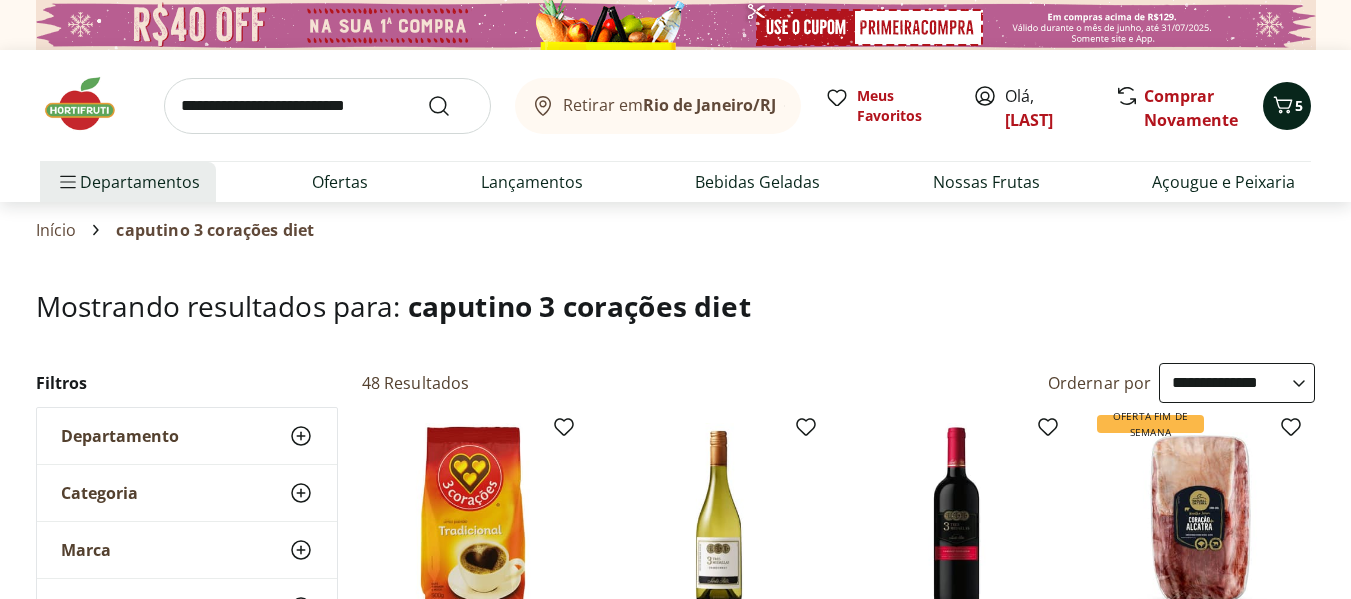 click 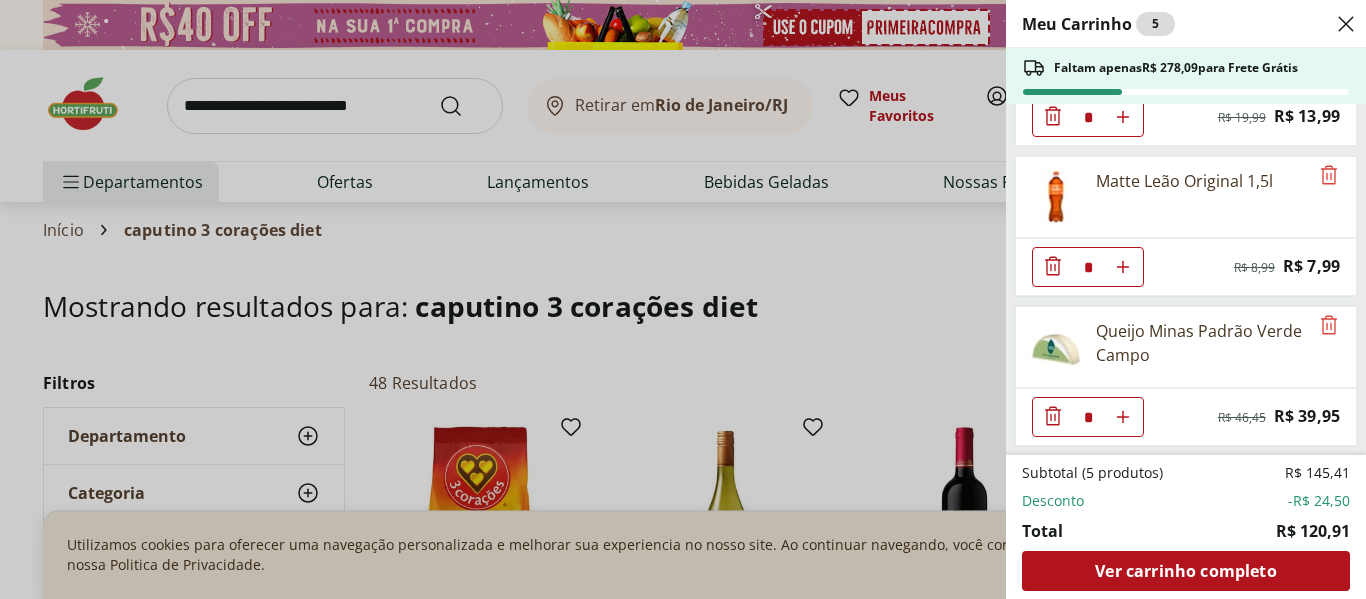 scroll, scrollTop: 107, scrollLeft: 0, axis: vertical 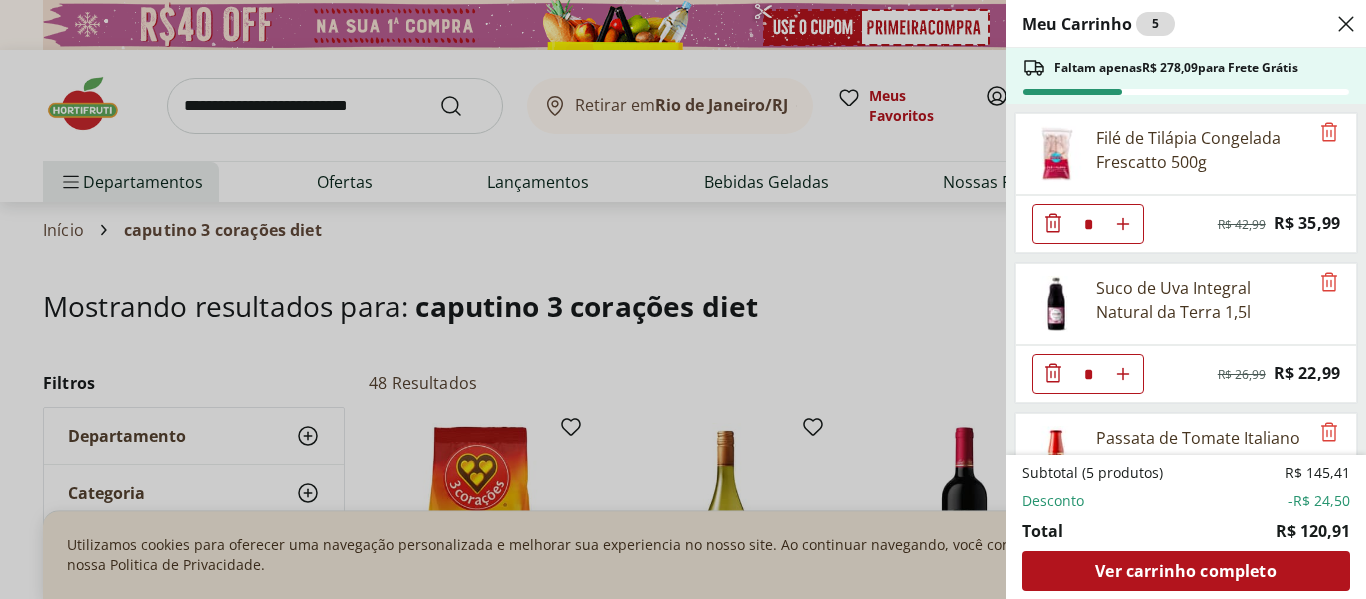 click on "Meu Carrinho 5 Faltam apenas  R$ 278,09  para Frete Grátis Filé de Tilápia Congelada Frescatto 500g * Original price: R$ 42,99 Price: R$ 35,99 Suco de Uva Integral Natural da Terra 1,5l * Original price: R$ 26,99 Price: R$ 22,99 Passata de Tomate Italiano com Manjericão Natural da Terra 680g * Original price: R$ 19,99 Price: R$ 13,99 Matte Leão Original 1,5l * Original price: R$ 8,99 Price: R$ 7,99 Queijo Minas Padrão Verde Campo * Original price: R$ 46,45 Price: R$ 39,95 Subtotal (5 produtos) R$ 145,41 Desconto -R$ 24,50 Total R$ 120,91 Ver carrinho completo" at bounding box center (683, 299) 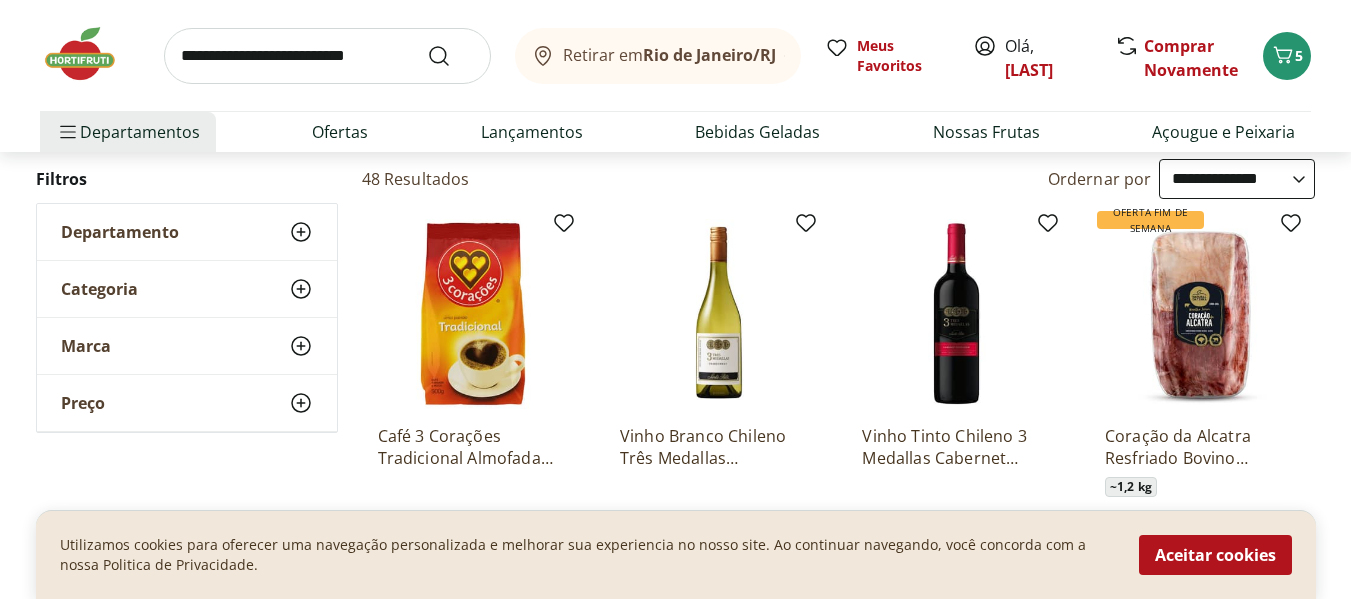 scroll, scrollTop: 315, scrollLeft: 0, axis: vertical 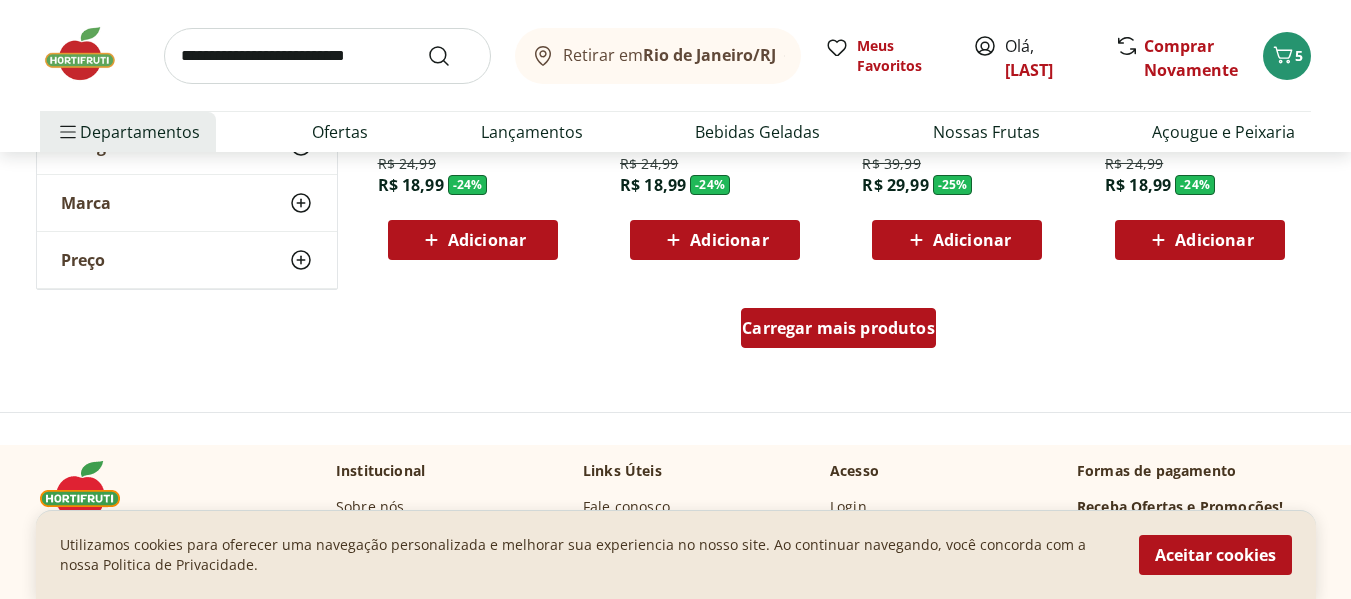 click on "Carregar mais produtos" at bounding box center (838, 328) 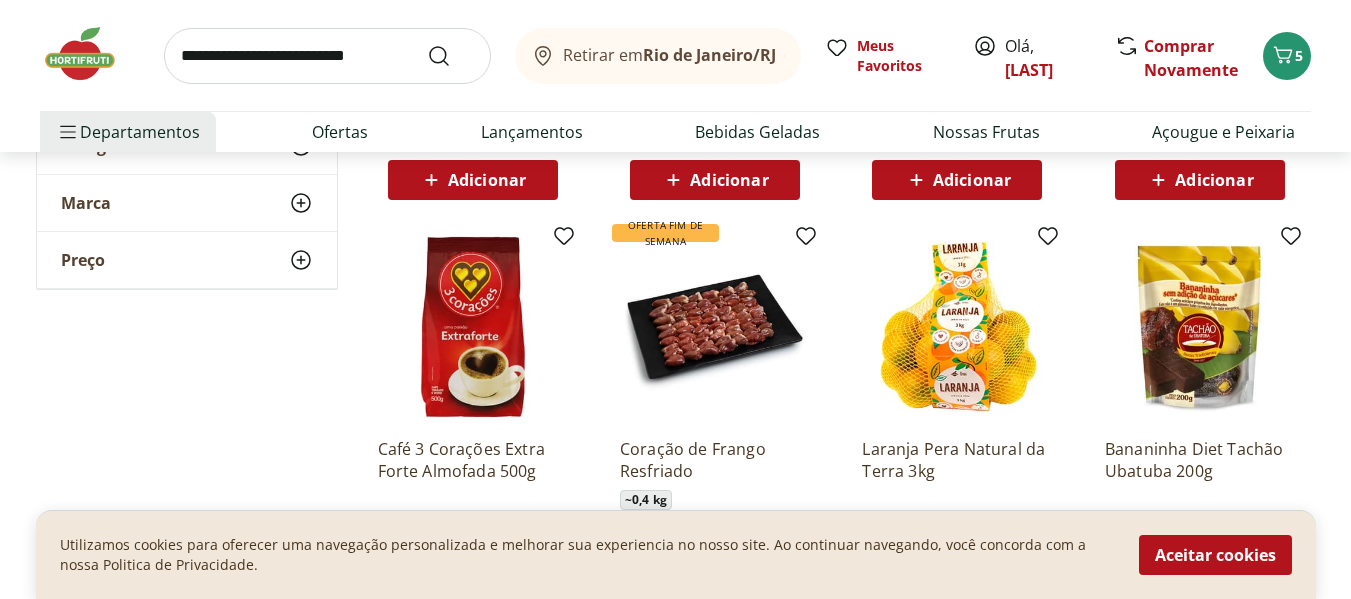 scroll, scrollTop: 1573, scrollLeft: 0, axis: vertical 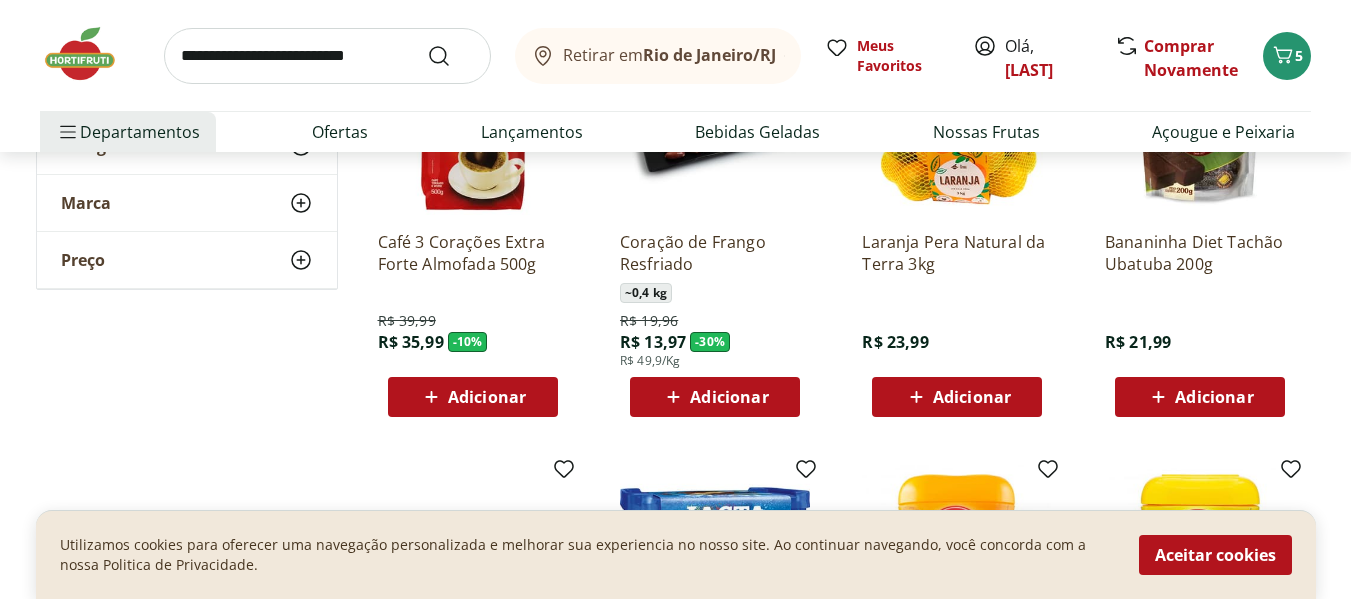 click on "Adicionar" at bounding box center (1214, 397) 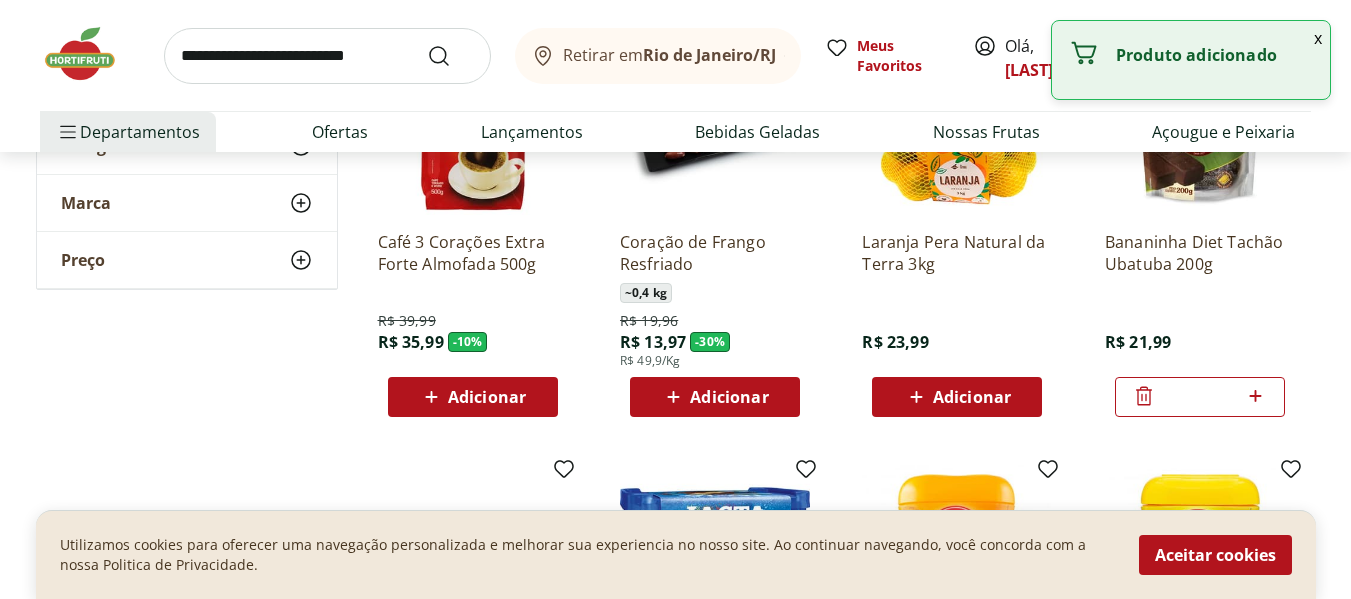 click 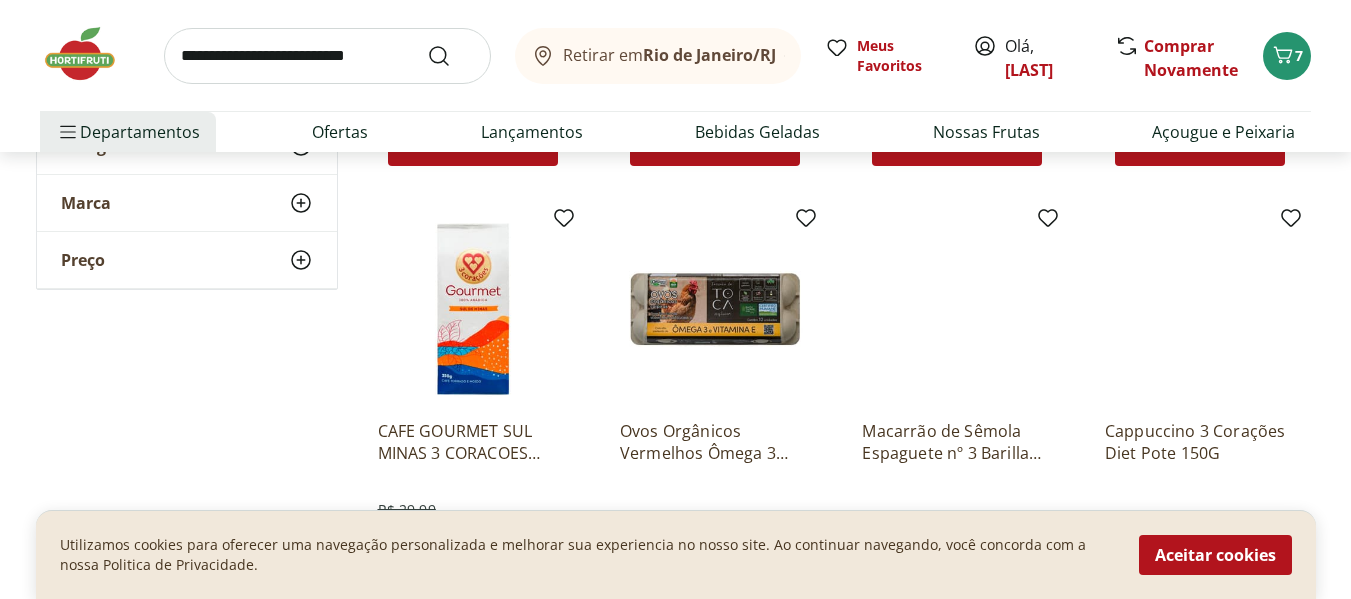 scroll, scrollTop: 2411, scrollLeft: 0, axis: vertical 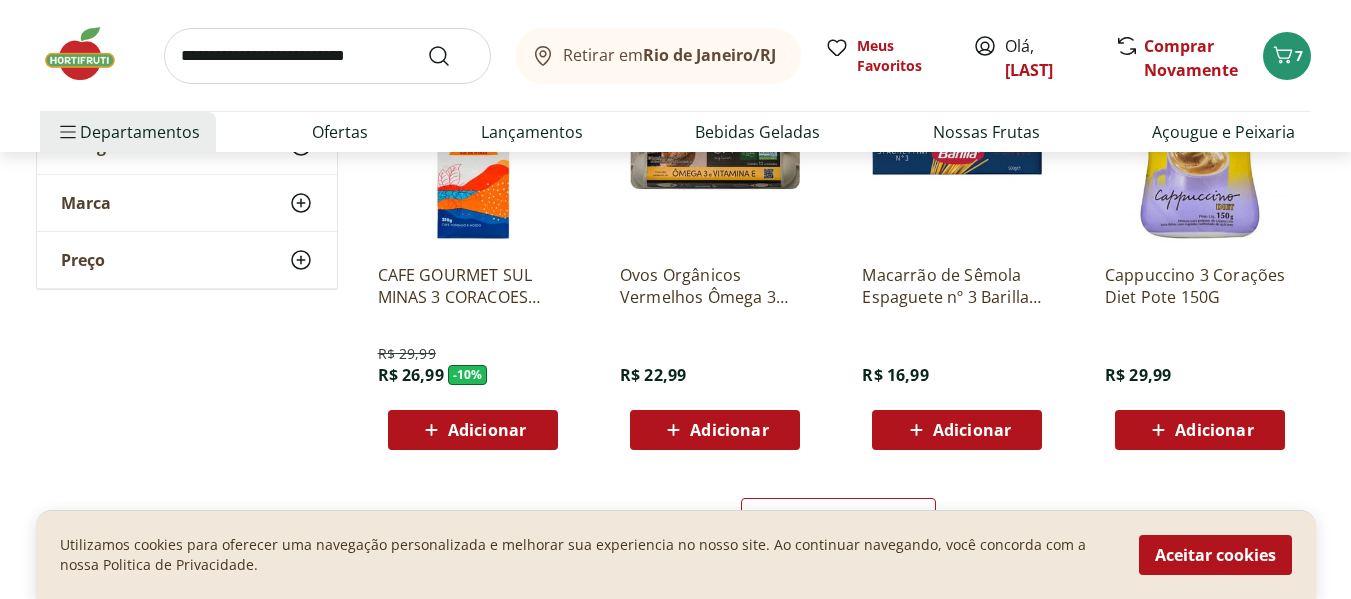 click on "Adicionar" at bounding box center [1214, 430] 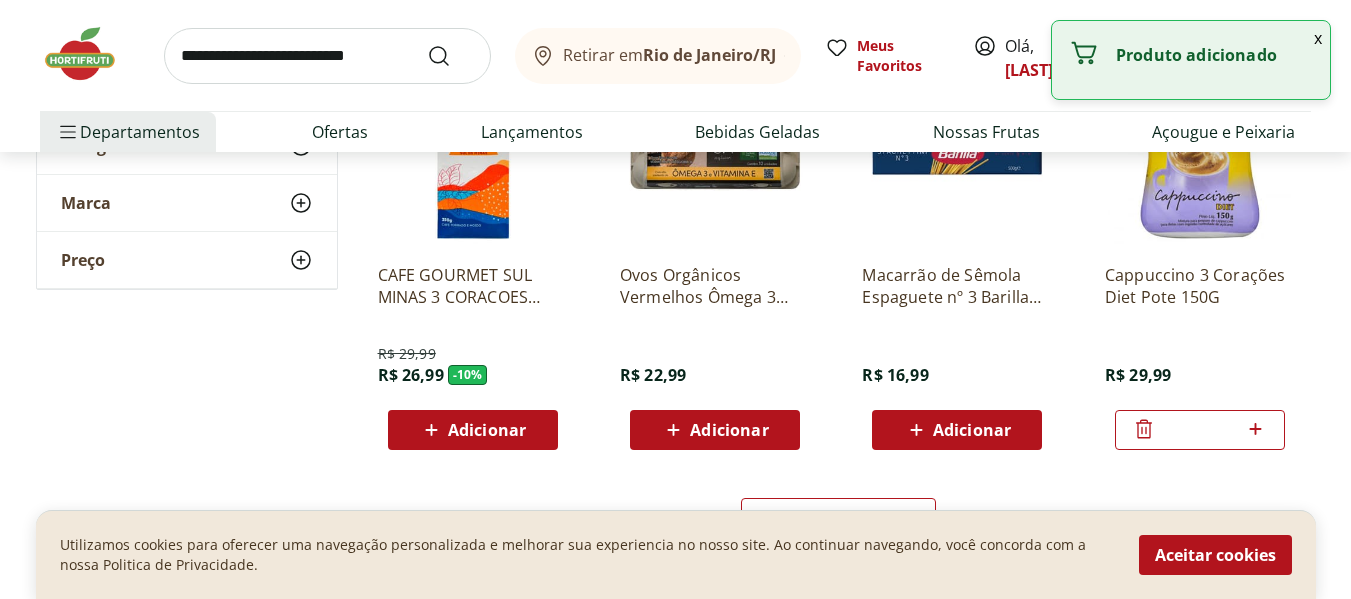 click 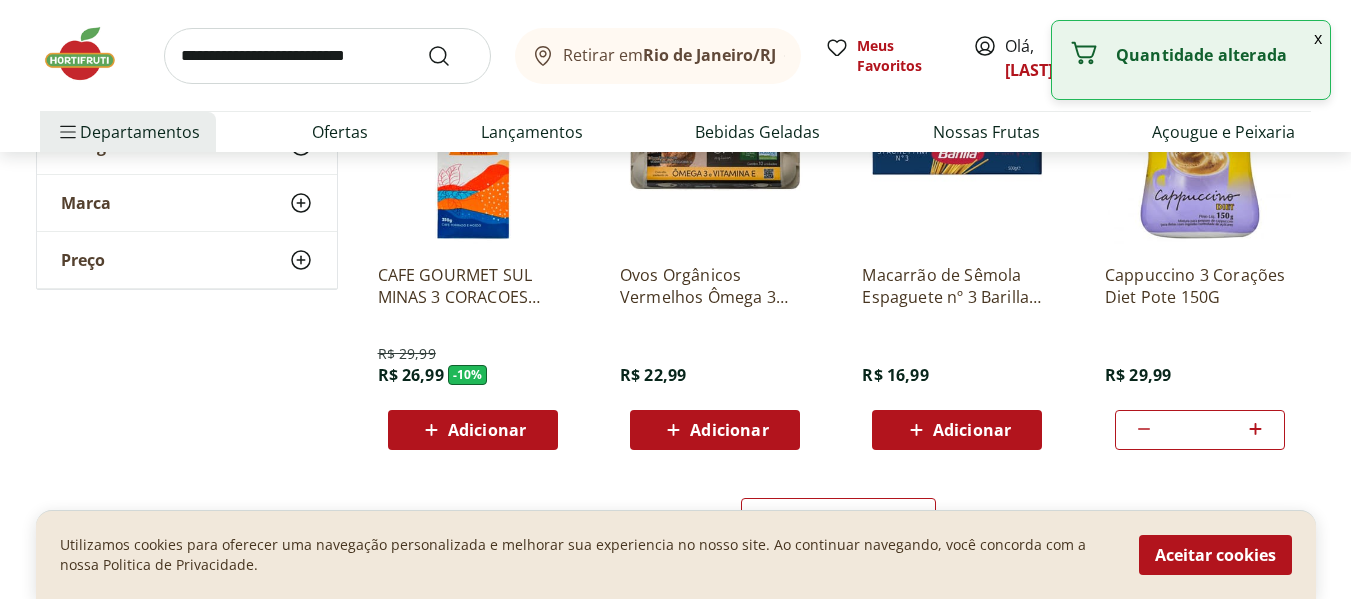 click 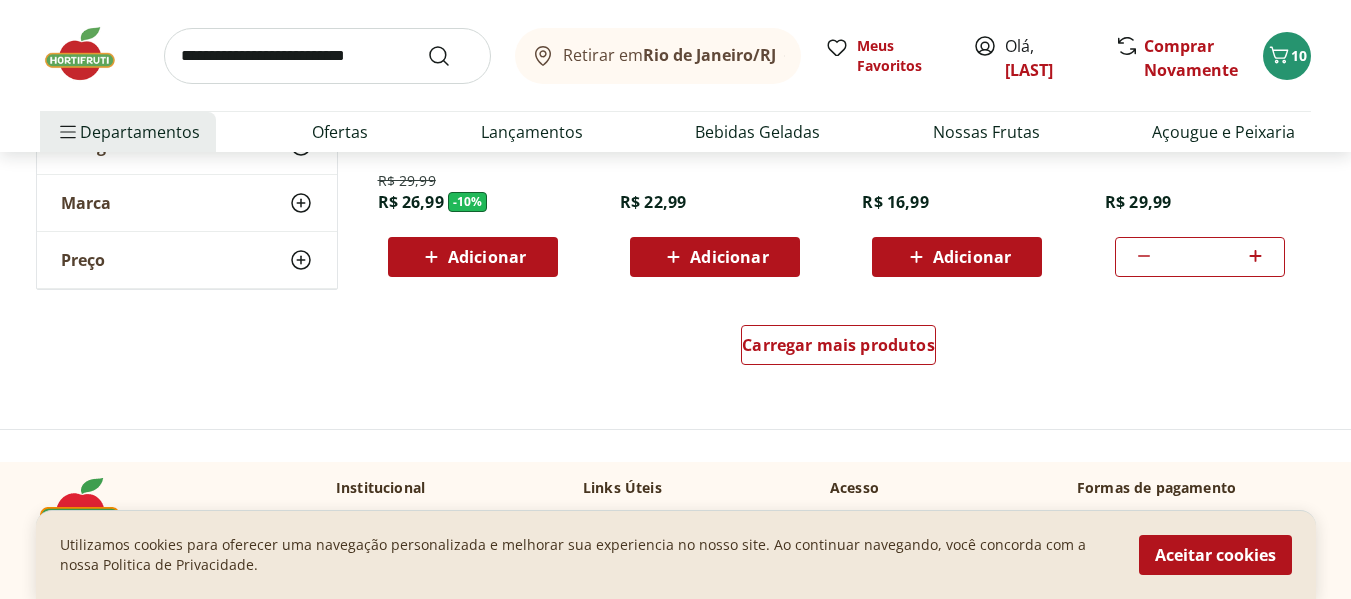 scroll, scrollTop: 2756, scrollLeft: 0, axis: vertical 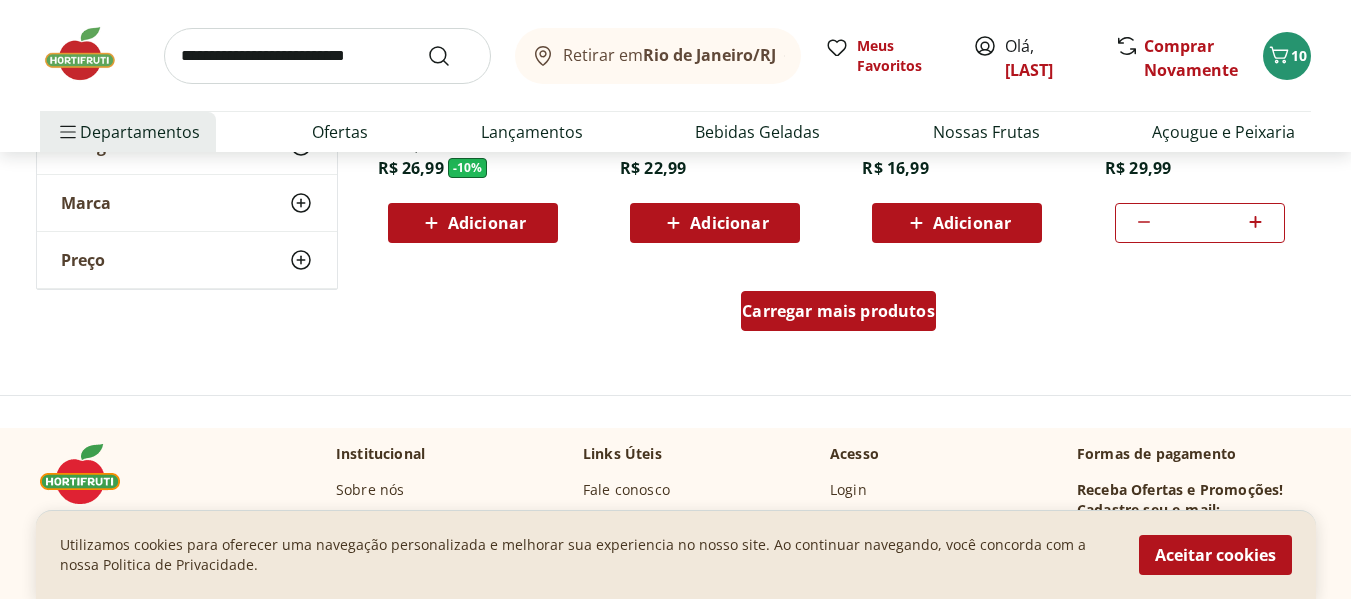 click on "Carregar mais produtos" at bounding box center [838, 311] 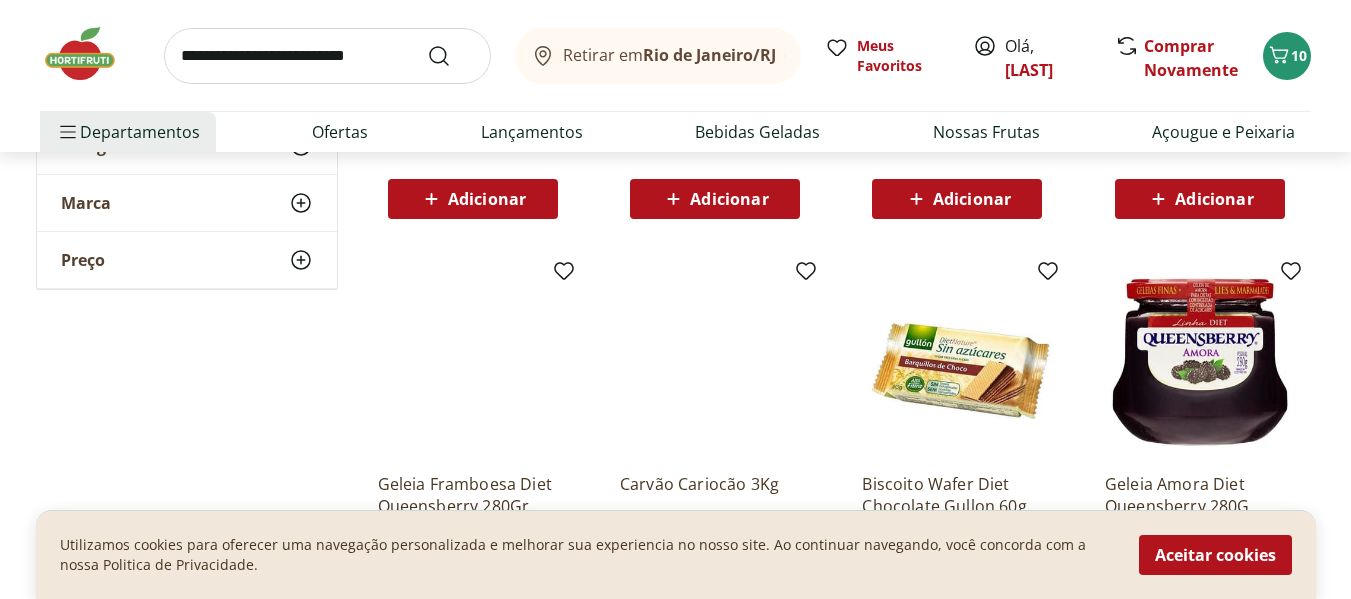 scroll, scrollTop: 3655, scrollLeft: 0, axis: vertical 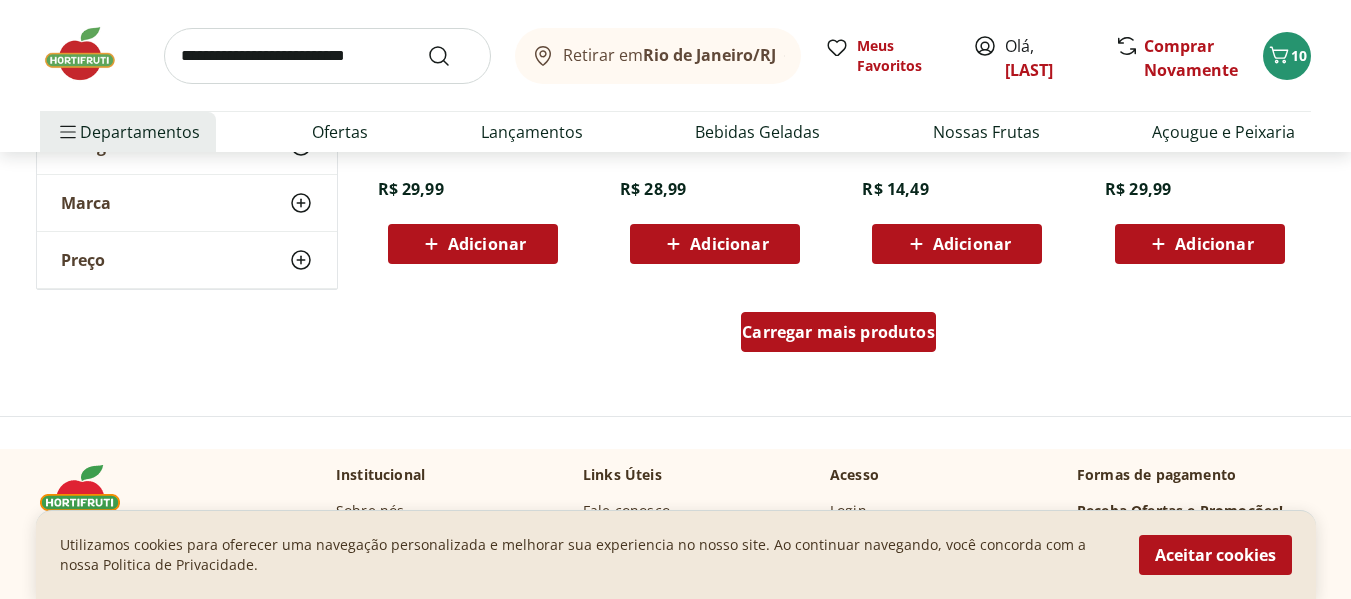 click on "Carregar mais produtos" at bounding box center [838, 332] 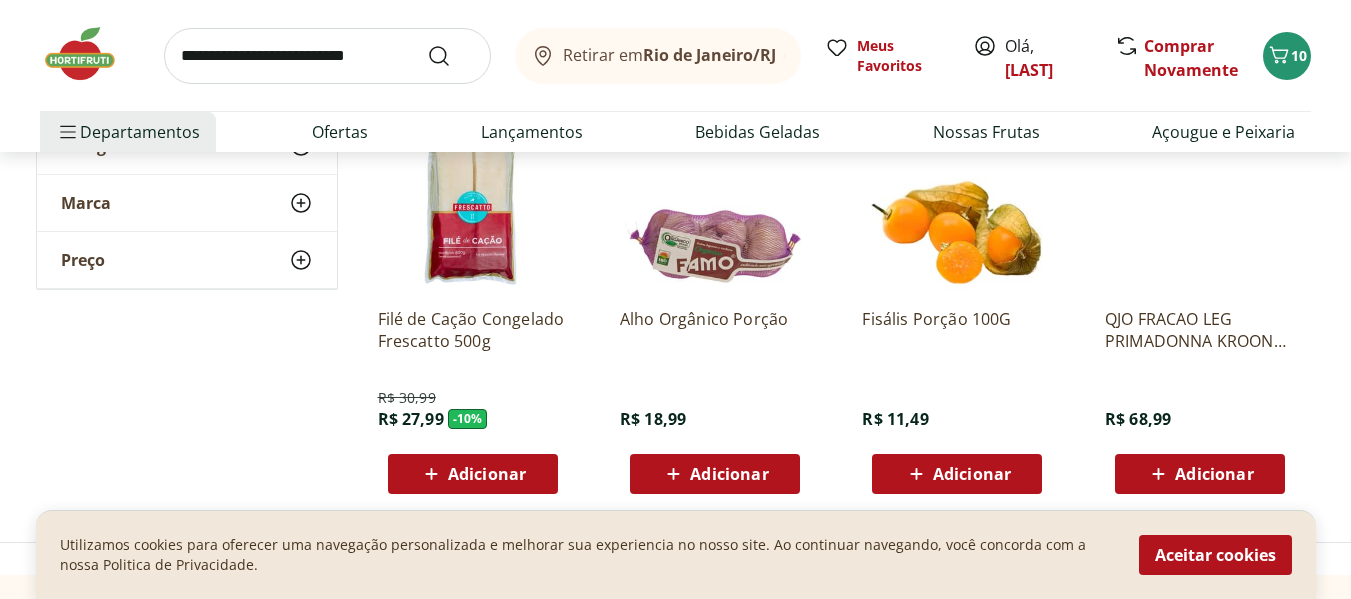 scroll, scrollTop: 5035, scrollLeft: 0, axis: vertical 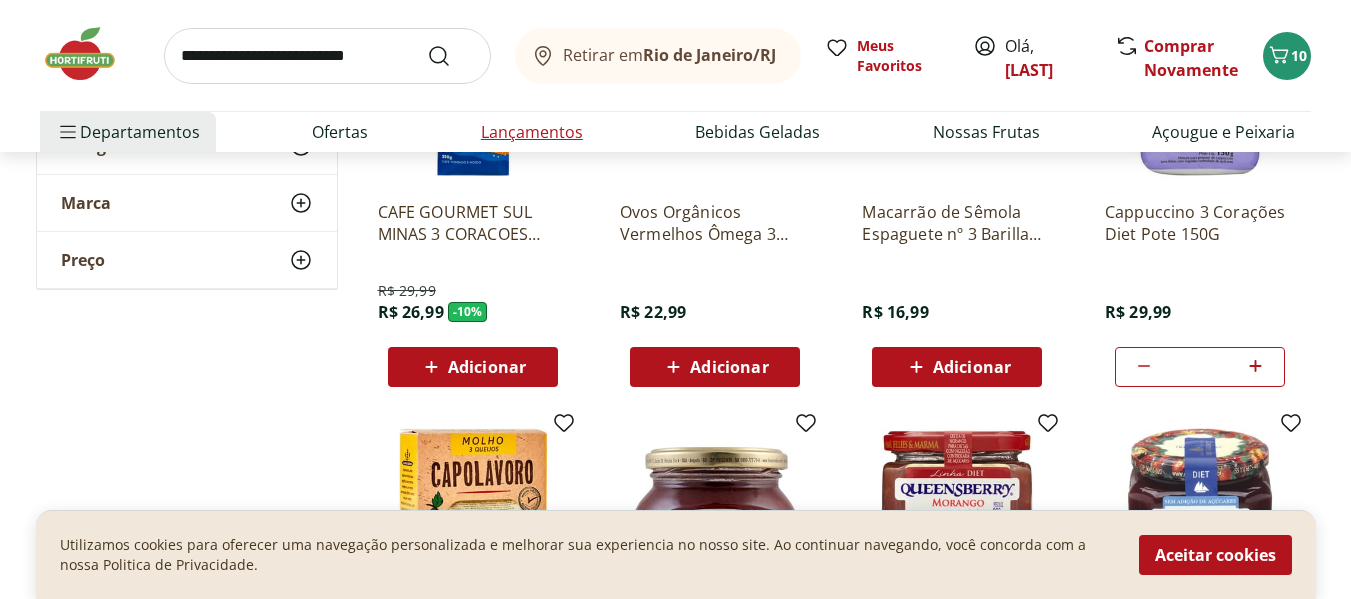click on "Lançamentos" at bounding box center (532, 132) 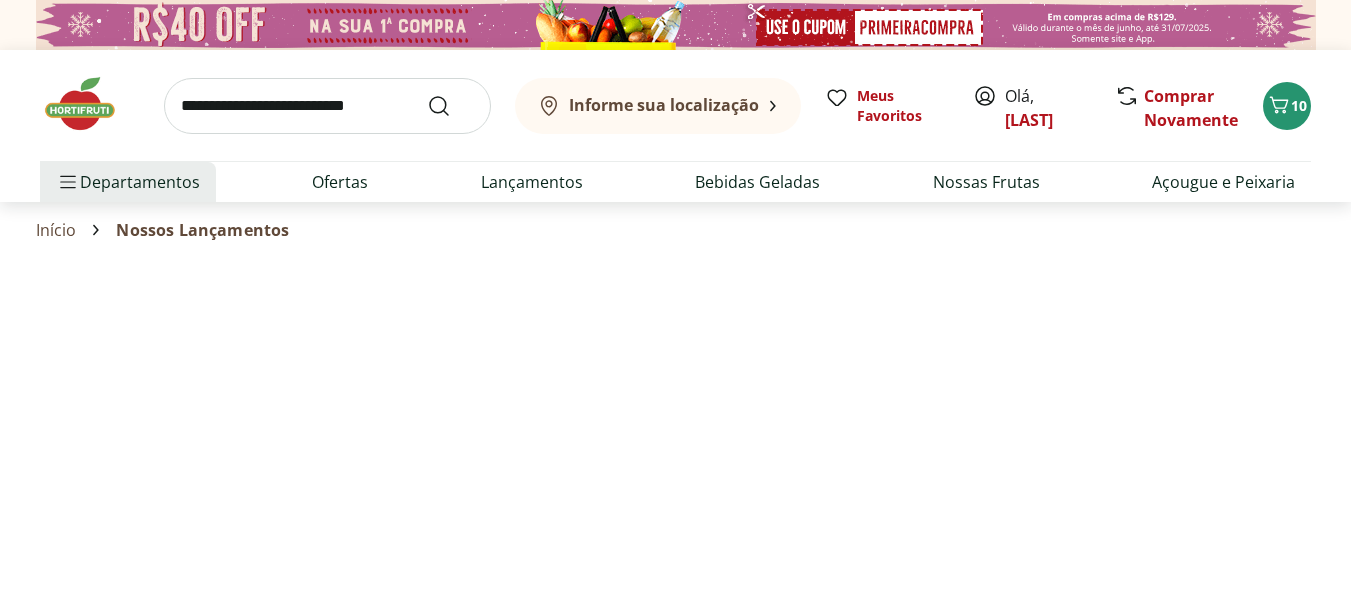 select on "**********" 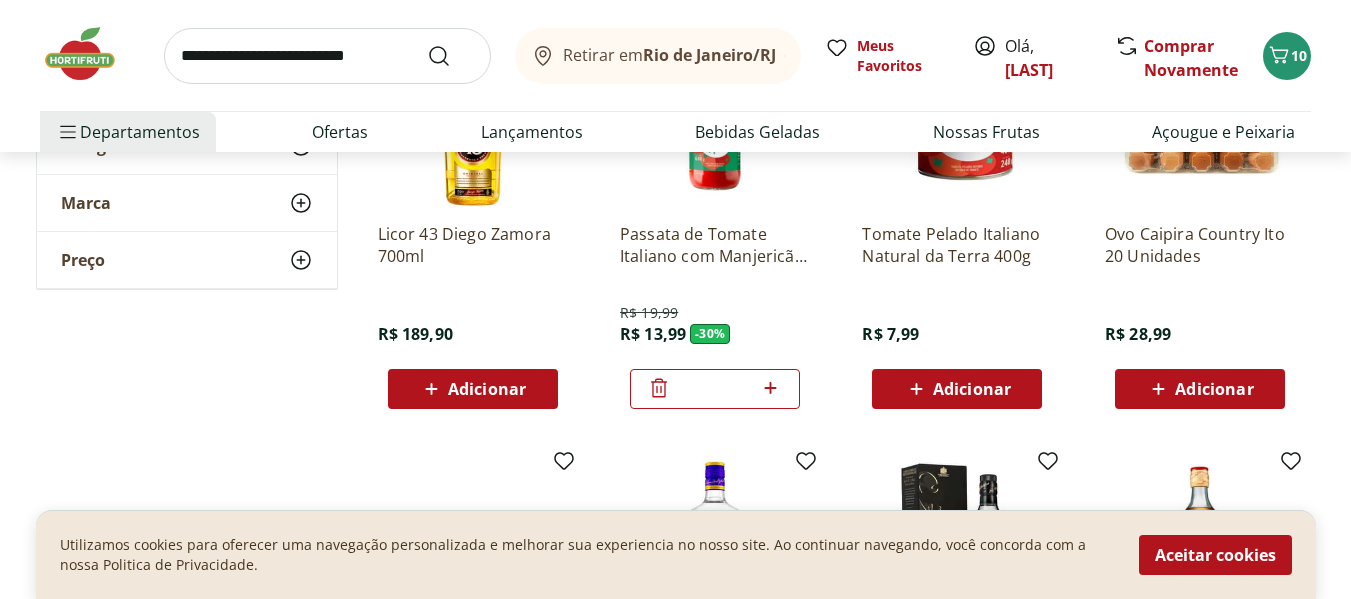 scroll, scrollTop: 954, scrollLeft: 0, axis: vertical 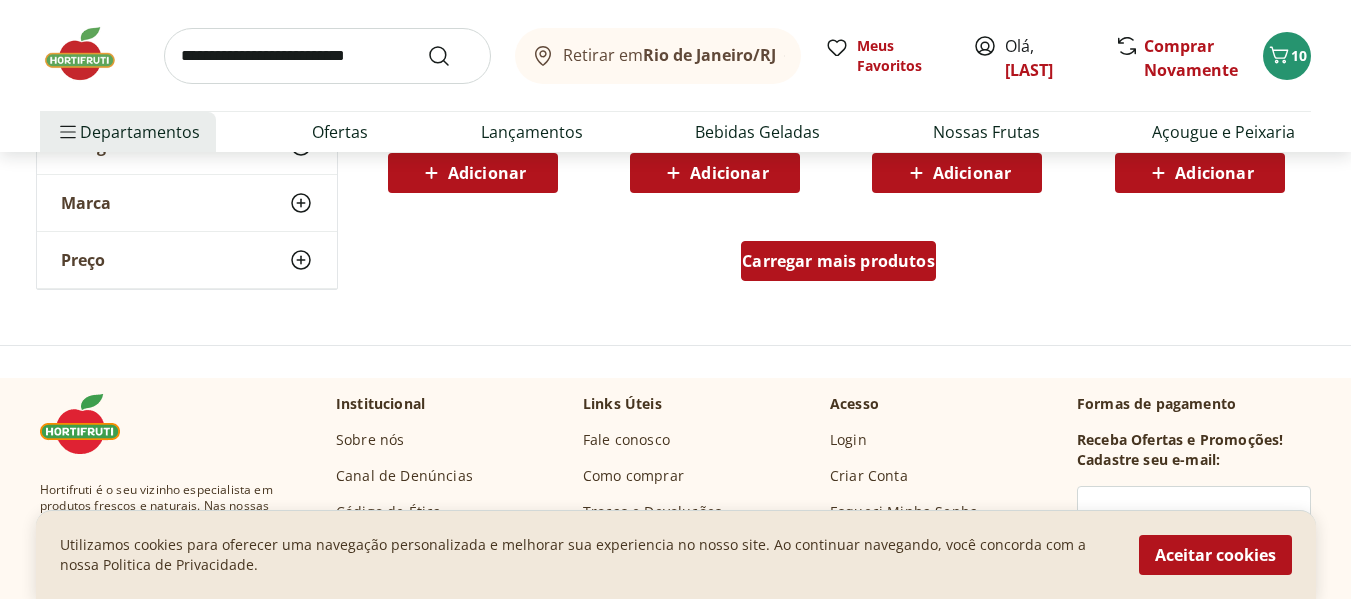 click on "Carregar mais produtos" at bounding box center (838, 261) 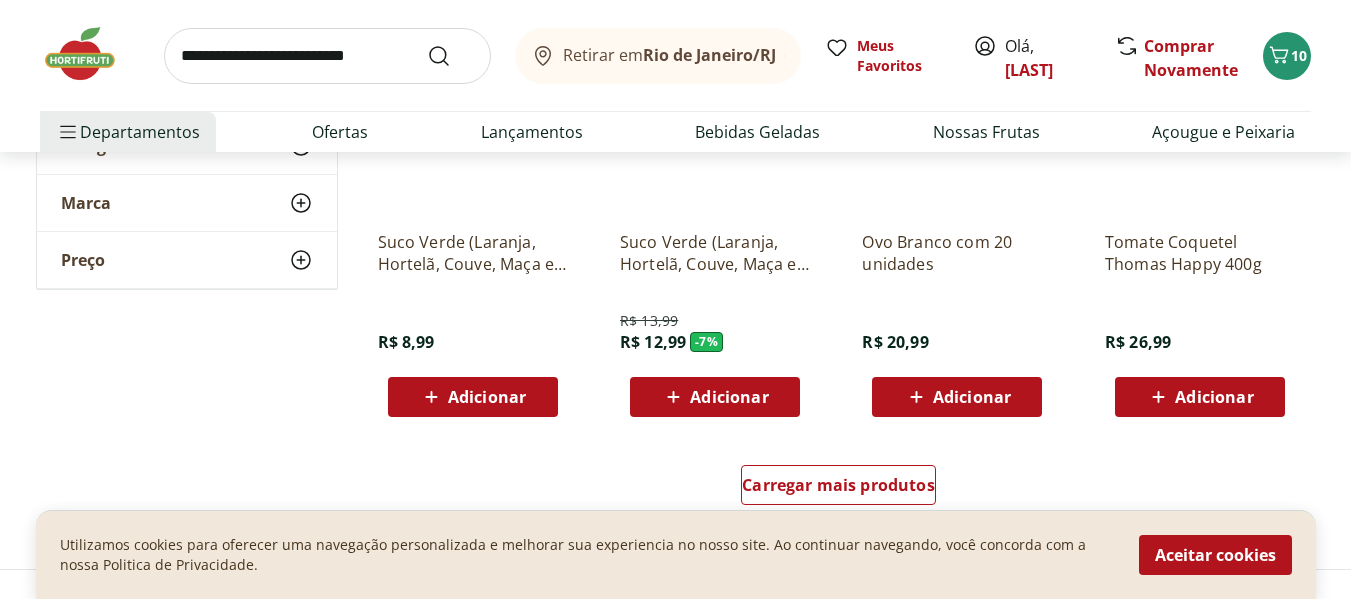 scroll, scrollTop: 2450, scrollLeft: 0, axis: vertical 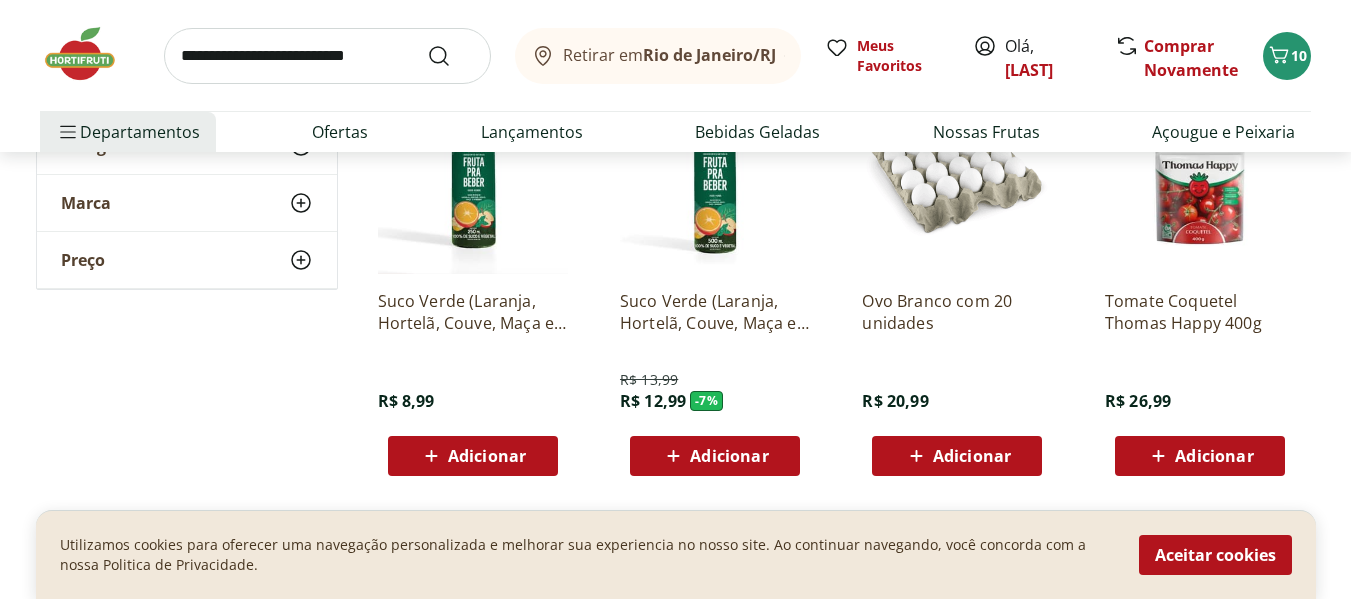 click on "Adicionar" at bounding box center (972, 456) 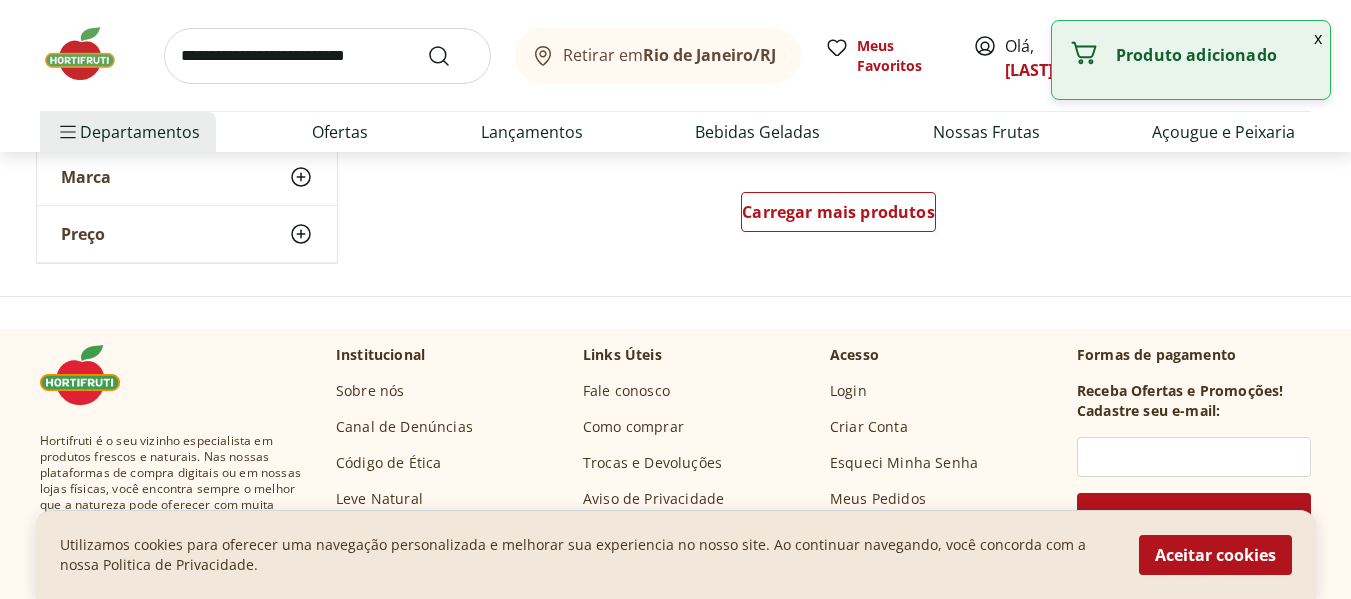 scroll, scrollTop: 2799, scrollLeft: 0, axis: vertical 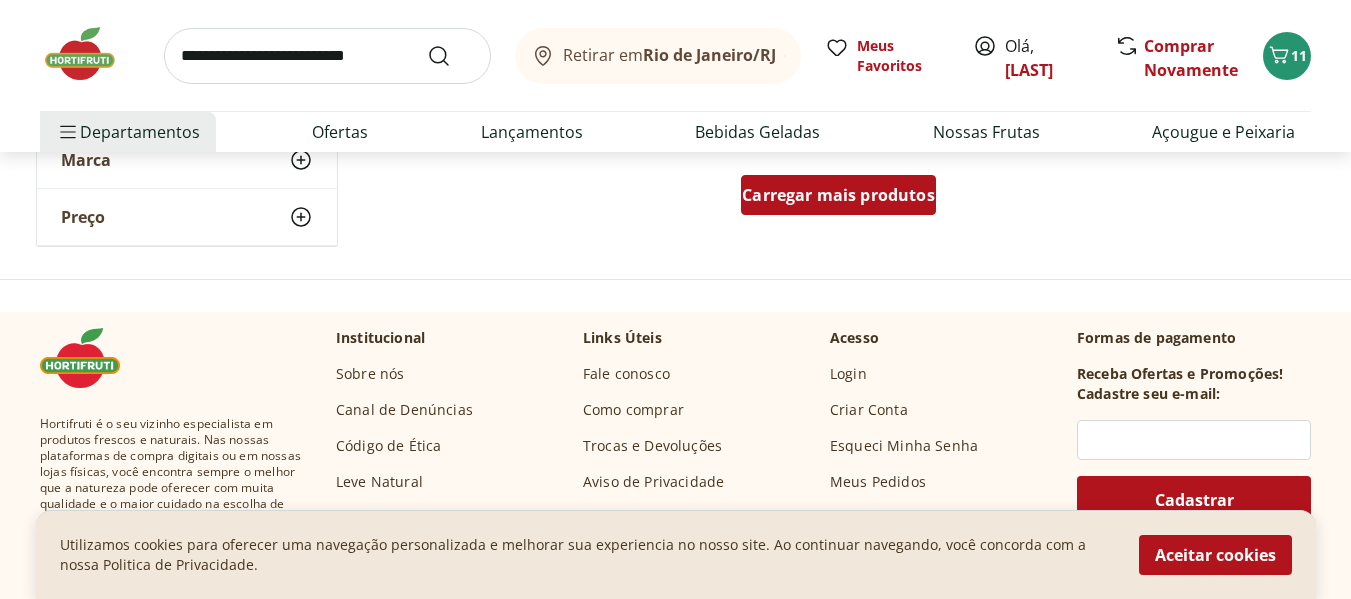 click on "Carregar mais produtos" at bounding box center [838, 195] 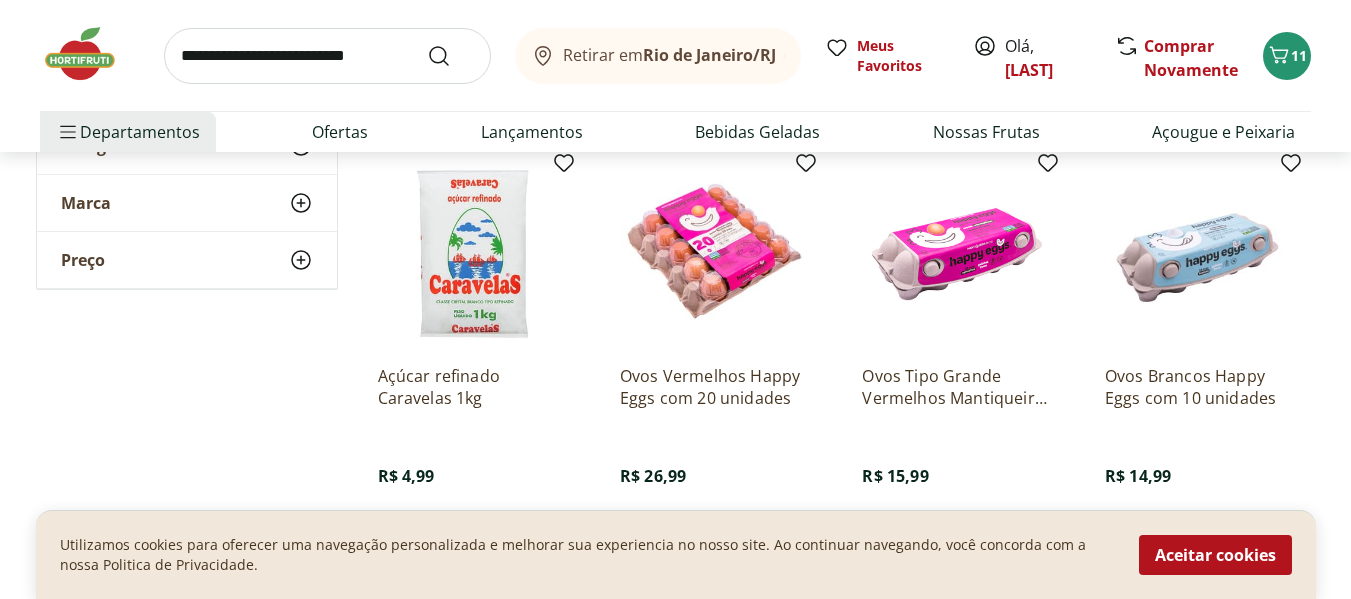 scroll, scrollTop: 2907, scrollLeft: 0, axis: vertical 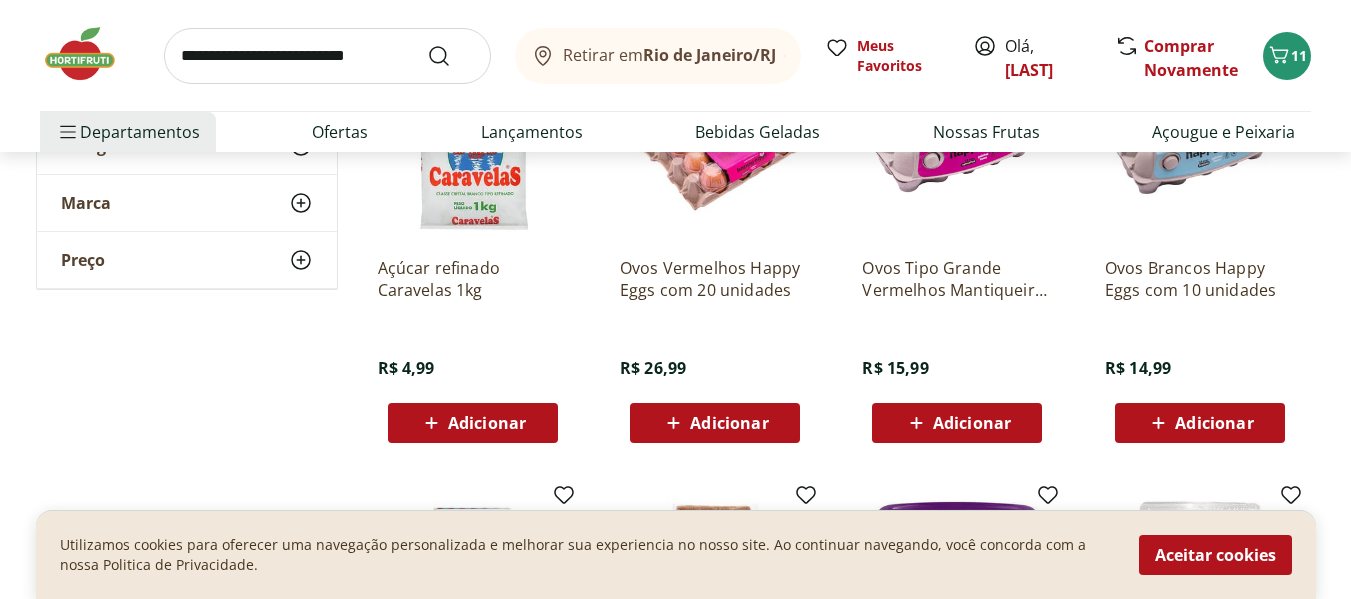 click on "Adicionar" at bounding box center [972, 423] 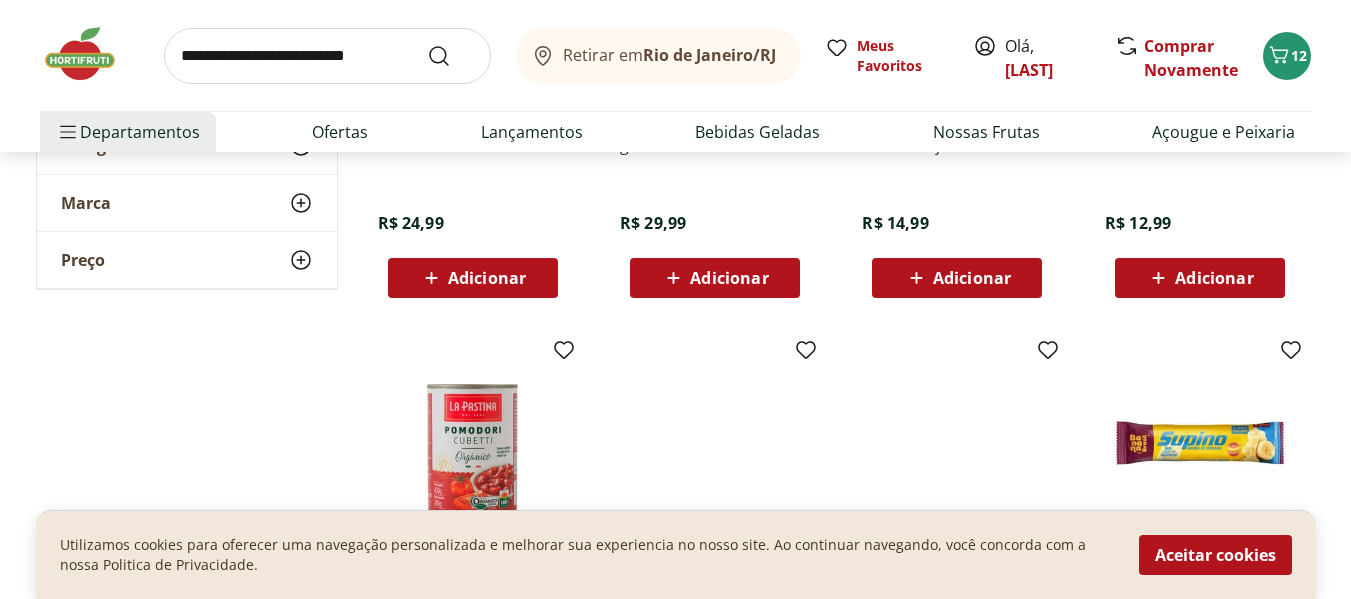 scroll, scrollTop: 3654, scrollLeft: 0, axis: vertical 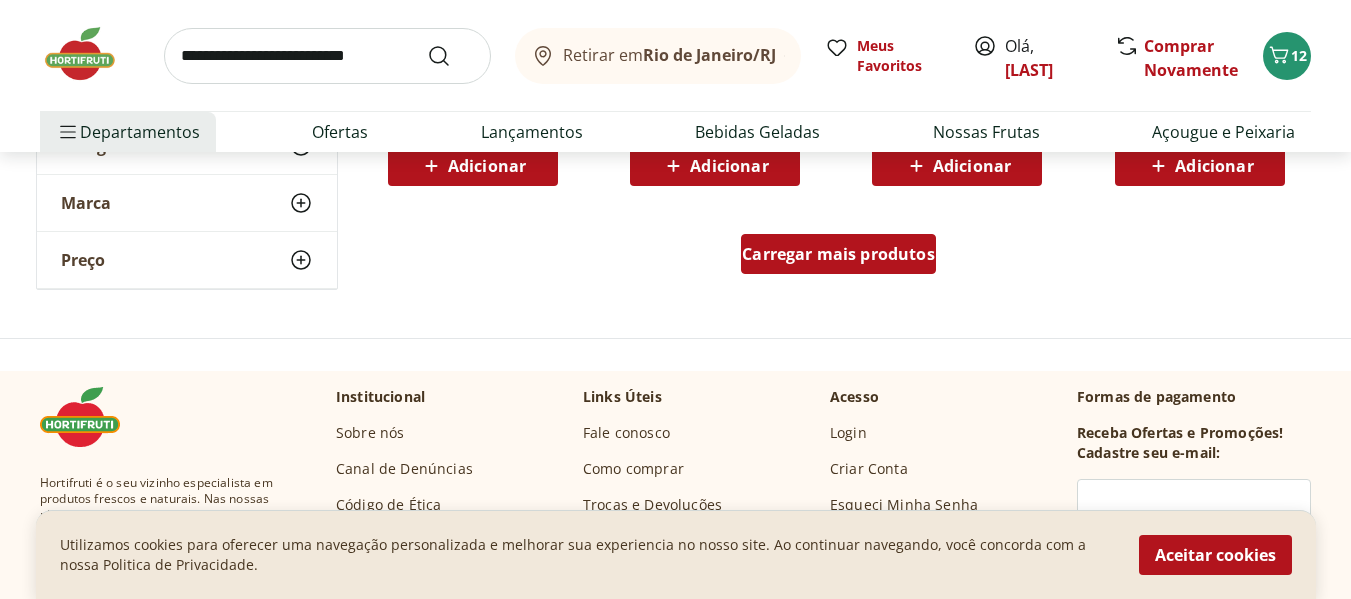 click on "Carregar mais produtos" at bounding box center (838, 254) 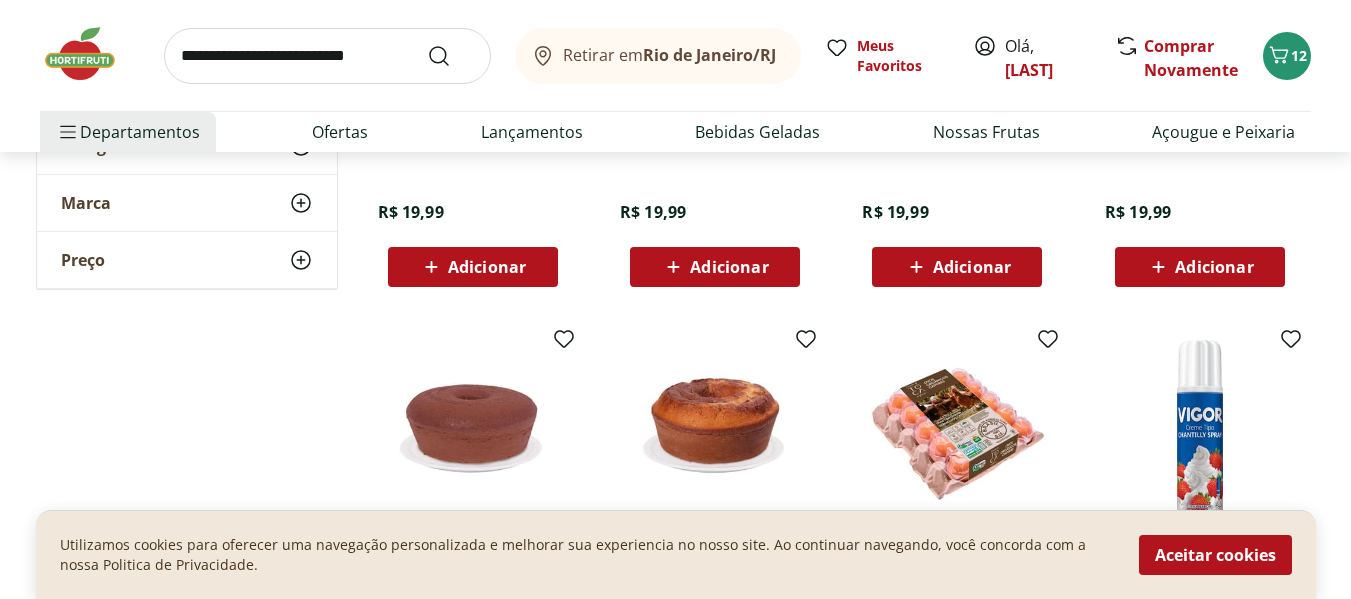 scroll, scrollTop: 4873, scrollLeft: 0, axis: vertical 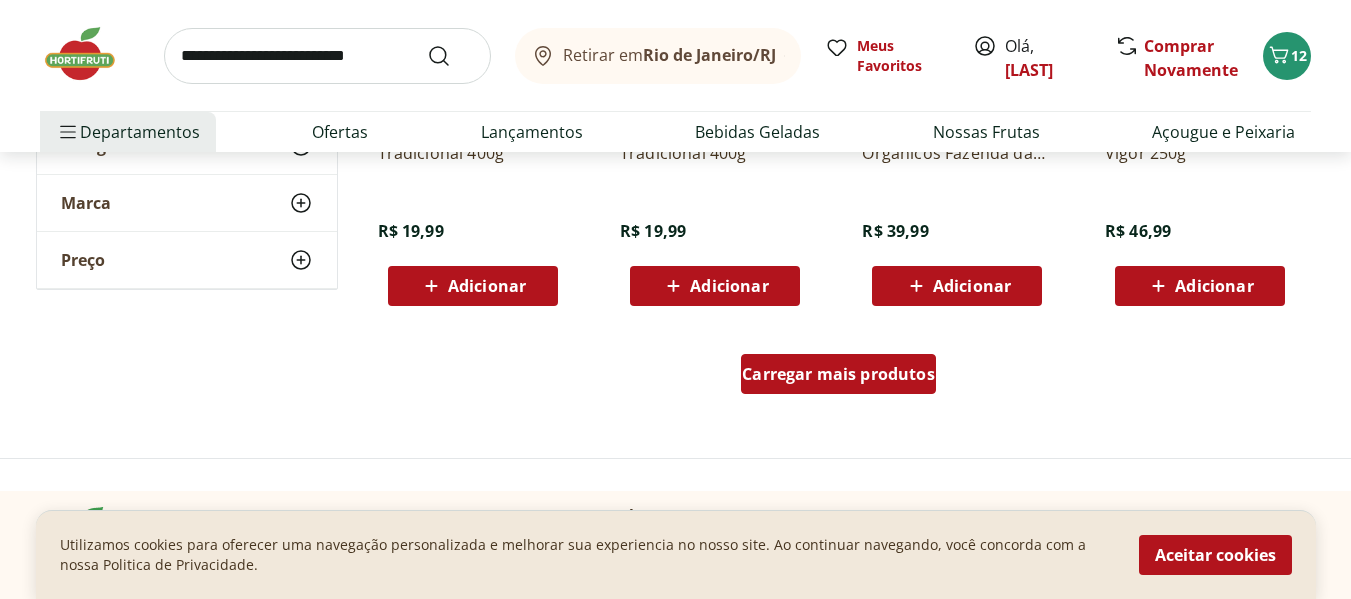 click on "Carregar mais produtos" at bounding box center [838, 374] 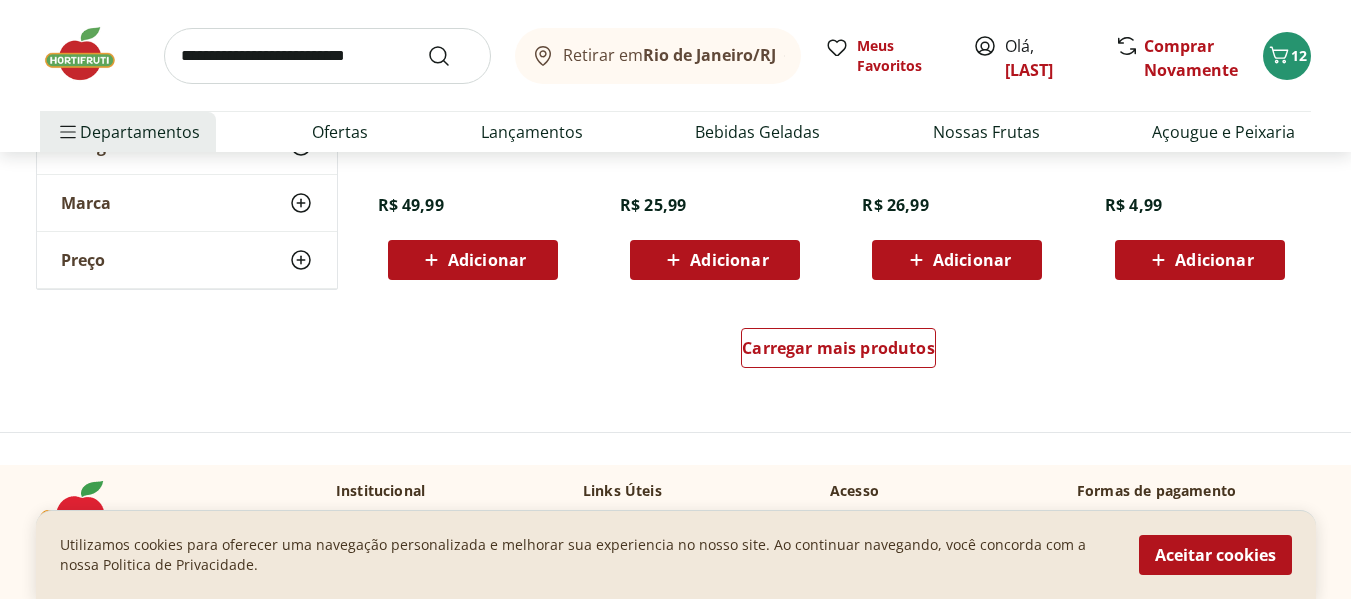 scroll, scrollTop: 6620, scrollLeft: 0, axis: vertical 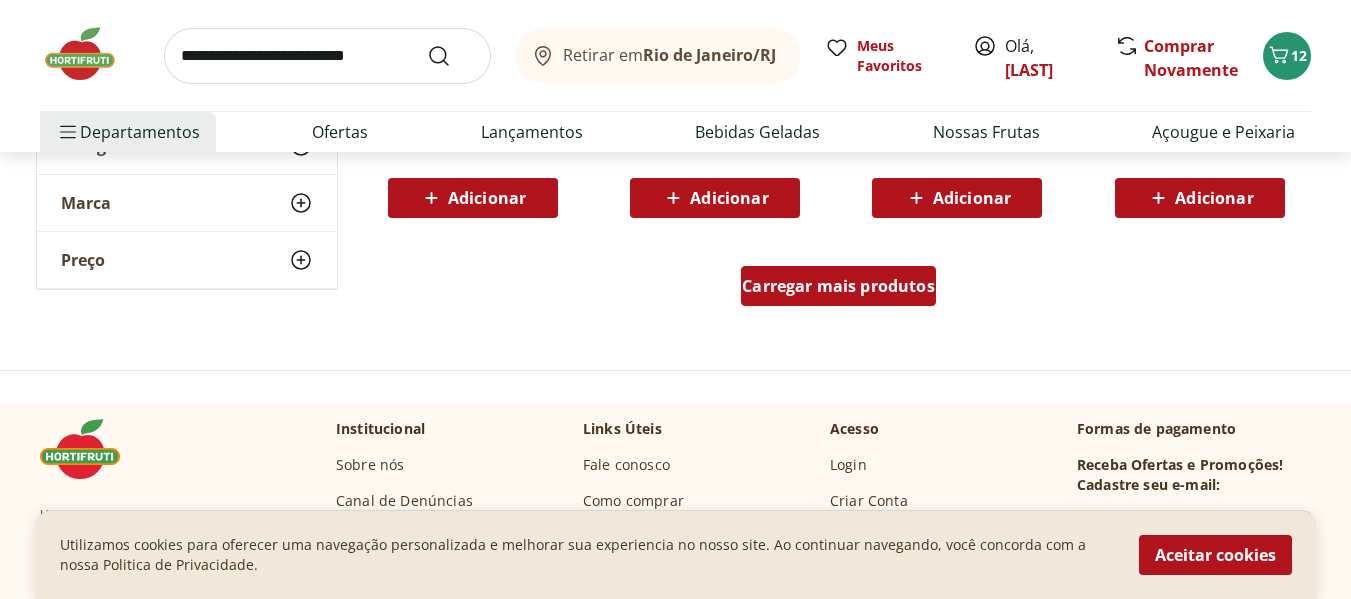 click on "Carregar mais produtos" at bounding box center [838, 286] 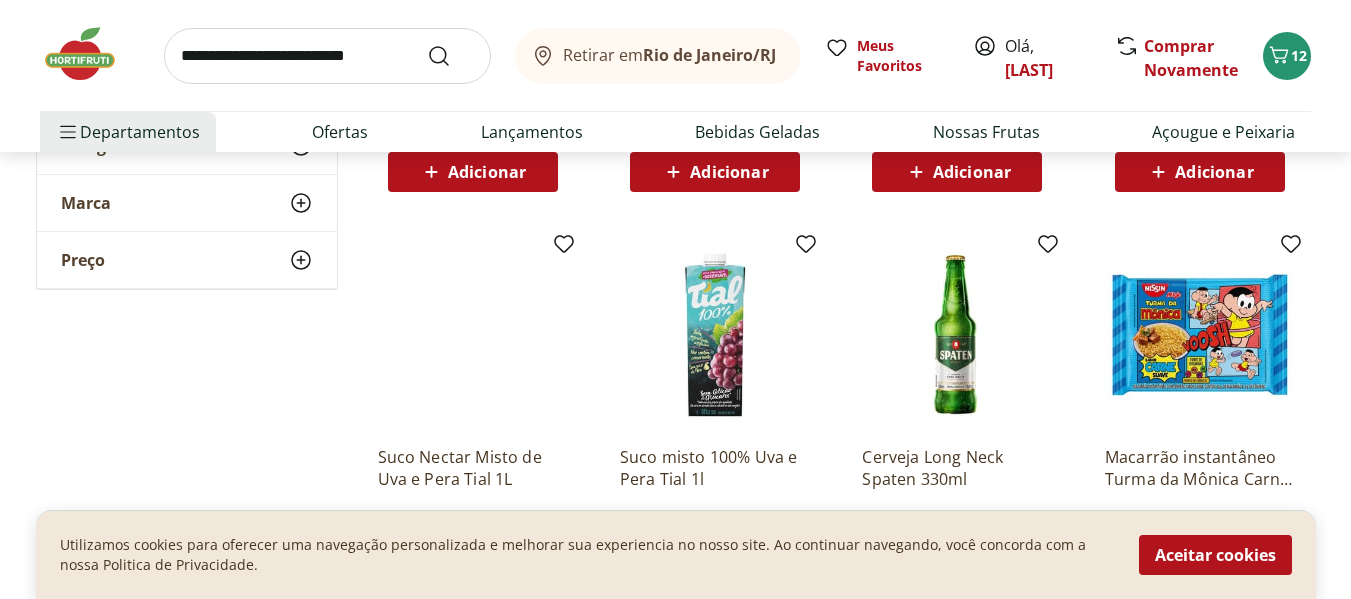 scroll, scrollTop: 7581, scrollLeft: 0, axis: vertical 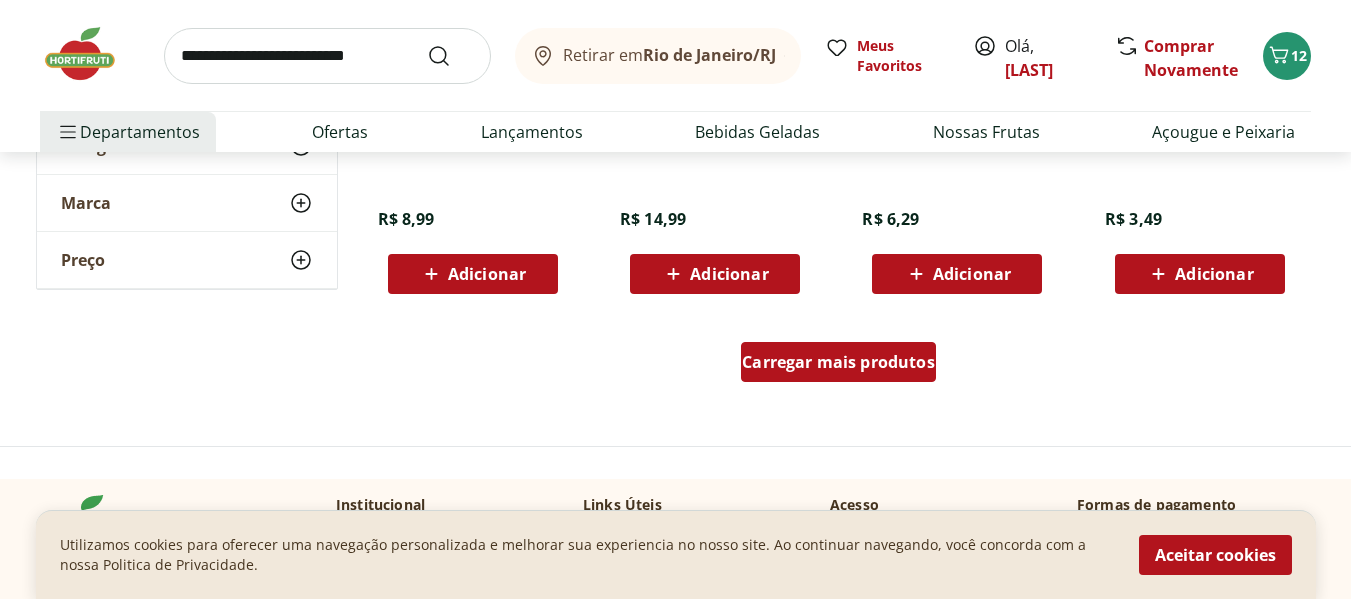 click on "Carregar mais produtos" at bounding box center (838, 362) 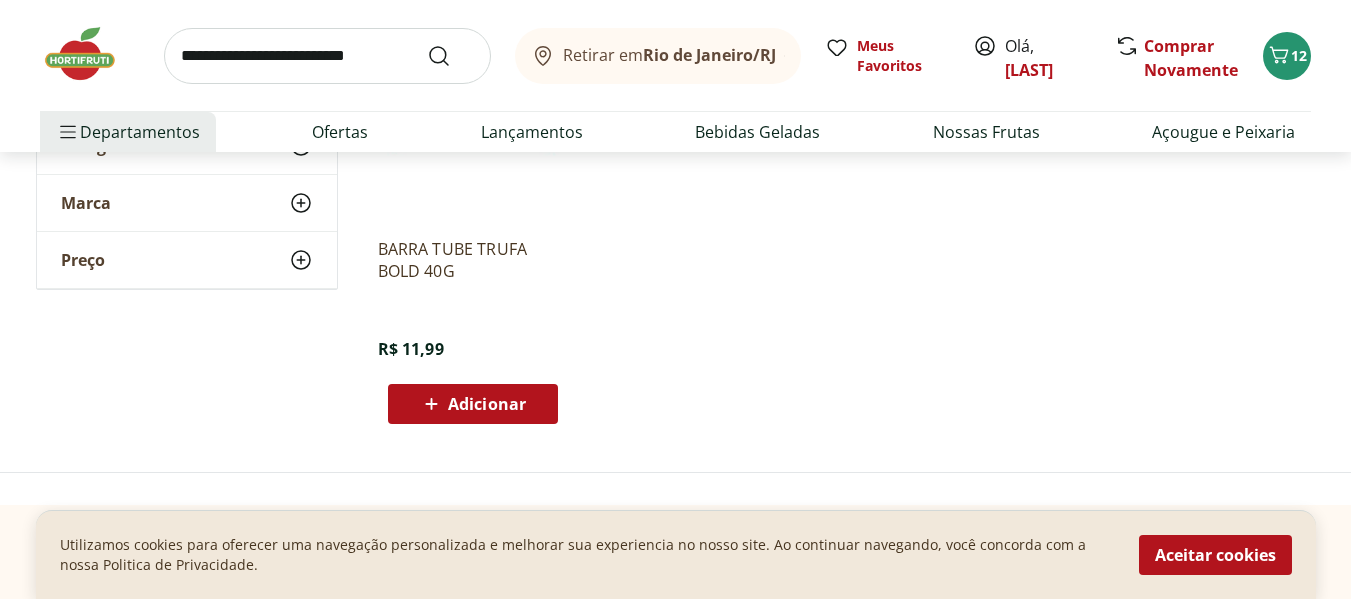 scroll, scrollTop: 9062, scrollLeft: 0, axis: vertical 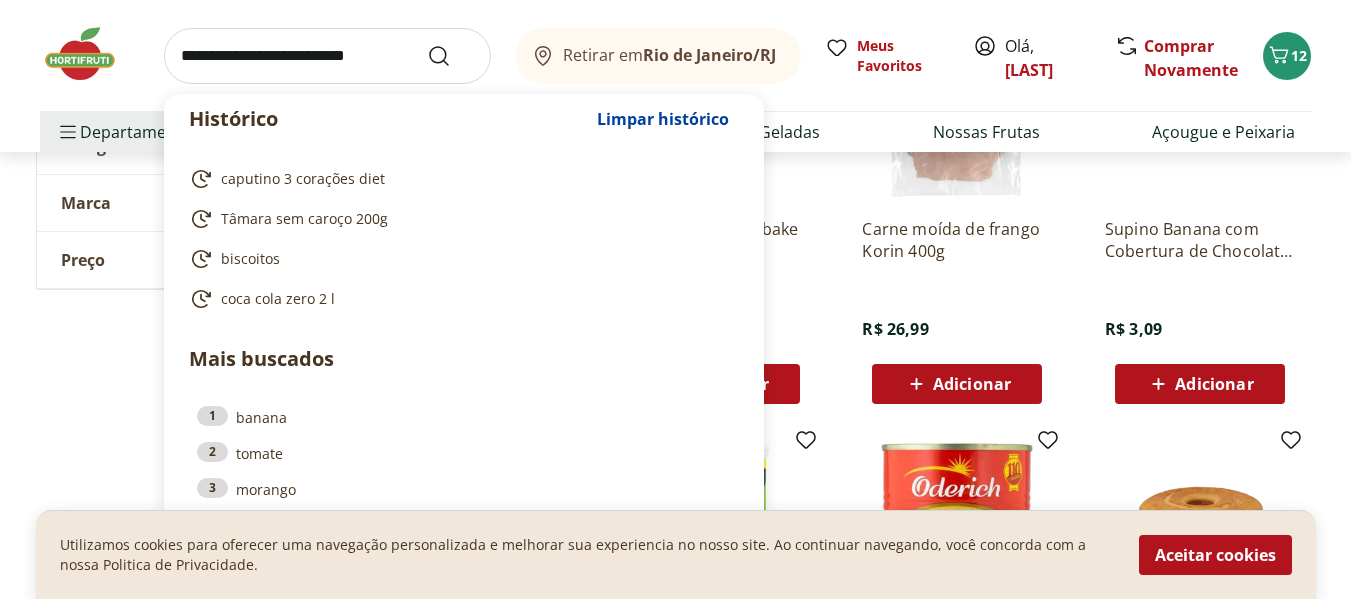 click at bounding box center (327, 56) 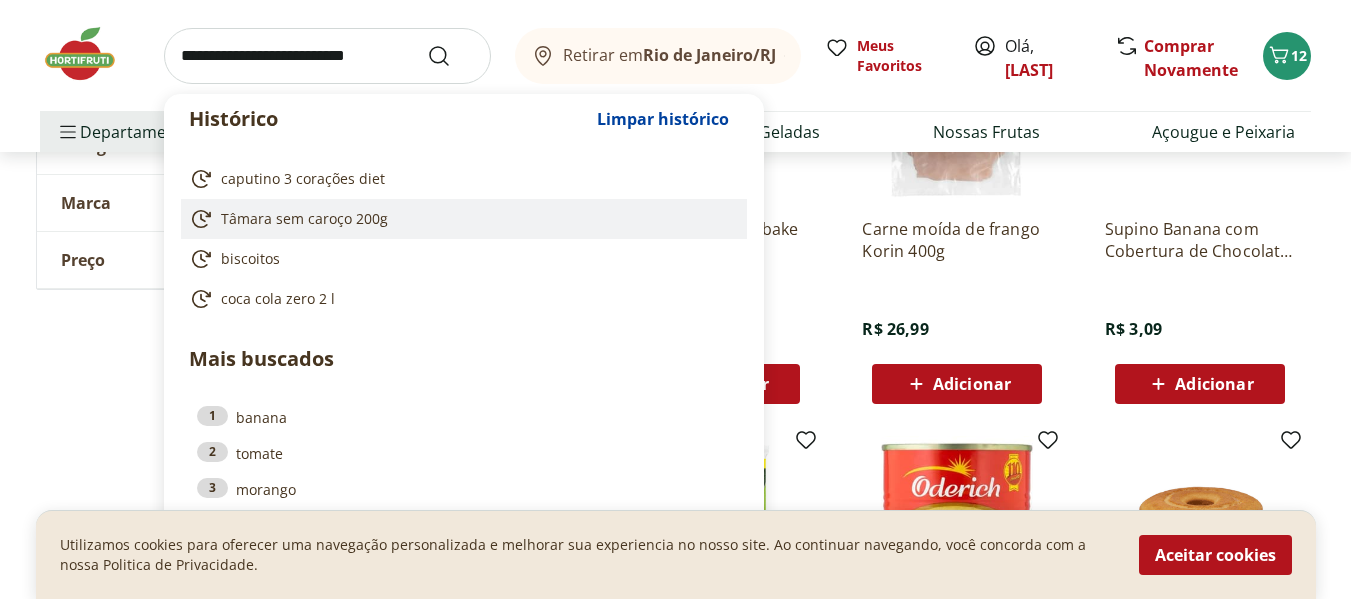 click on "Tâmara sem caroço 200g" at bounding box center (304, 219) 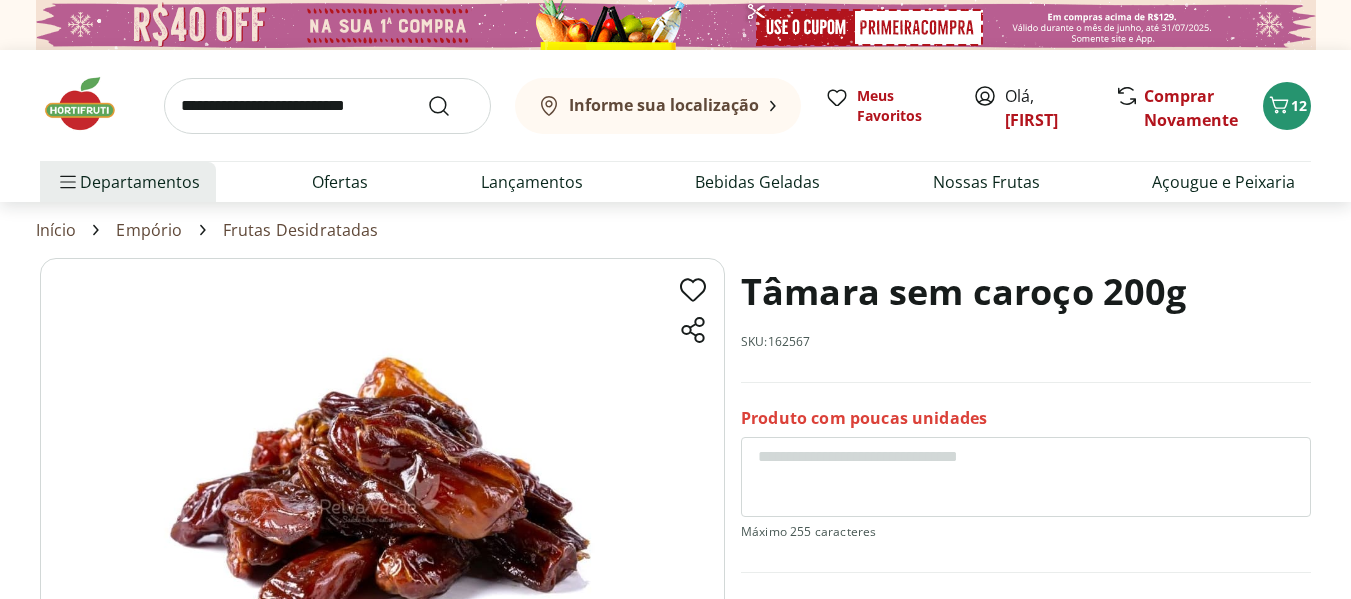 scroll, scrollTop: 171, scrollLeft: 0, axis: vertical 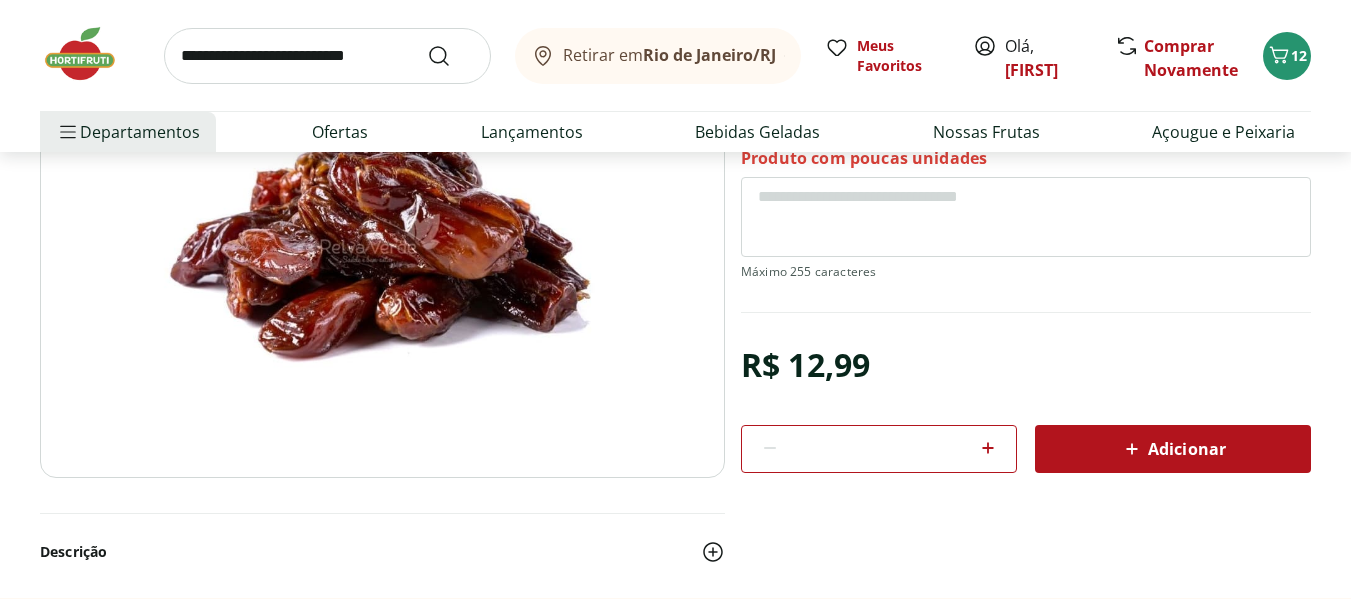 click on "Retirar em [CITY]/[STATE] Olá, [FIRST] Retirar em [CITY]/[STATE] Meus Favoritos Olá, [FIRST] Comprar Novamente 12 Departamentos Nossa Marca Nossa Marca Ver tudo do departamento Açougue & Peixaria Congelados e Refrigerados Frutas, Legumes e Verduras Orgânicos Mercearia Sorvetes Hortifruti Hortifruti Ver tudo do departamento Cogumelos Frutas Legumes Ovos Temperos Frescos Verduras Orgânicos Orgânicos Ver tudo do departamento Bebidas Orgânicas Frutas Orgânicas Legumes Orgânicos Ovos Orgânicos Perecíveis Orgânicos Verduras Orgânicas Temperos Frescos Açougue e Peixaria Açougue e Peixaria Ver tudo do departamento Aves Bovinos Exóticos Frutos do Mar Linguiça e Salsicha Peixes Salgados e Defumados Suínos Prontinhos Prontinhos Ver tudo do departamento Frutas Cortadinhas Pré Preparados Prontos para Consumo Saladas Sucos e Água de Coco Padaria Padaria Ver tudo do departamento Bolos e Mini Bolos Doces Pão Padaria Própria Salgados Torradas Bebidas Bebidas Ver tudo do departamento Água *" at bounding box center [675, 966] 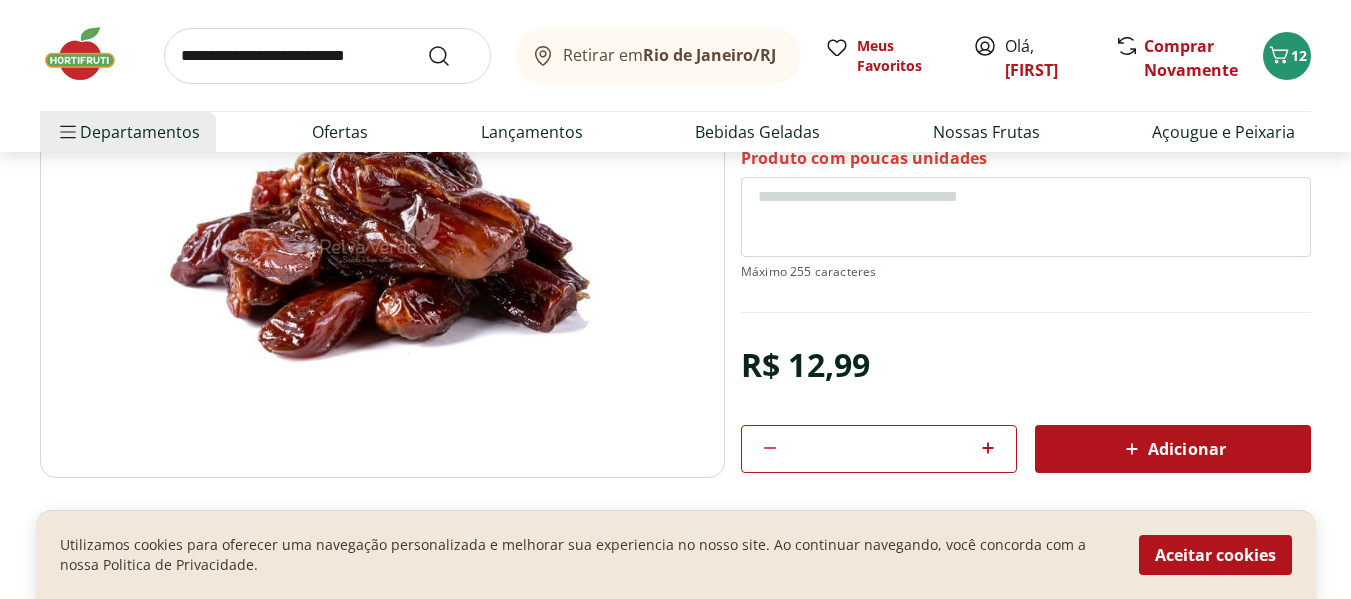 click 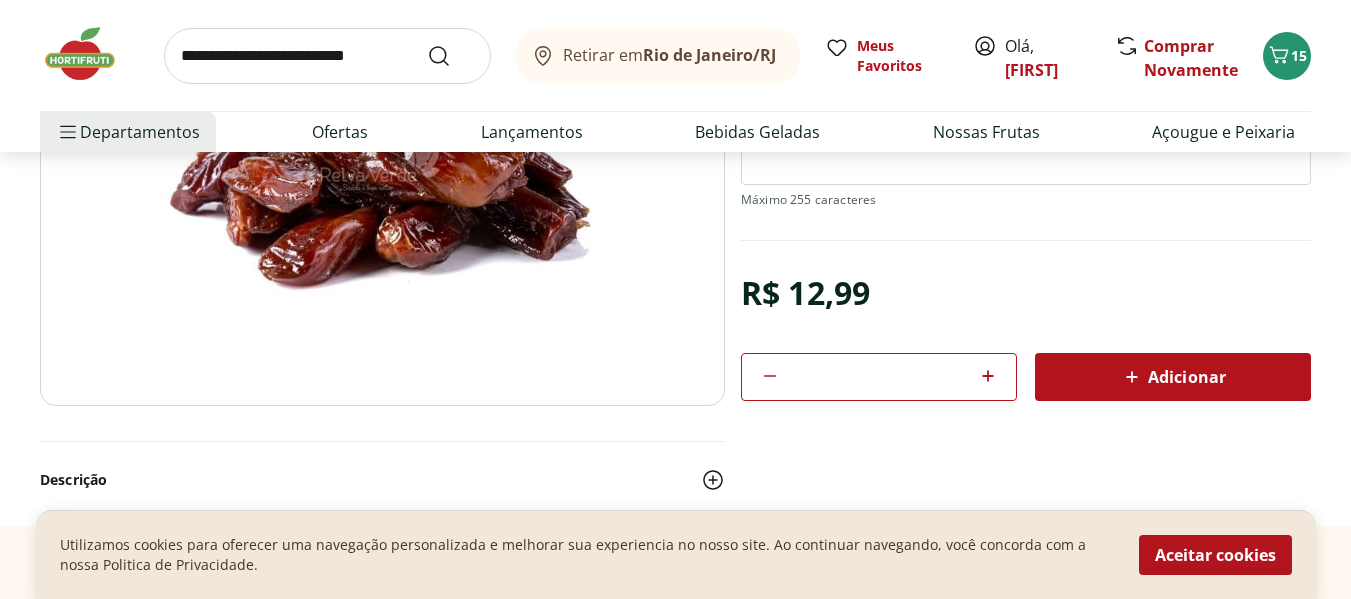 scroll, scrollTop: 147, scrollLeft: 0, axis: vertical 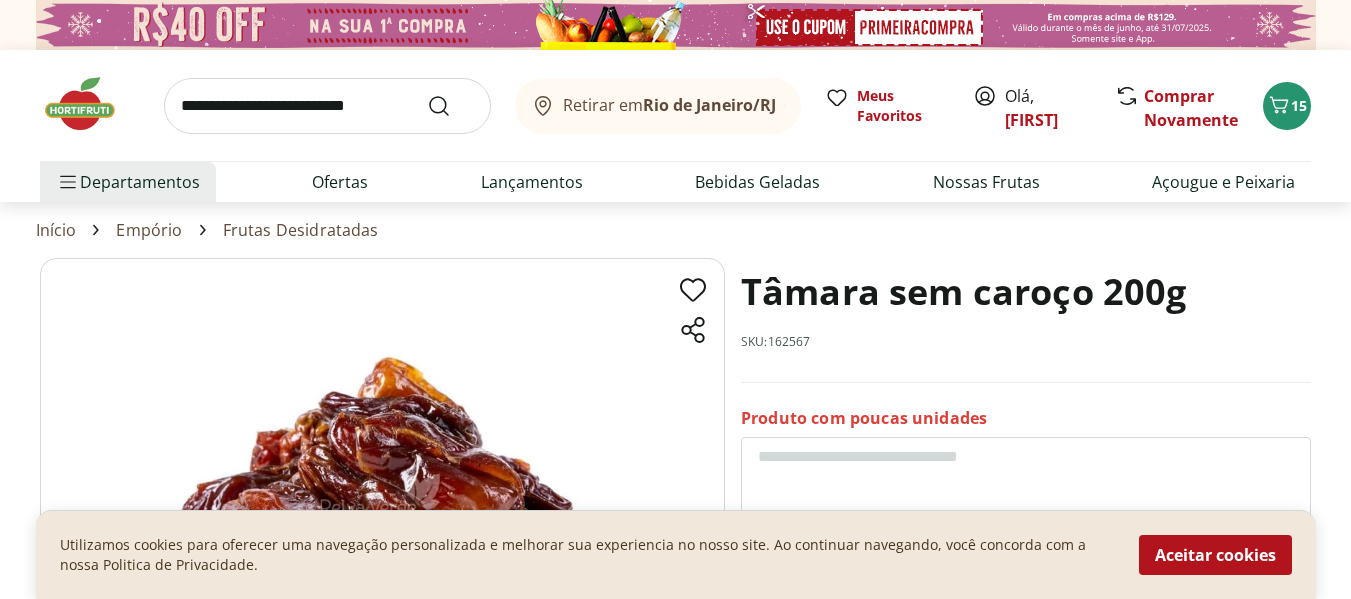 click at bounding box center [675, 25] 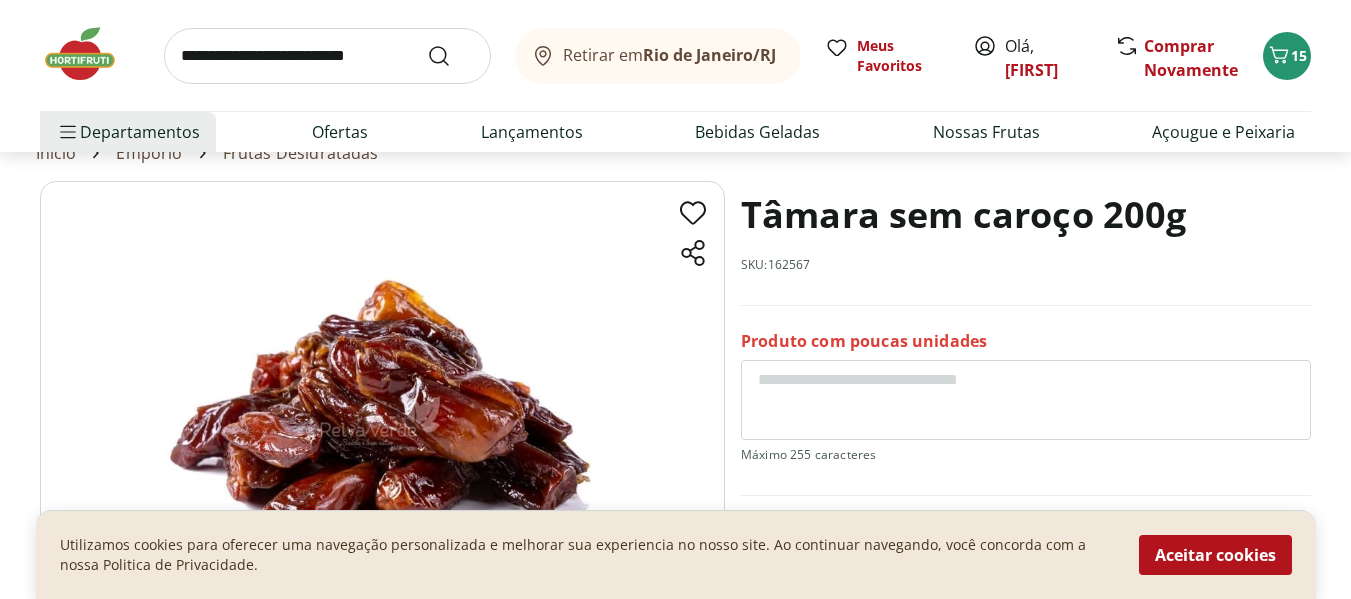 scroll, scrollTop: 95, scrollLeft: 0, axis: vertical 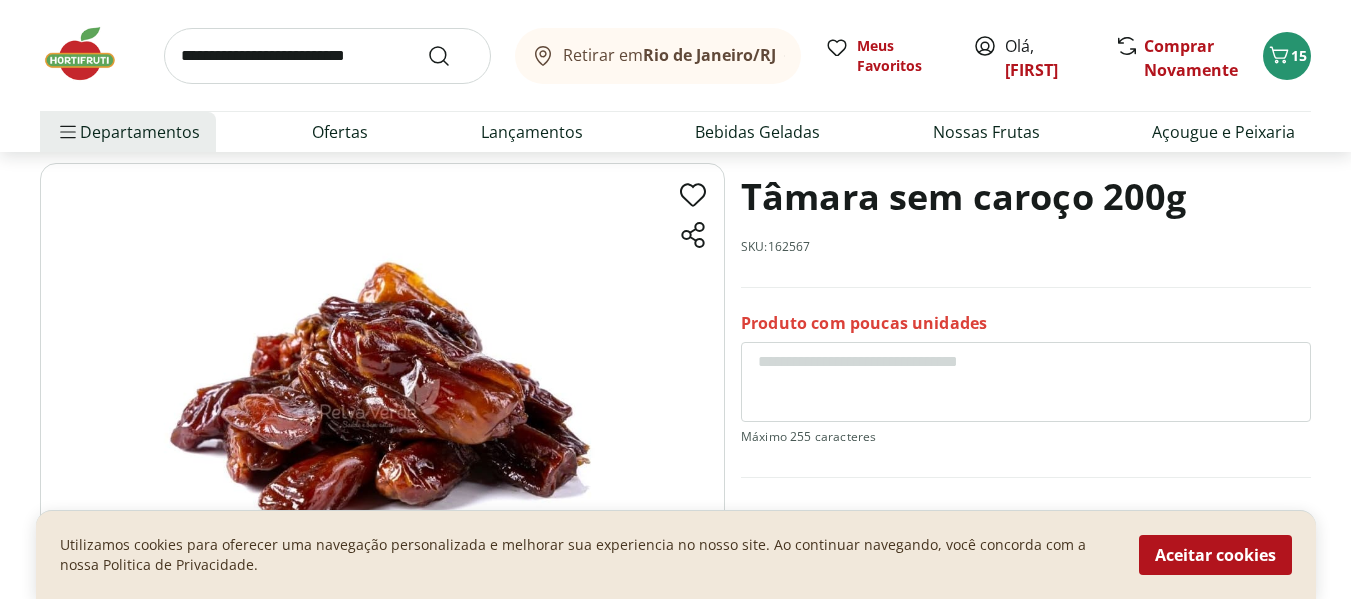 click at bounding box center [327, 56] 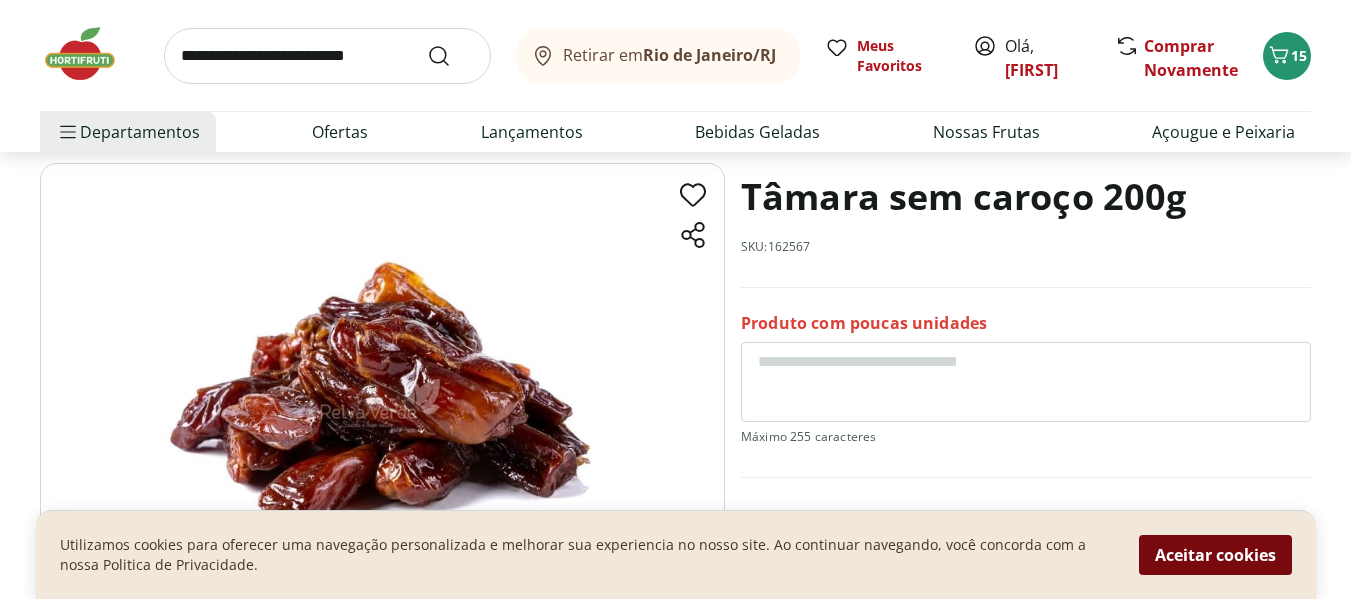 click on "Aceitar cookies" at bounding box center (1215, 555) 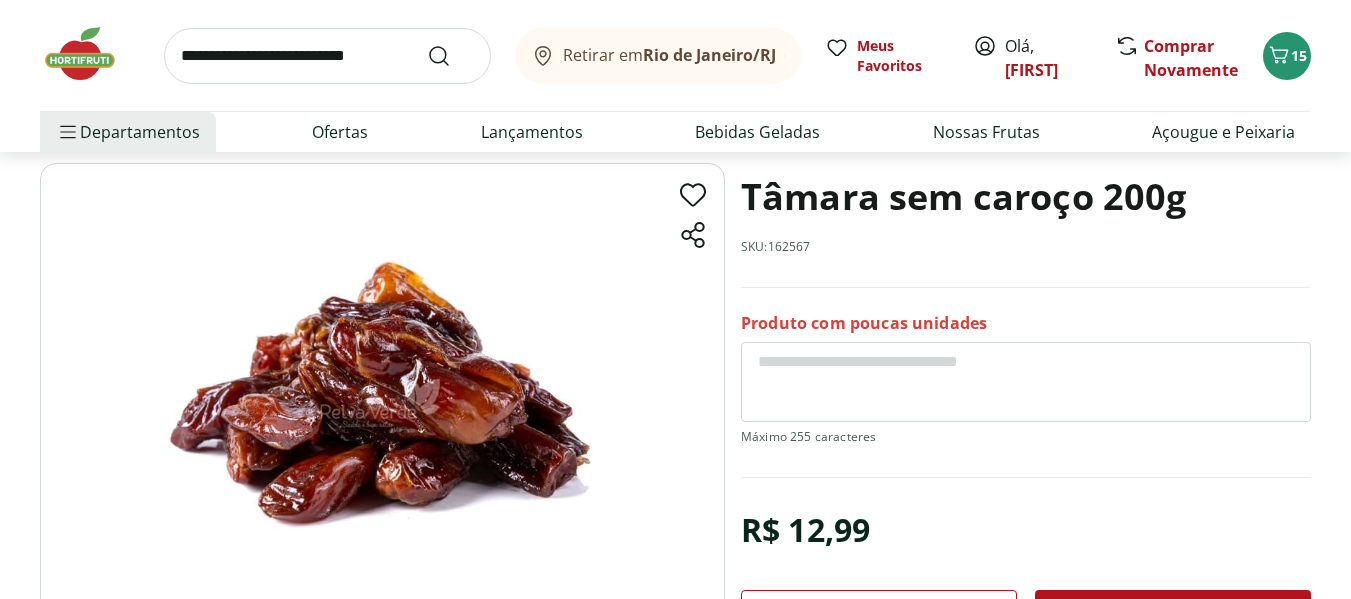 click at bounding box center (327, 56) 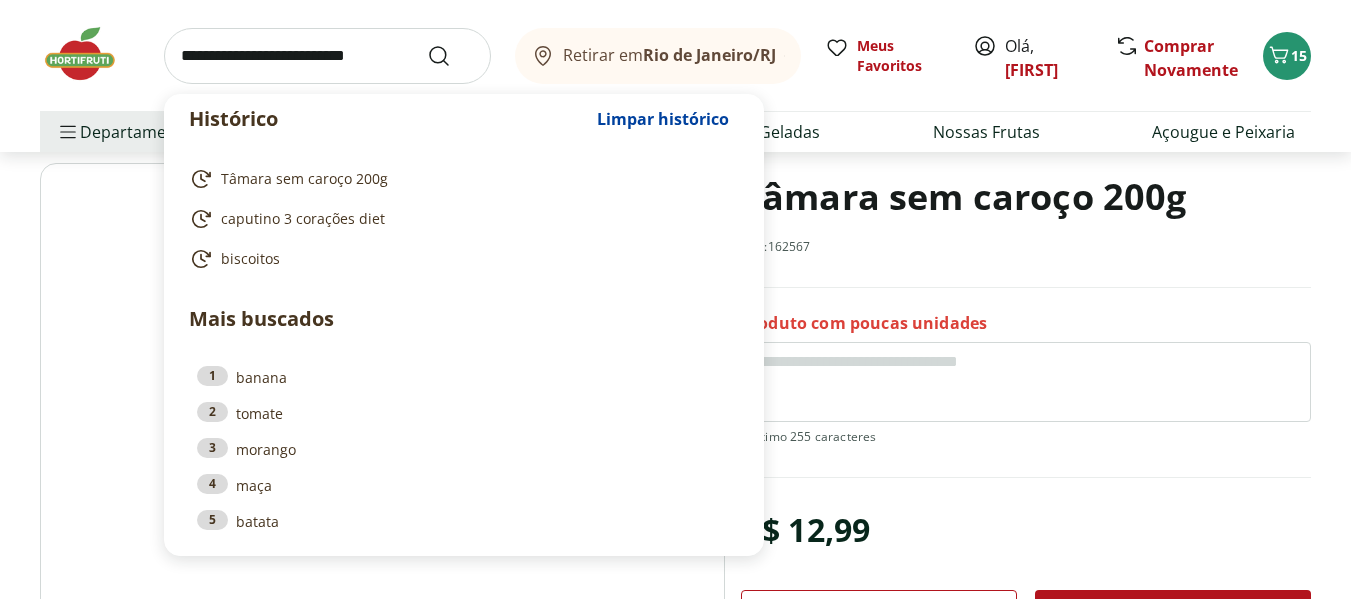 click at bounding box center [327, 56] 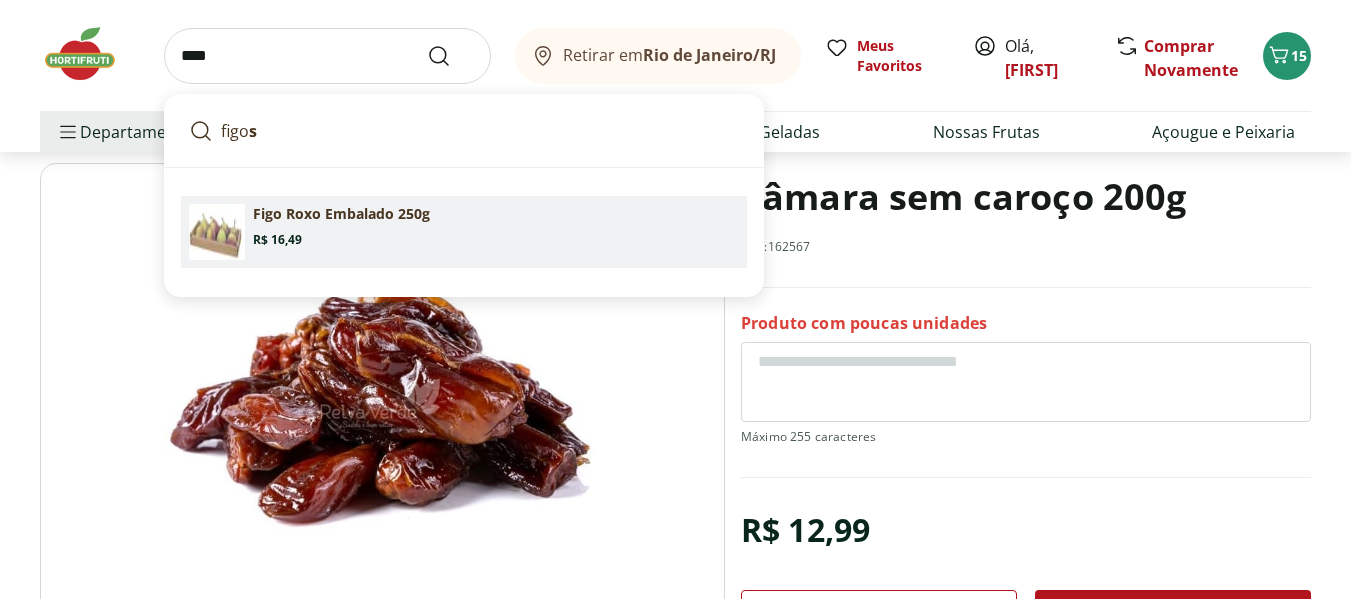 click on "Figo Roxo Embalado 250g" at bounding box center [341, 214] 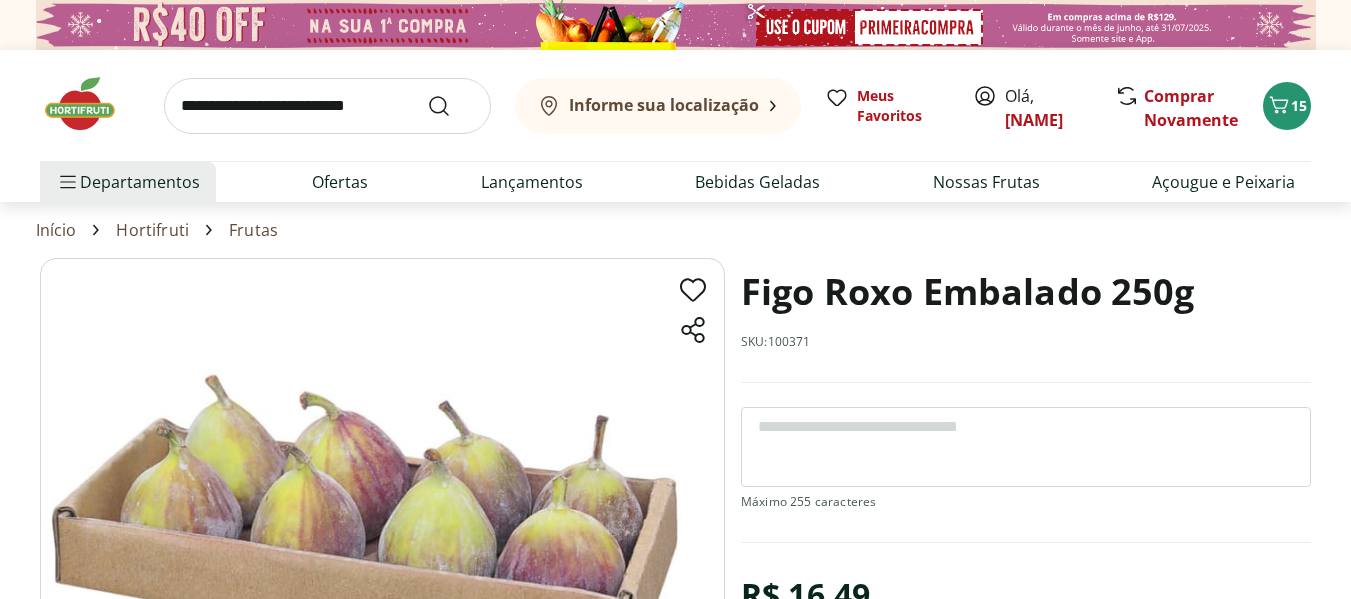 scroll, scrollTop: 86, scrollLeft: 0, axis: vertical 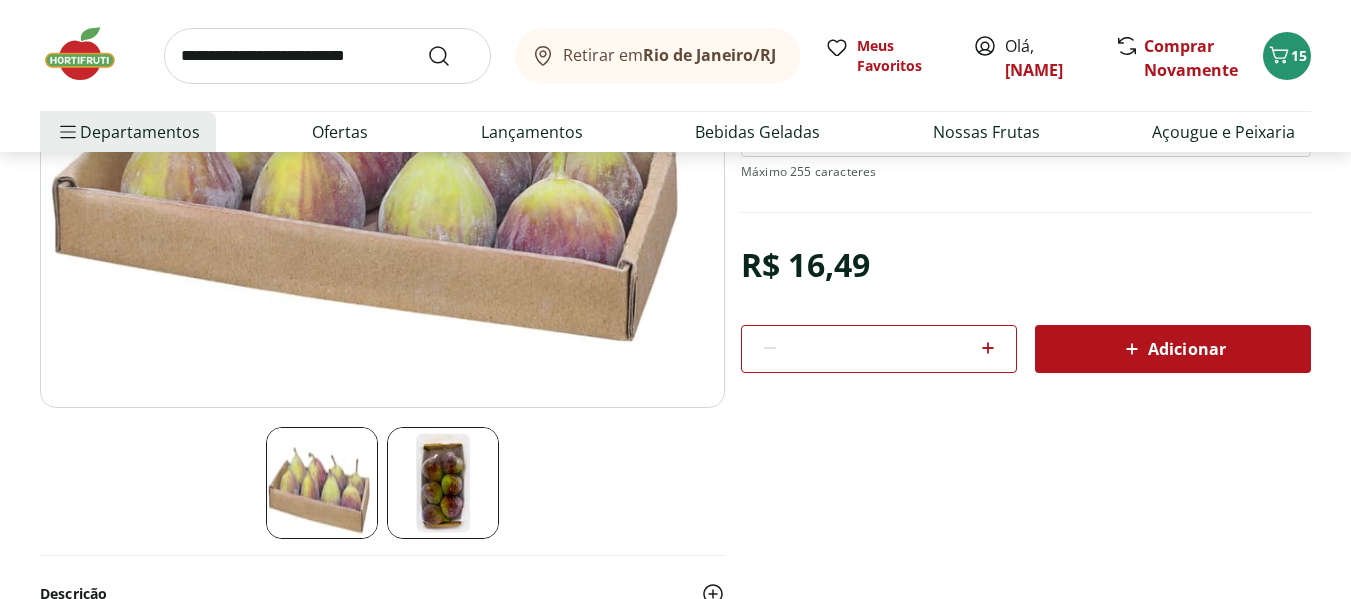 click 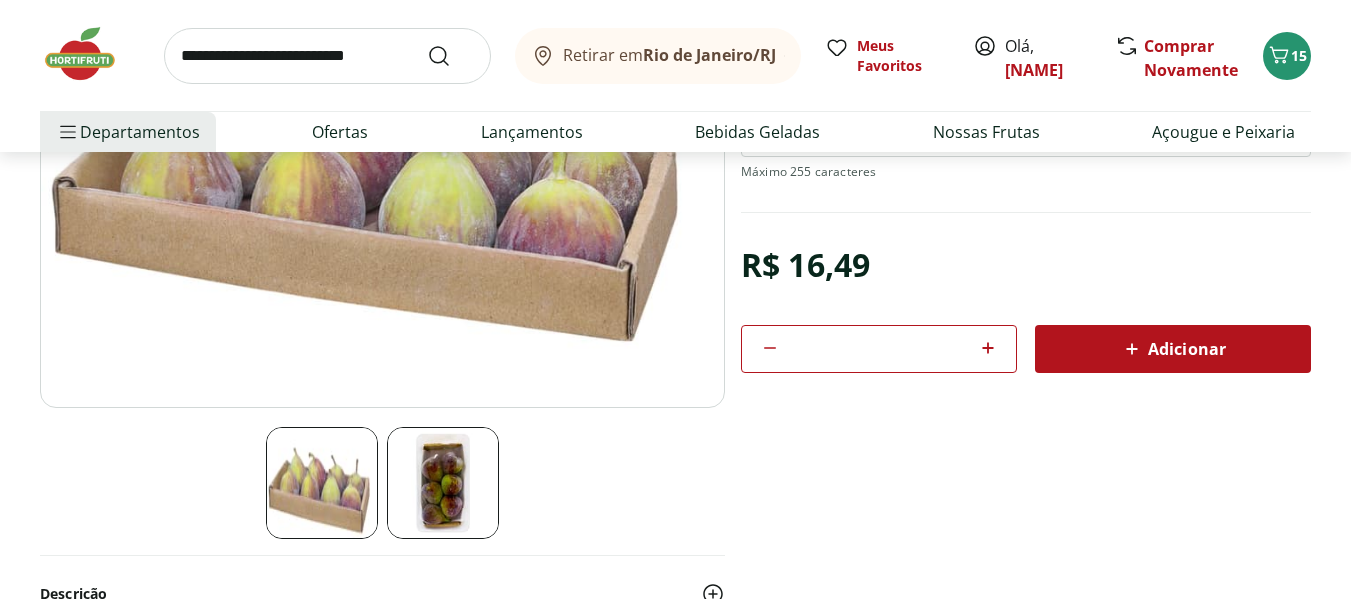 click on "Adicionar" at bounding box center (1173, 349) 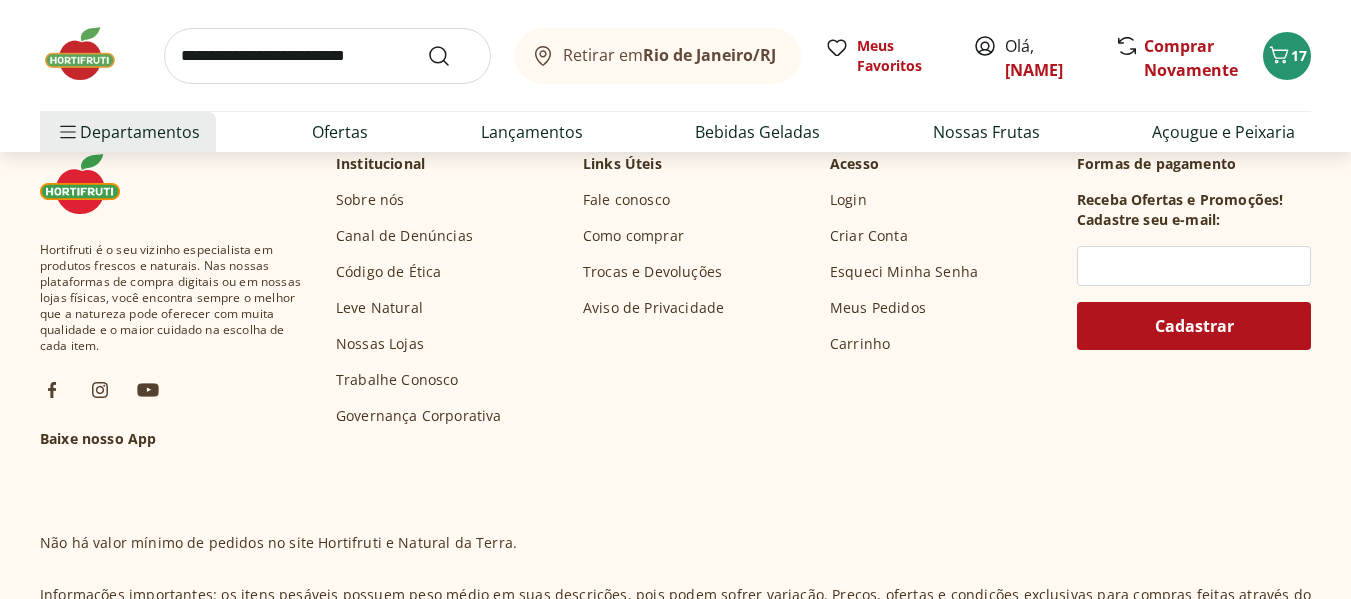 scroll, scrollTop: 267, scrollLeft: 0, axis: vertical 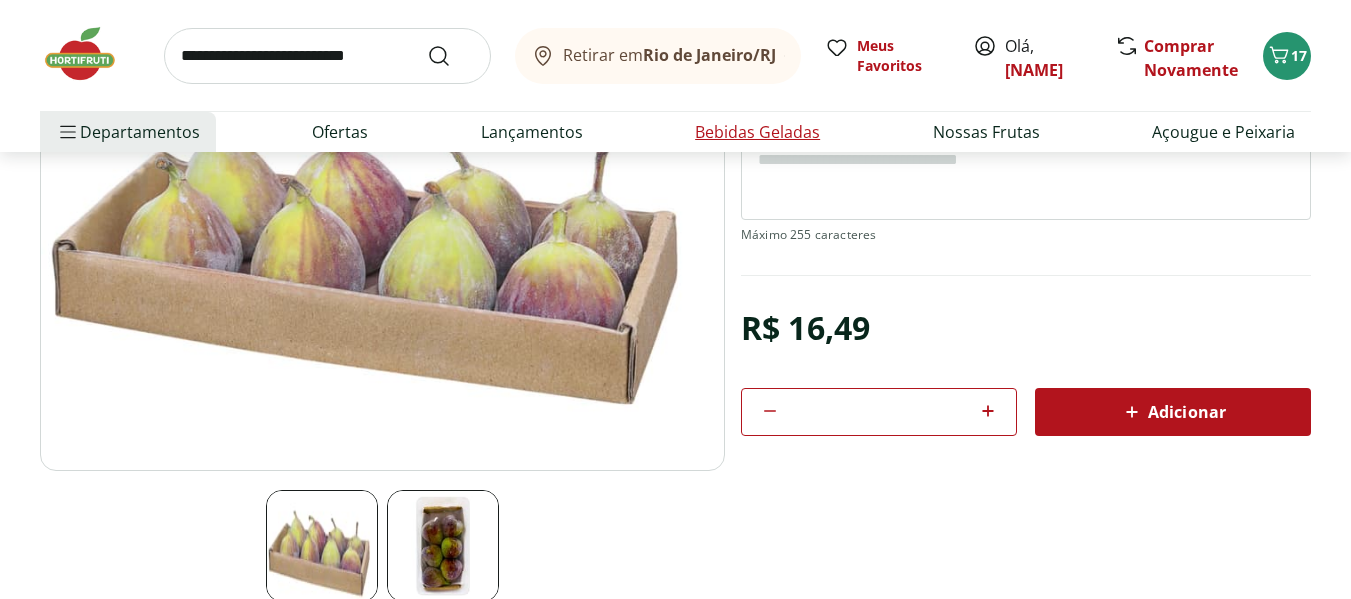 click on "Bebidas Geladas" at bounding box center (757, 132) 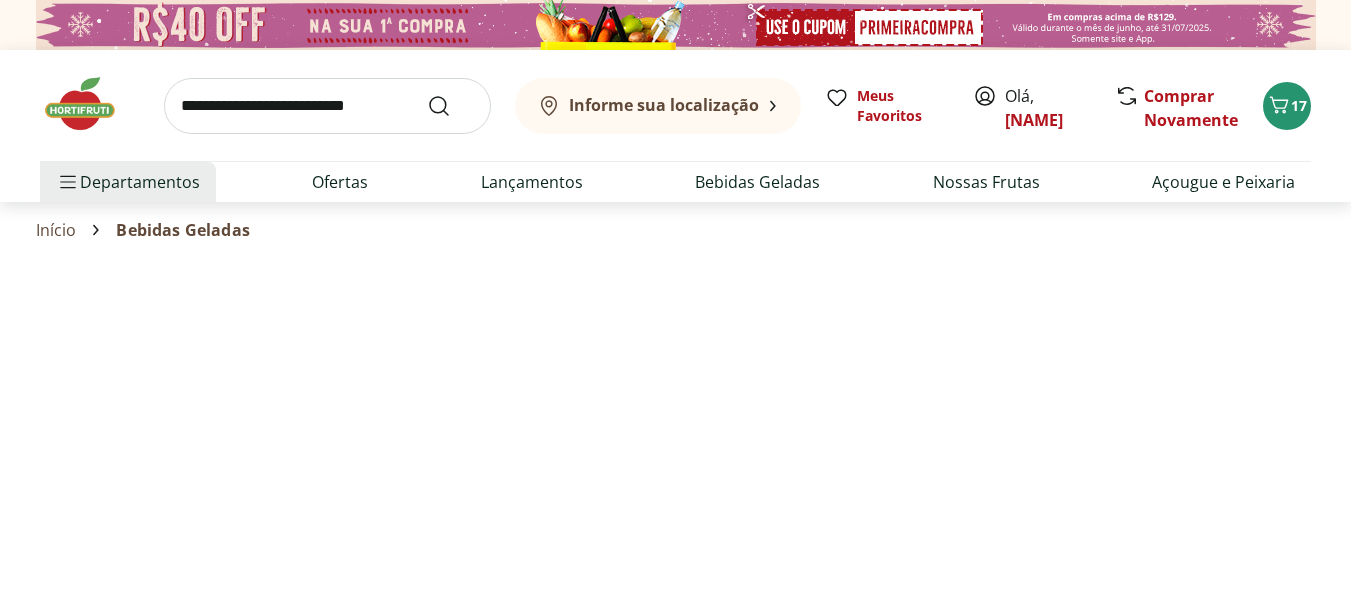 select on "**********" 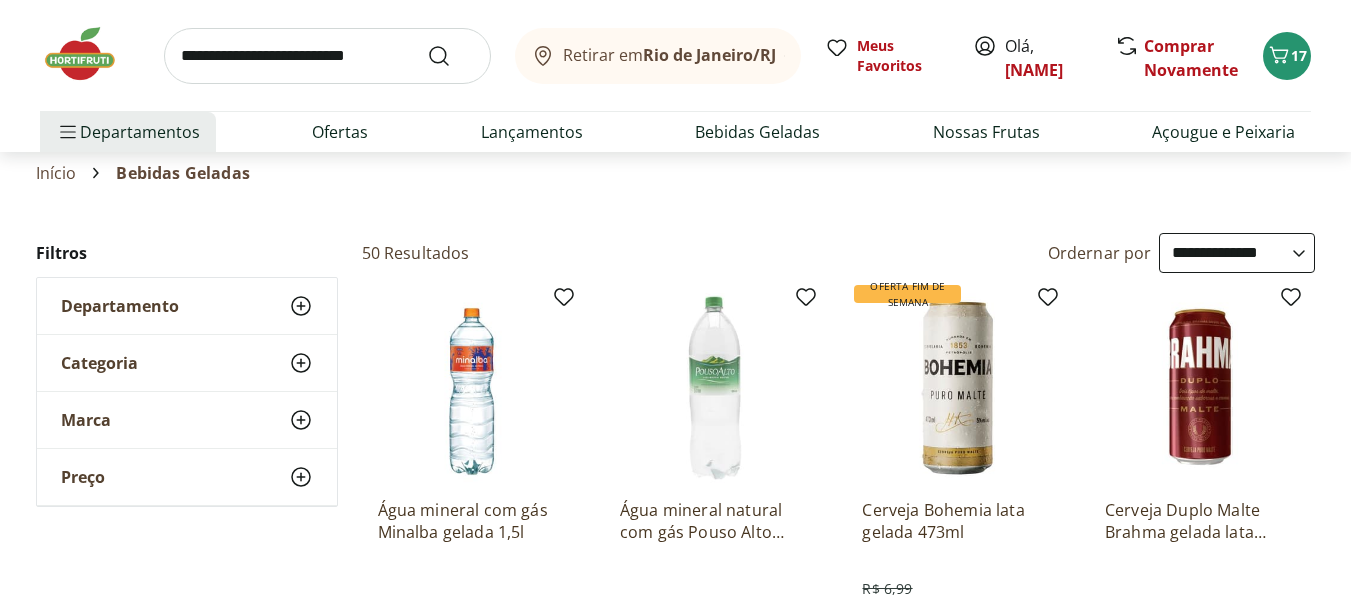 scroll, scrollTop: 0, scrollLeft: 0, axis: both 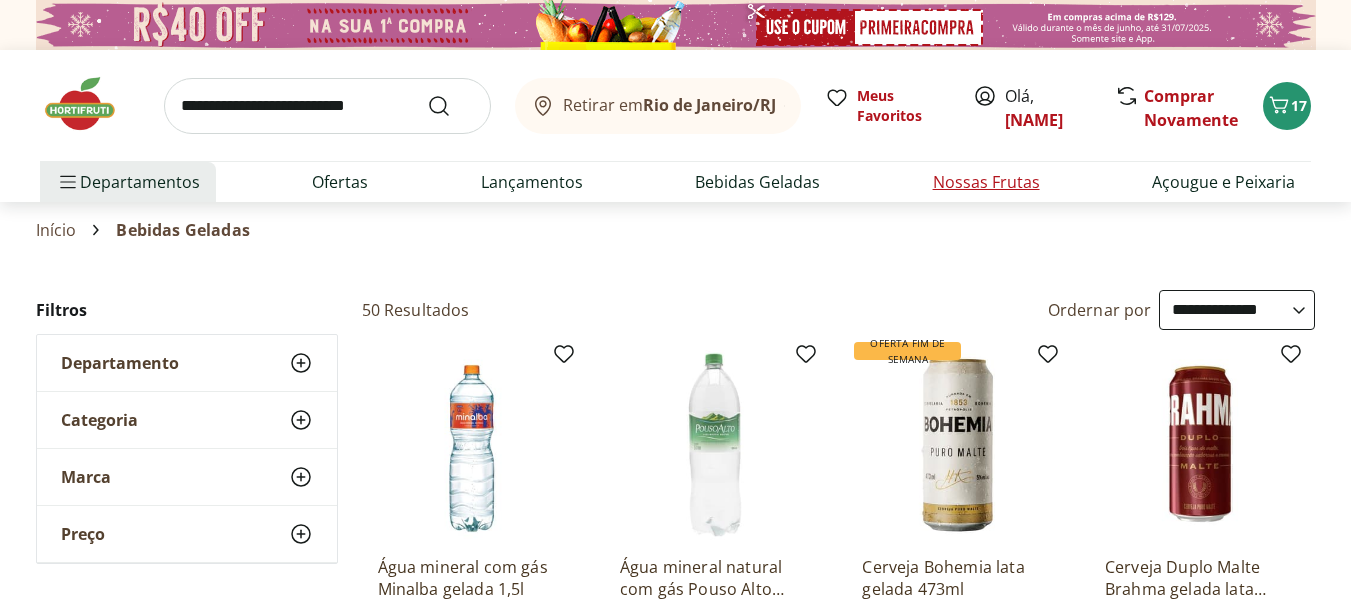 click on "Nossas Frutas" at bounding box center (986, 182) 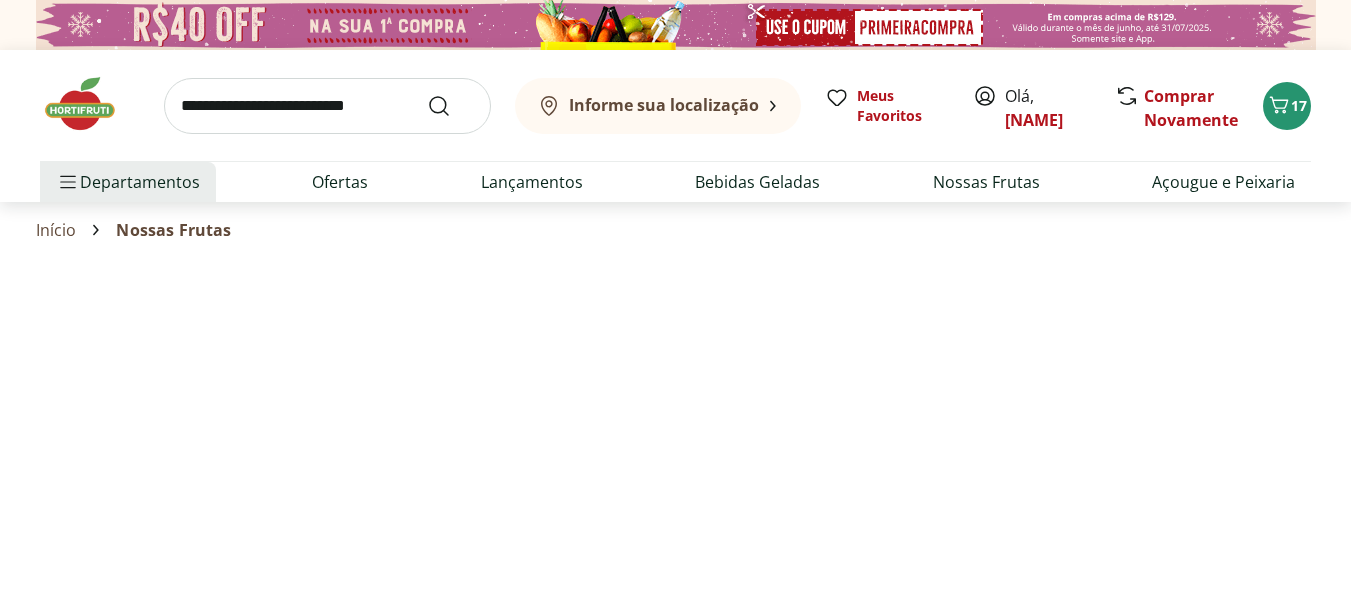 select on "**********" 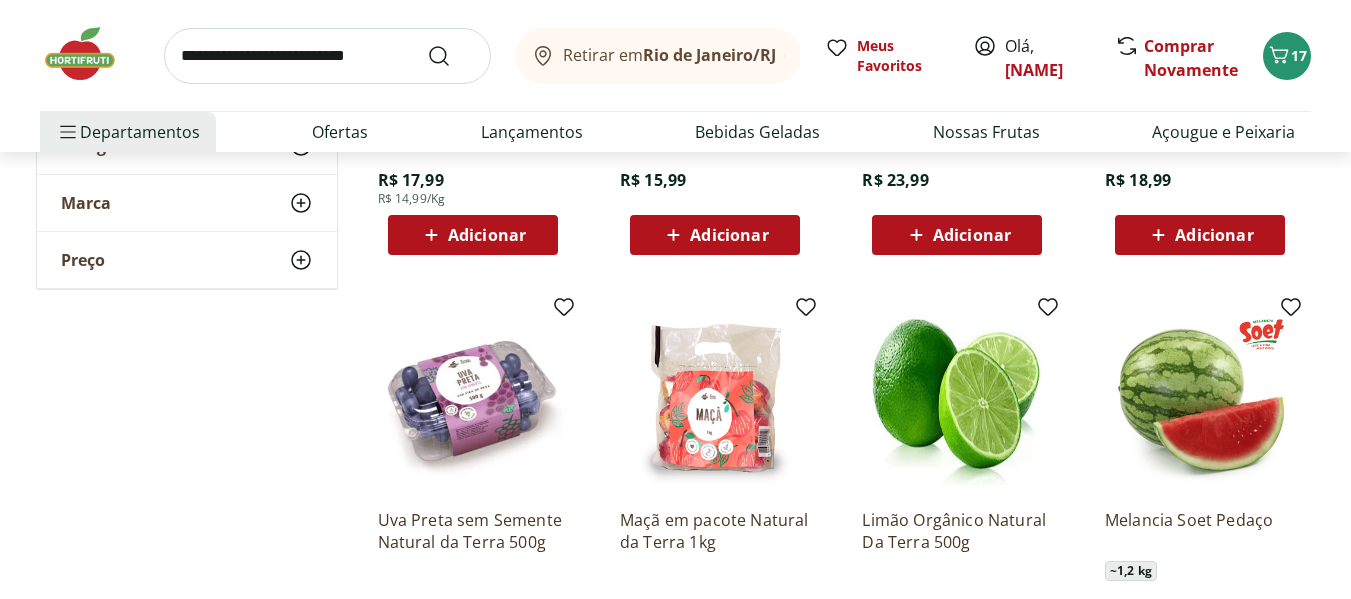 scroll, scrollTop: 665, scrollLeft: 0, axis: vertical 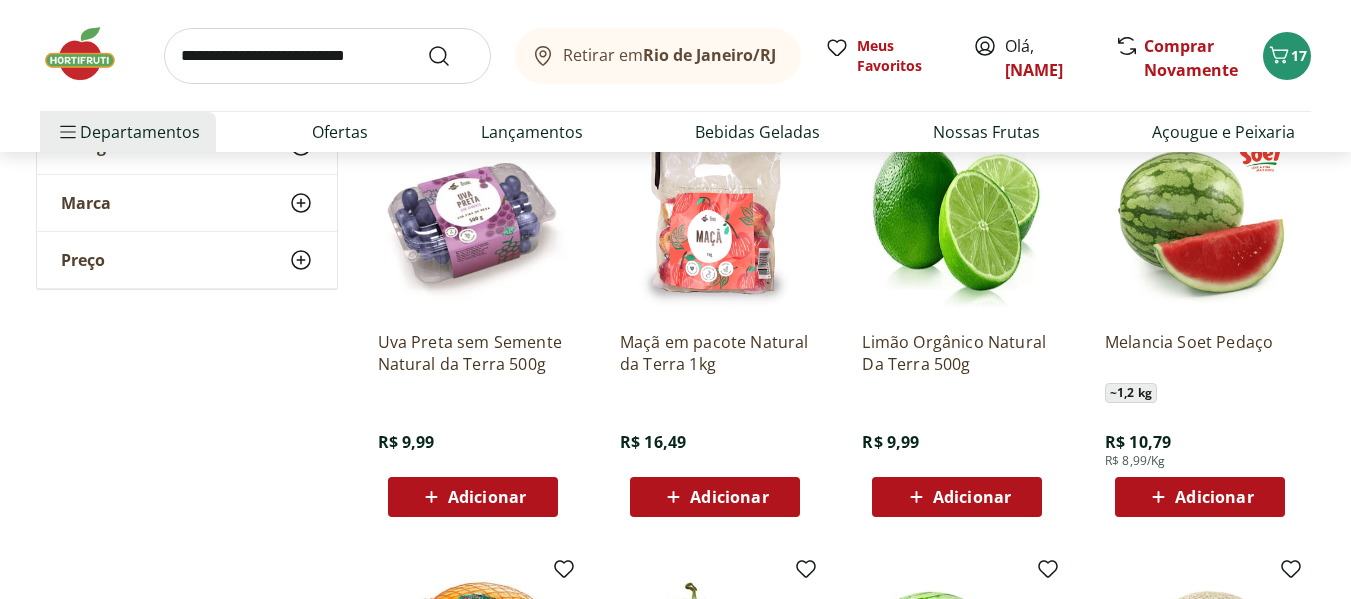 click on "Adicionar" at bounding box center (487, 497) 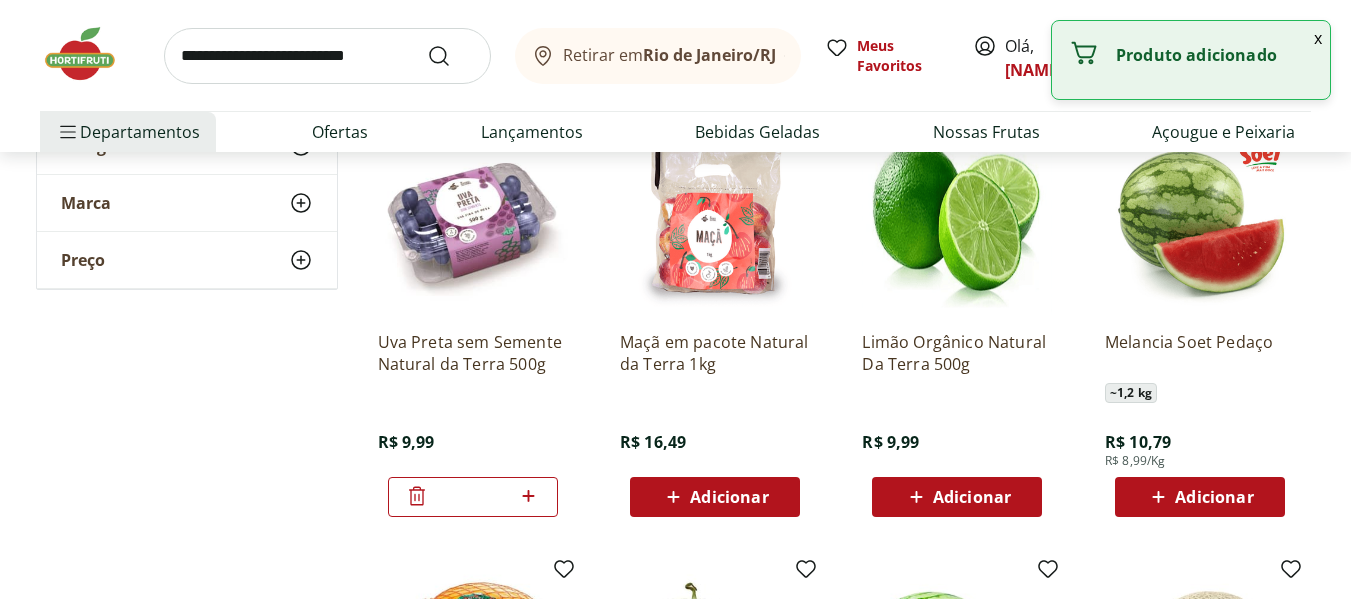 click 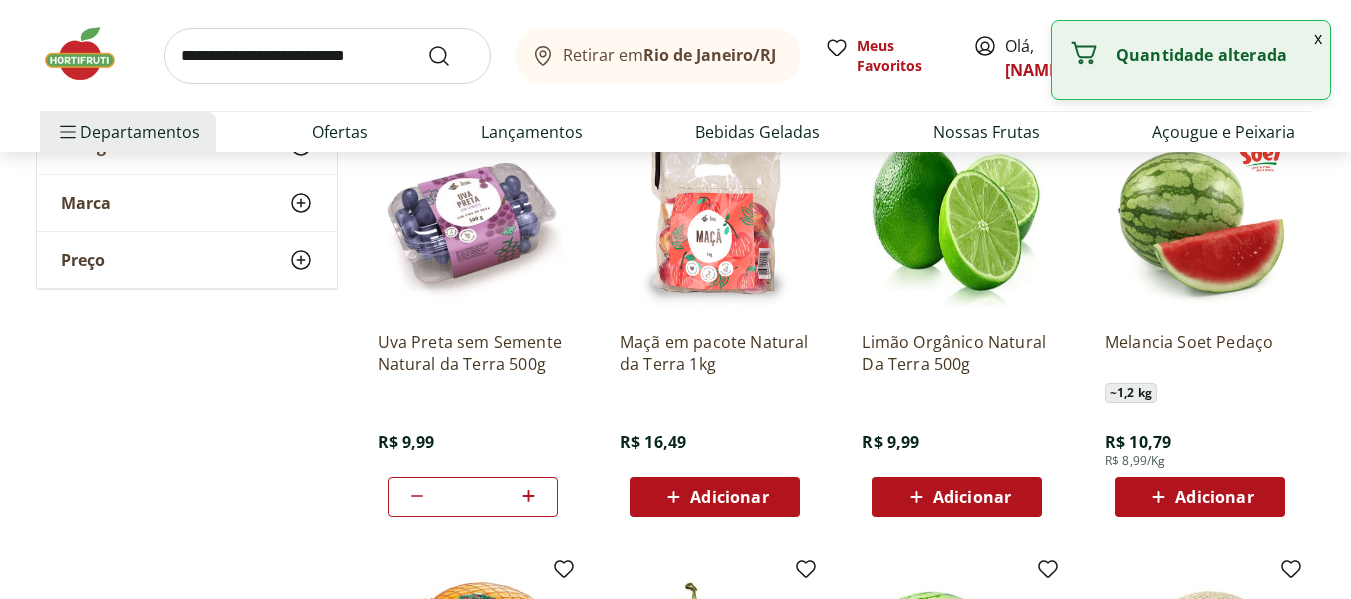 click 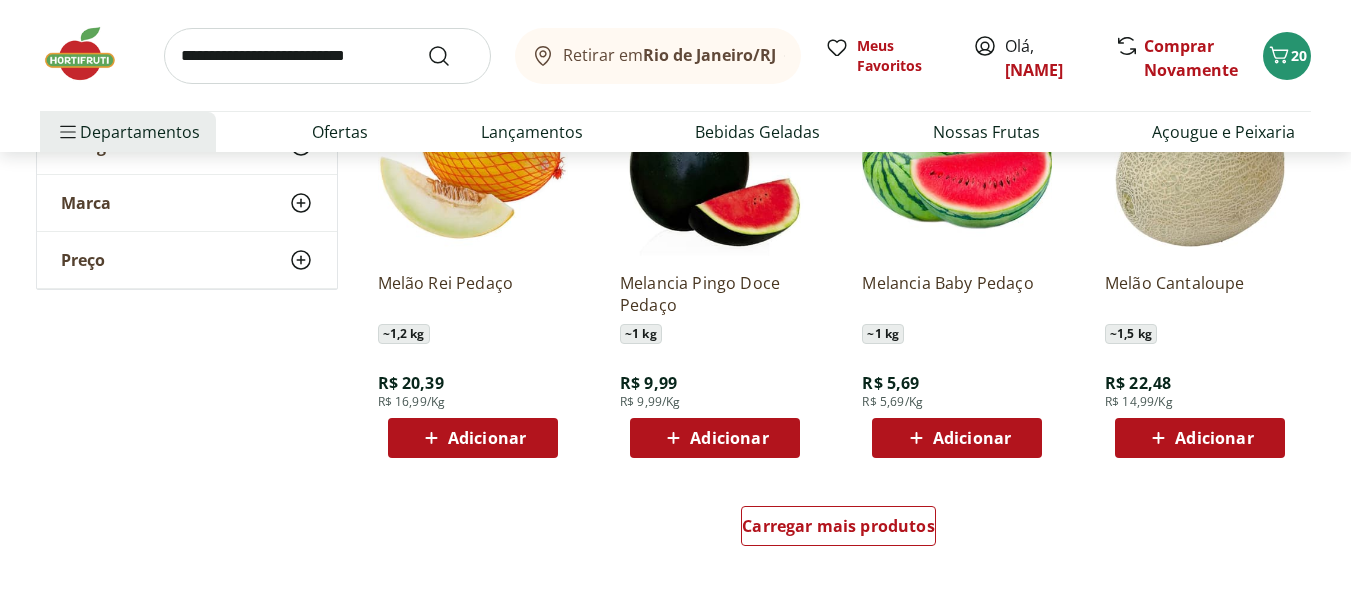scroll, scrollTop: 1289, scrollLeft: 0, axis: vertical 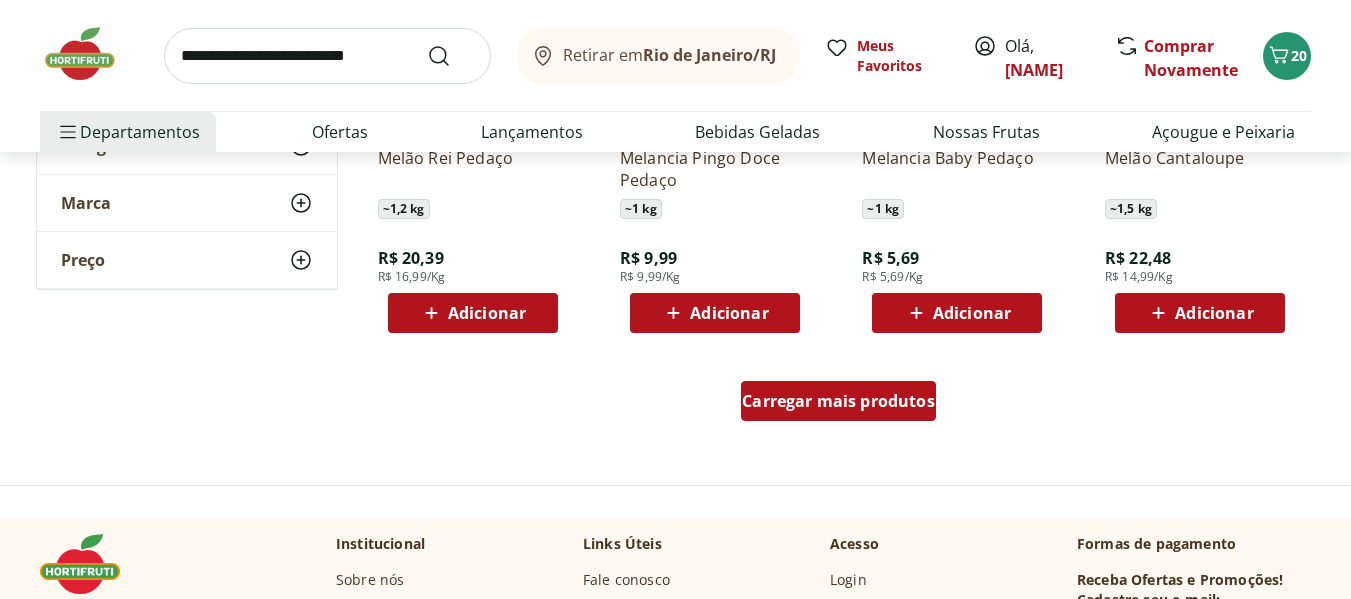 click on "Carregar mais produtos" at bounding box center (838, 401) 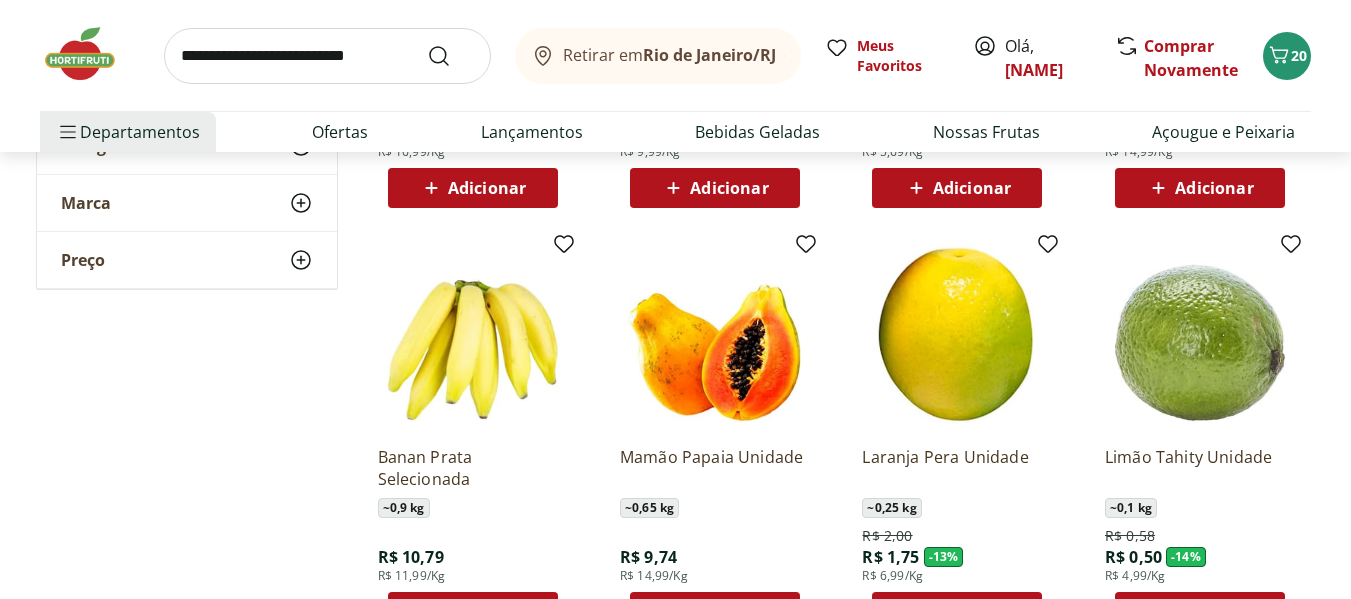 scroll, scrollTop: 1498, scrollLeft: 0, axis: vertical 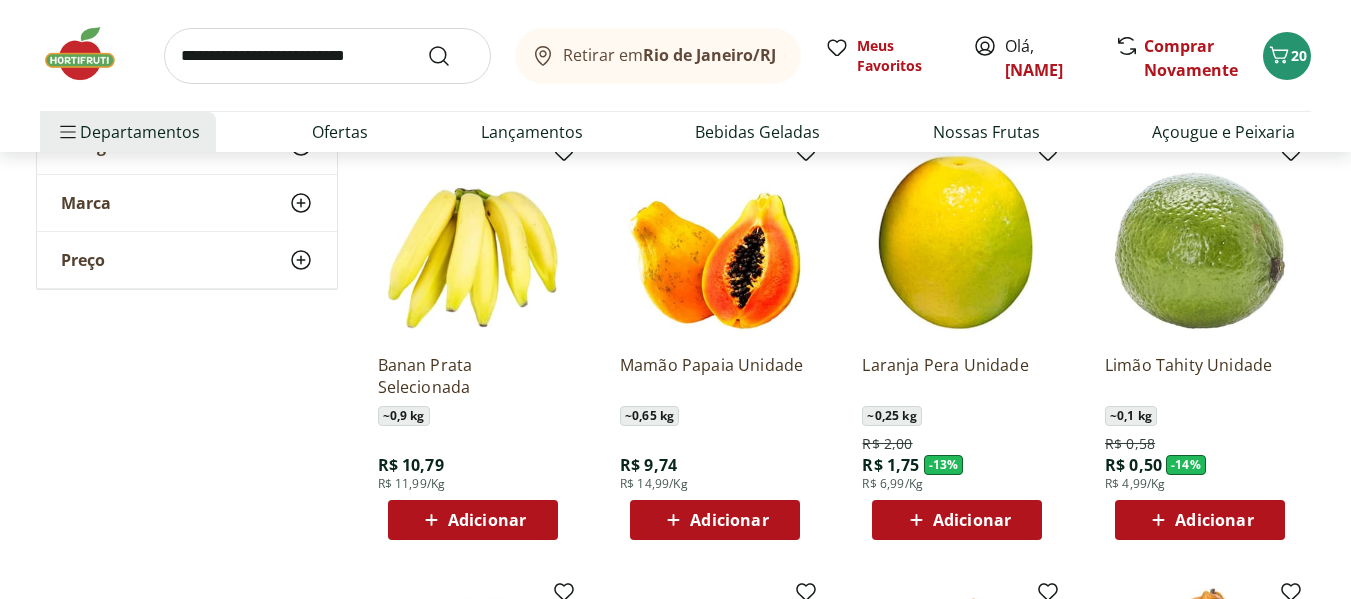 click on "Adicionar" at bounding box center (487, 520) 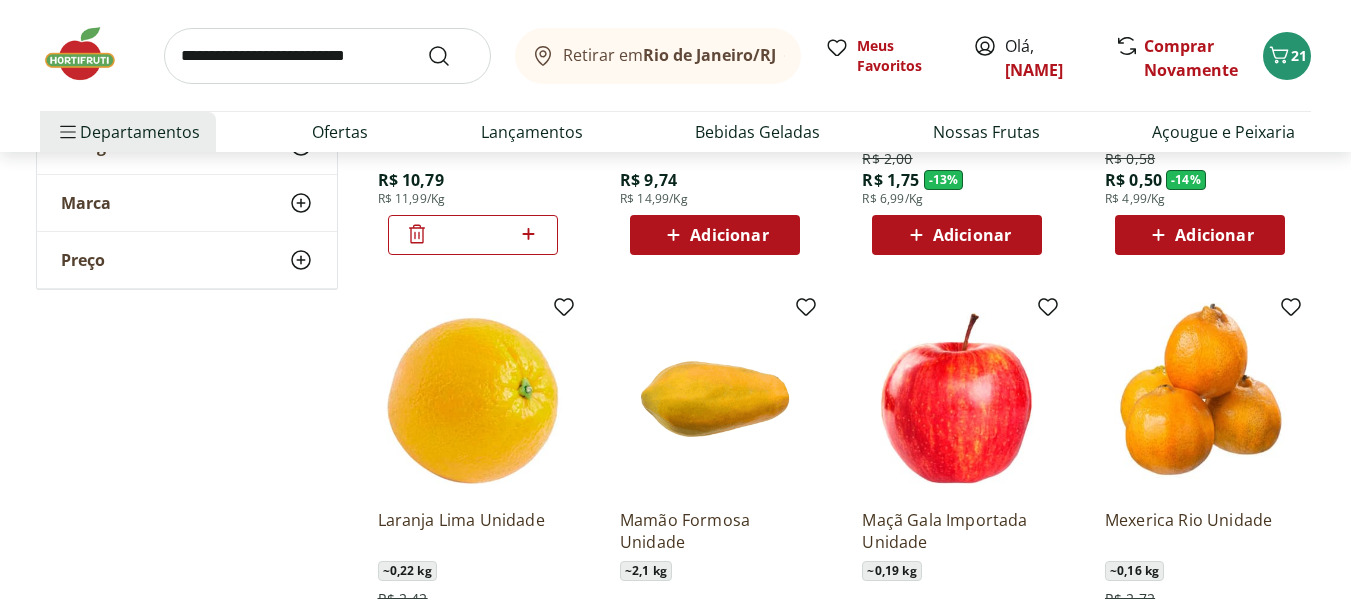 scroll, scrollTop: 1807, scrollLeft: 0, axis: vertical 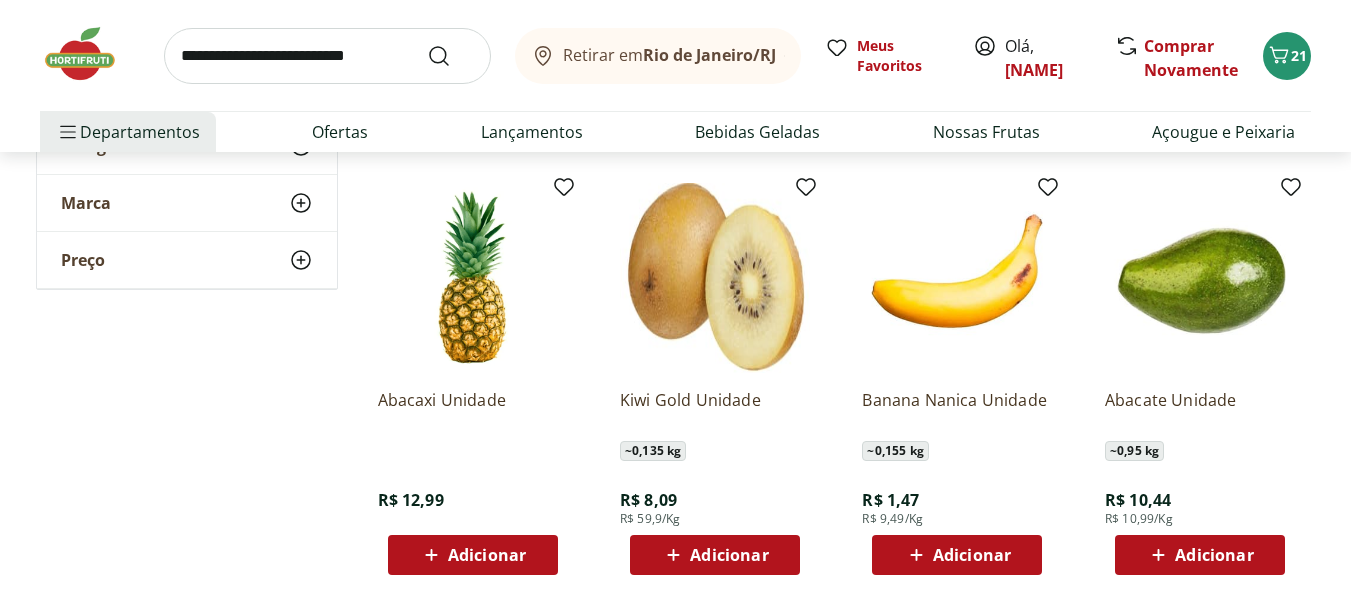 click on "Adicionar" at bounding box center (1214, 555) 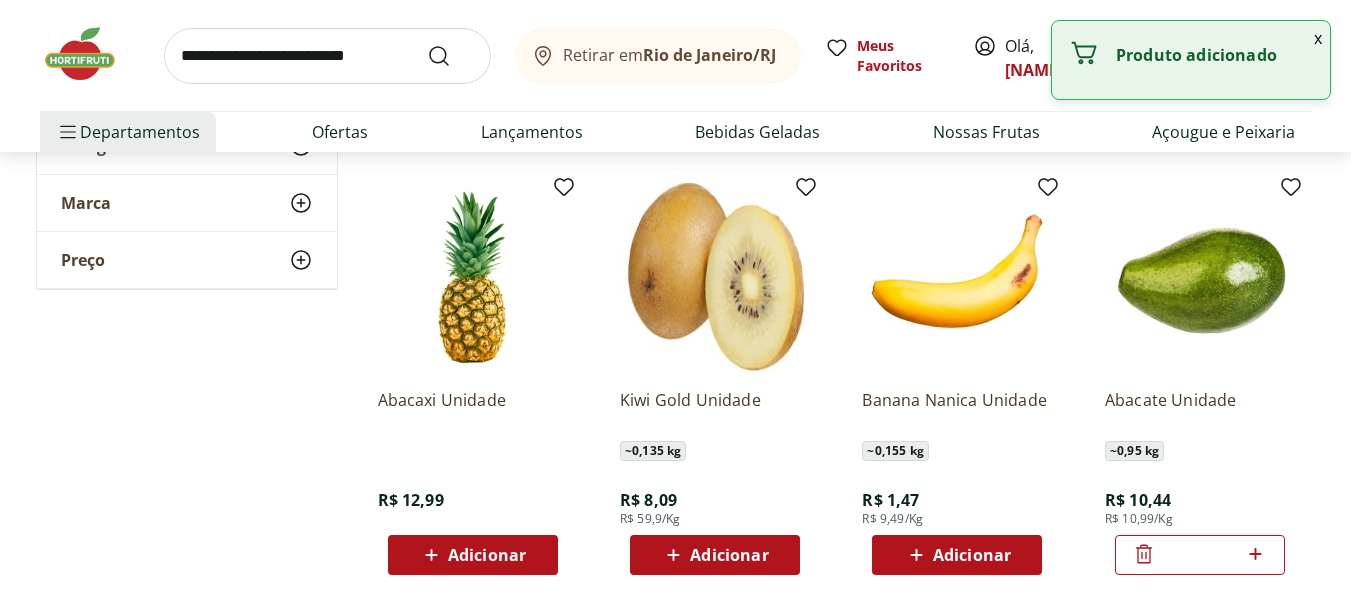 click 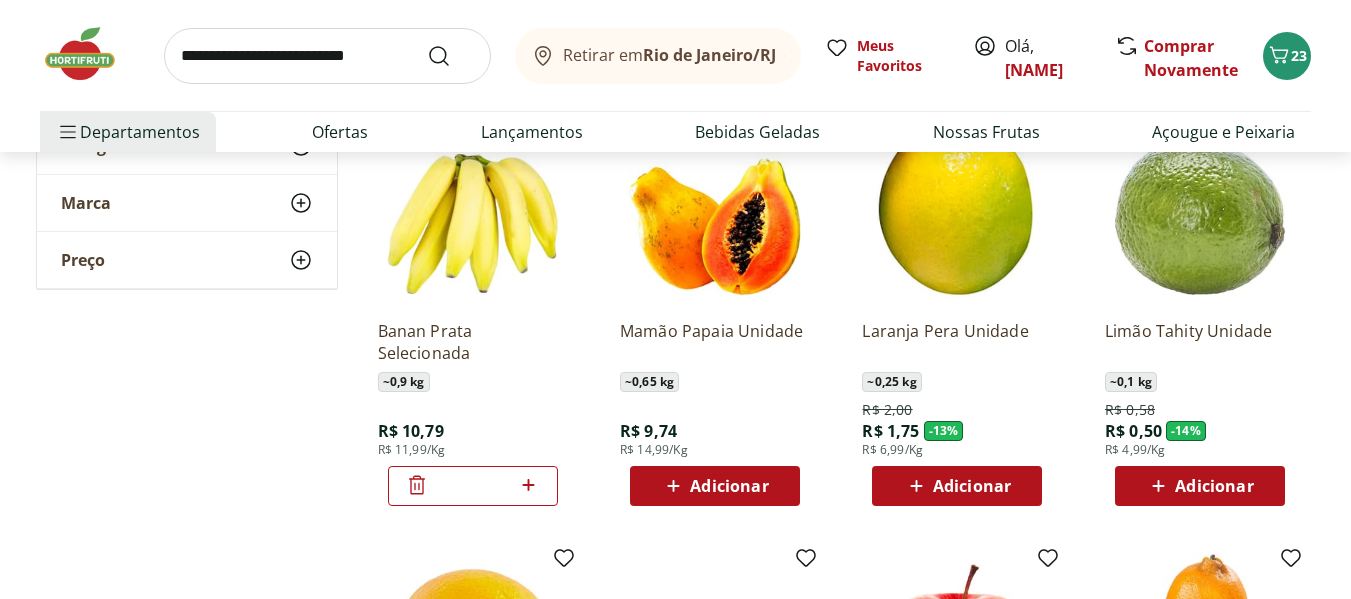 scroll, scrollTop: 1523, scrollLeft: 0, axis: vertical 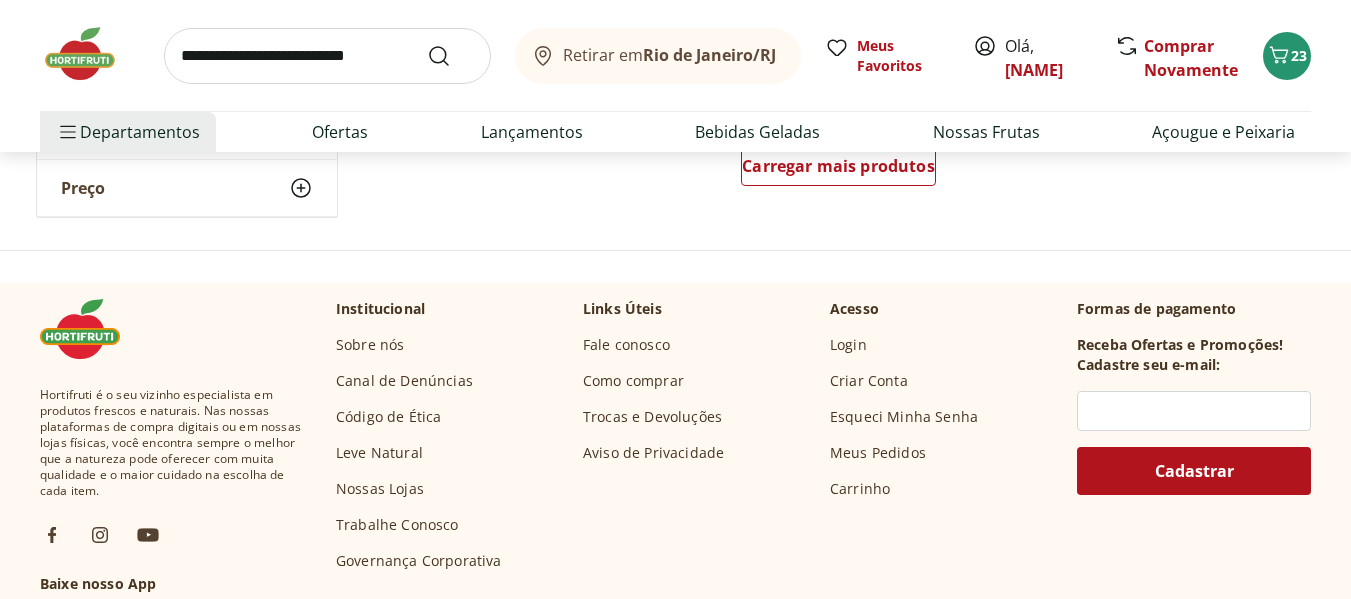 drag, startPoint x: 1349, startPoint y: 397, endPoint x: 1356, endPoint y: 384, distance: 14.764823 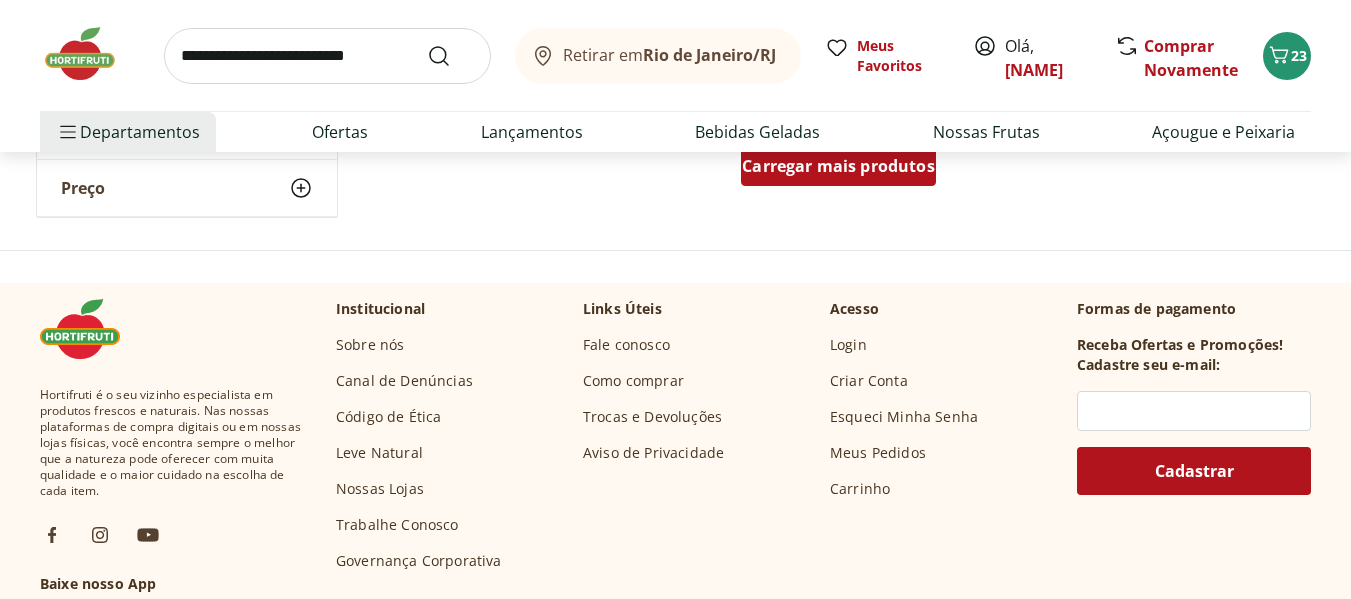 click on "Carregar mais produtos" at bounding box center (838, 166) 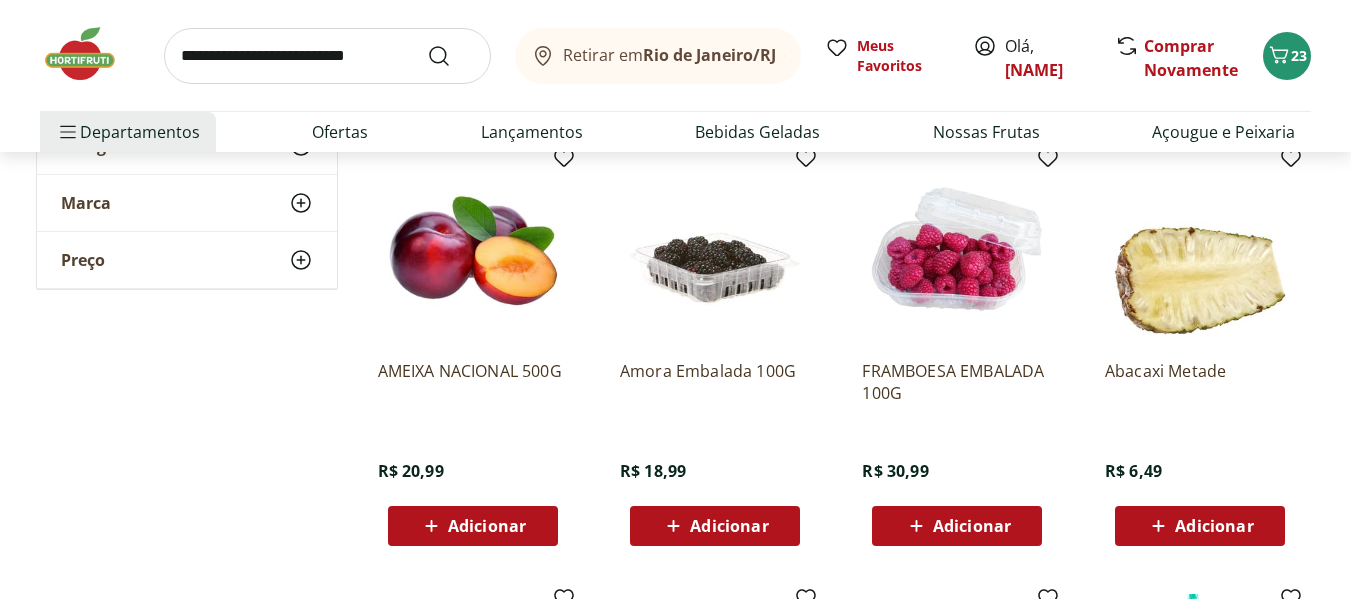 scroll, scrollTop: 3255, scrollLeft: 0, axis: vertical 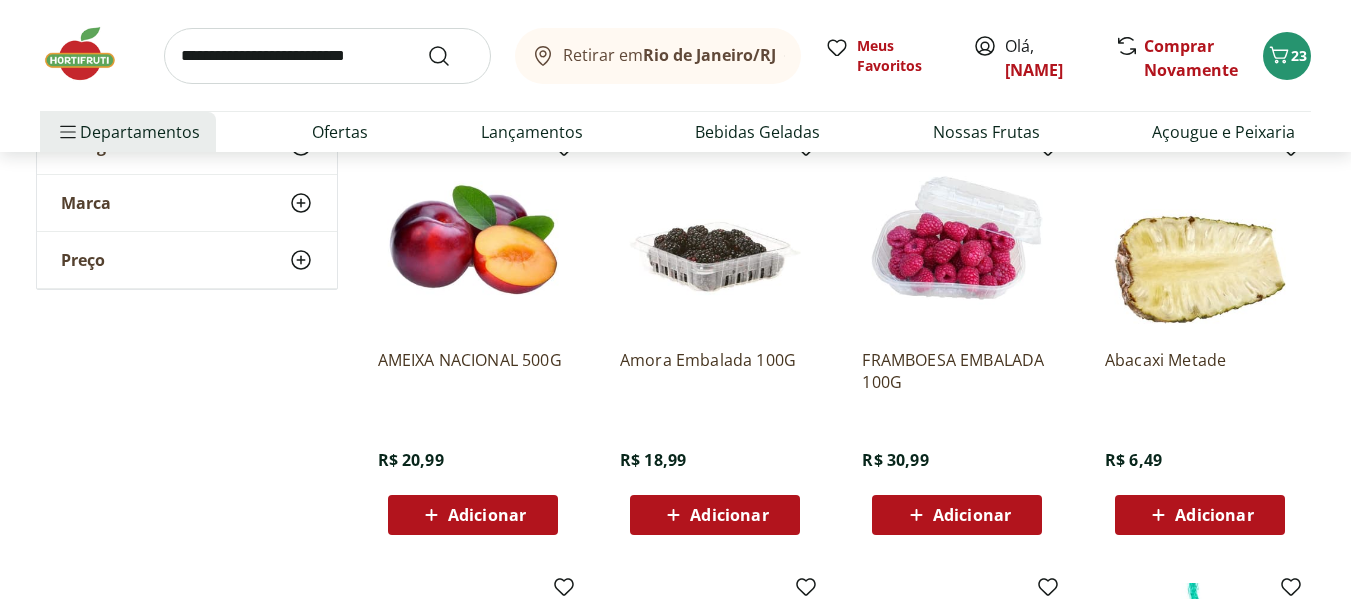 click on "Adicionar" at bounding box center (487, 515) 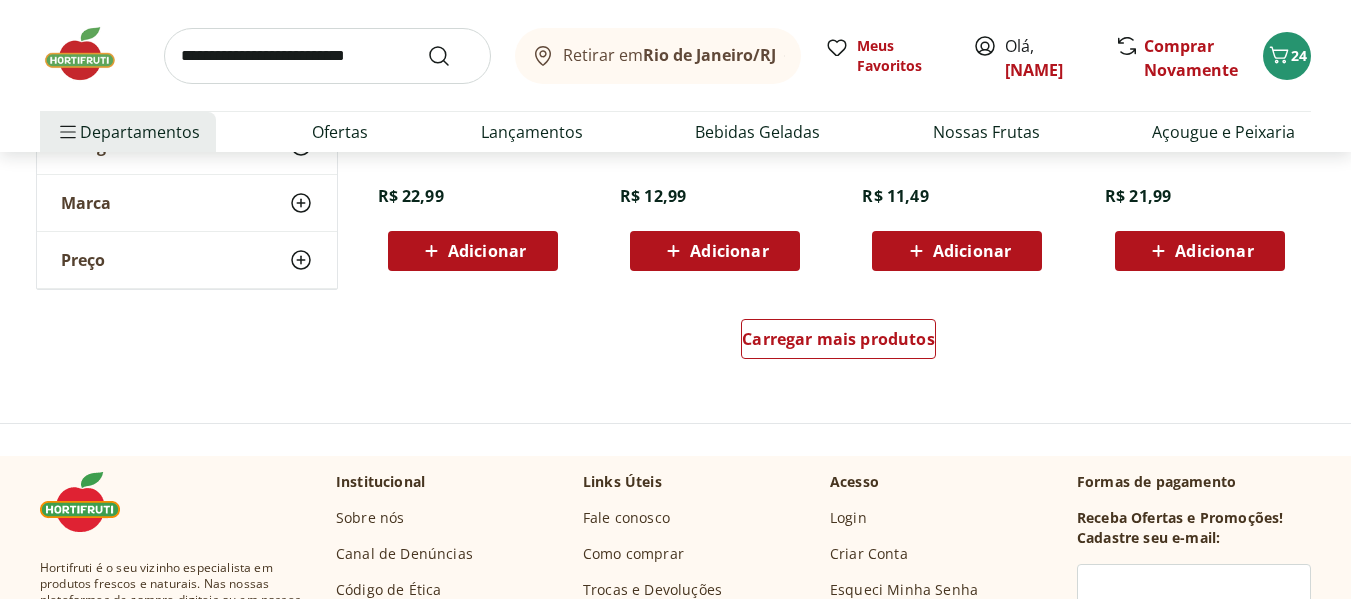 scroll, scrollTop: 3969, scrollLeft: 0, axis: vertical 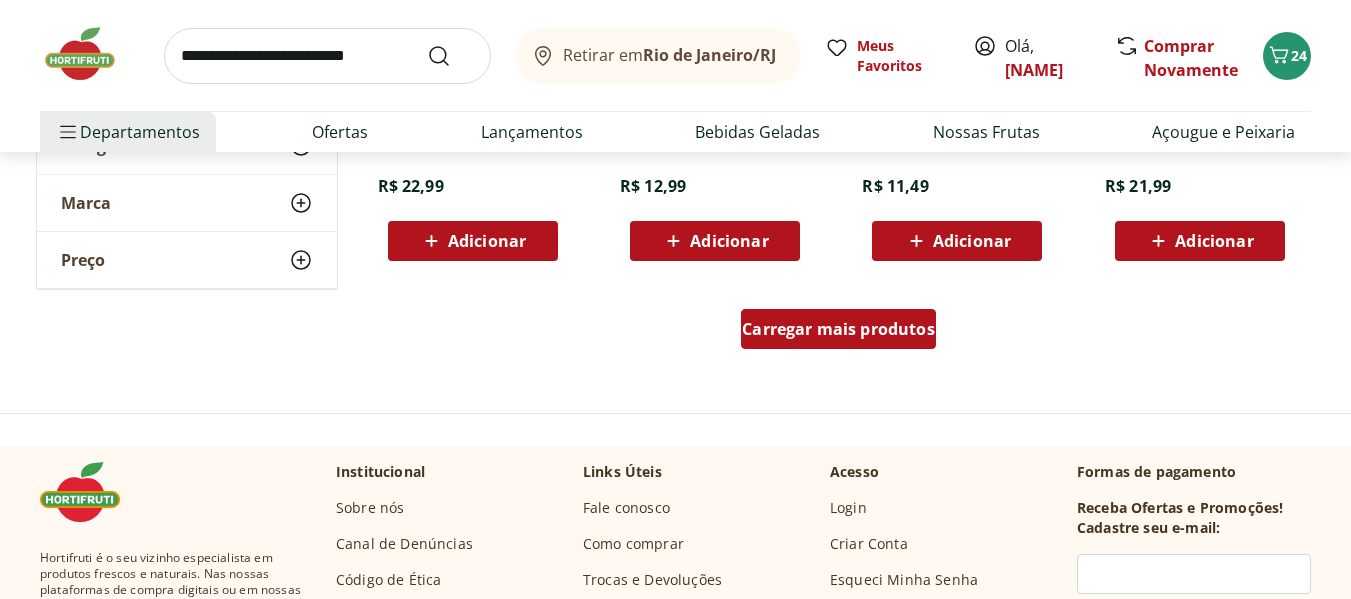 click on "Carregar mais produtos" at bounding box center [838, 329] 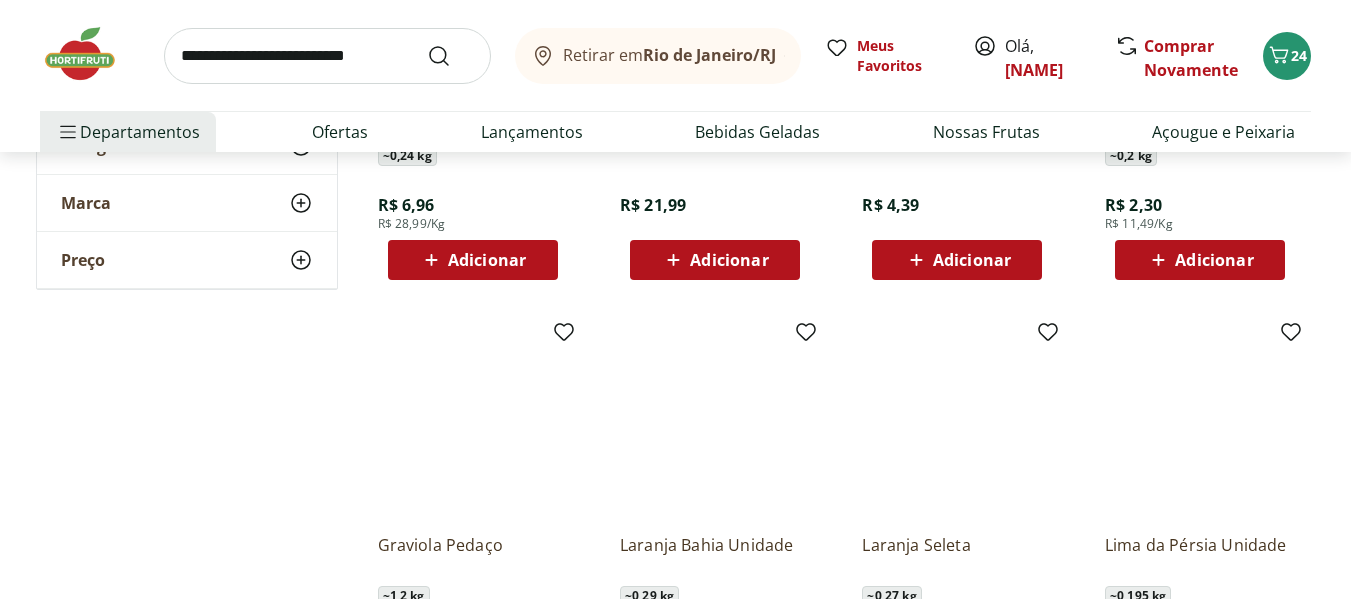 scroll, scrollTop: 4840, scrollLeft: 0, axis: vertical 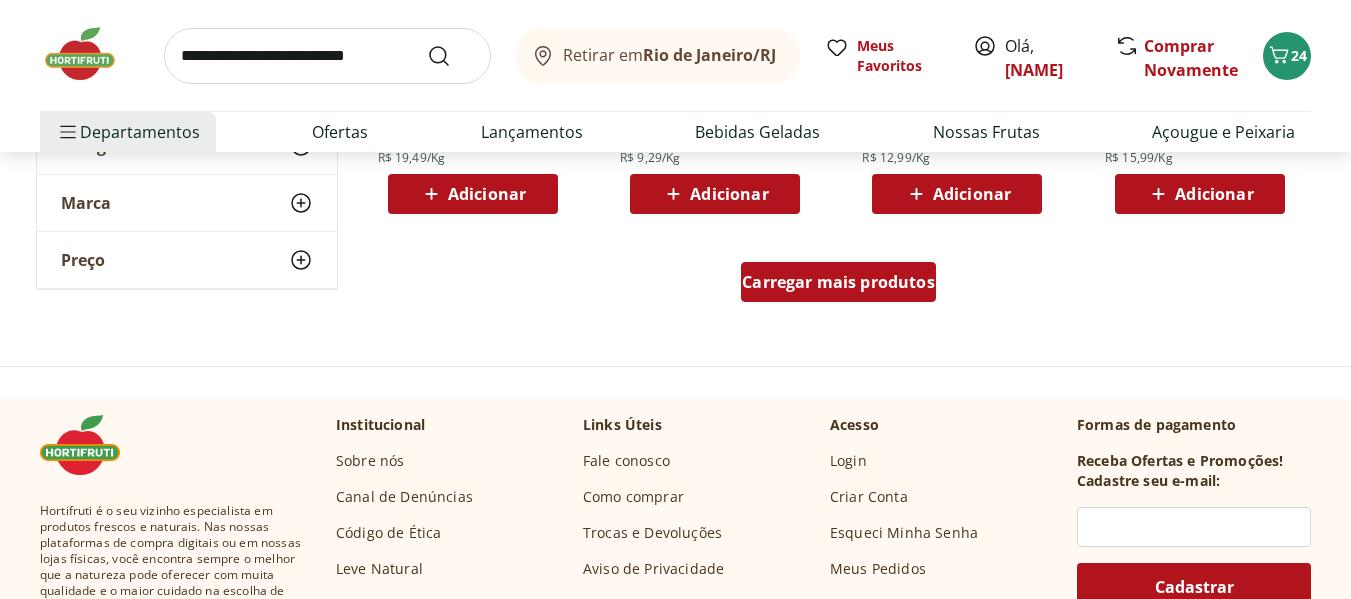 click on "Carregar mais produtos" at bounding box center (838, 282) 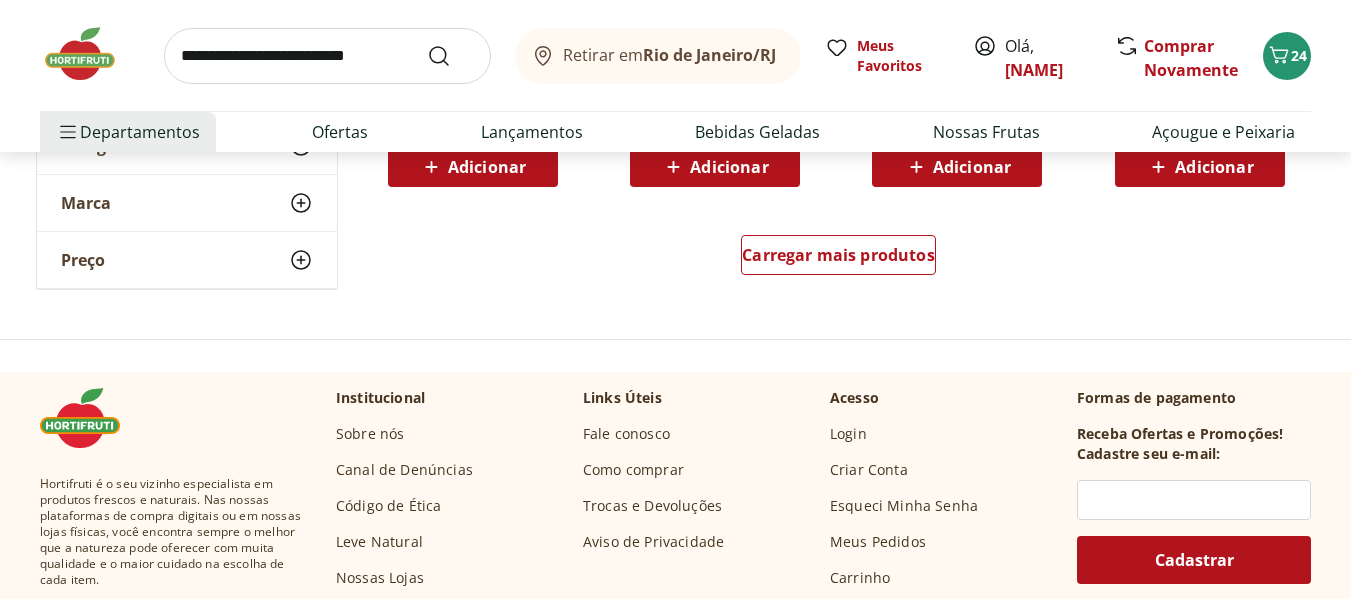scroll, scrollTop: 6330, scrollLeft: 0, axis: vertical 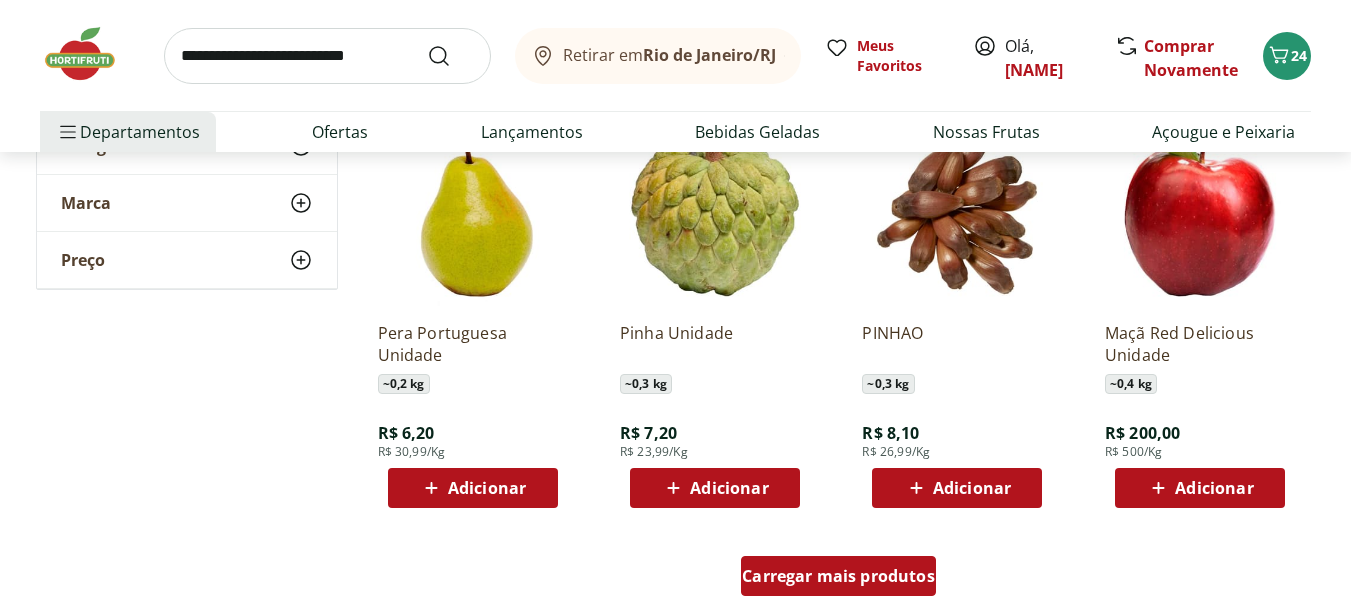 click on "Carregar mais produtos" at bounding box center (838, 576) 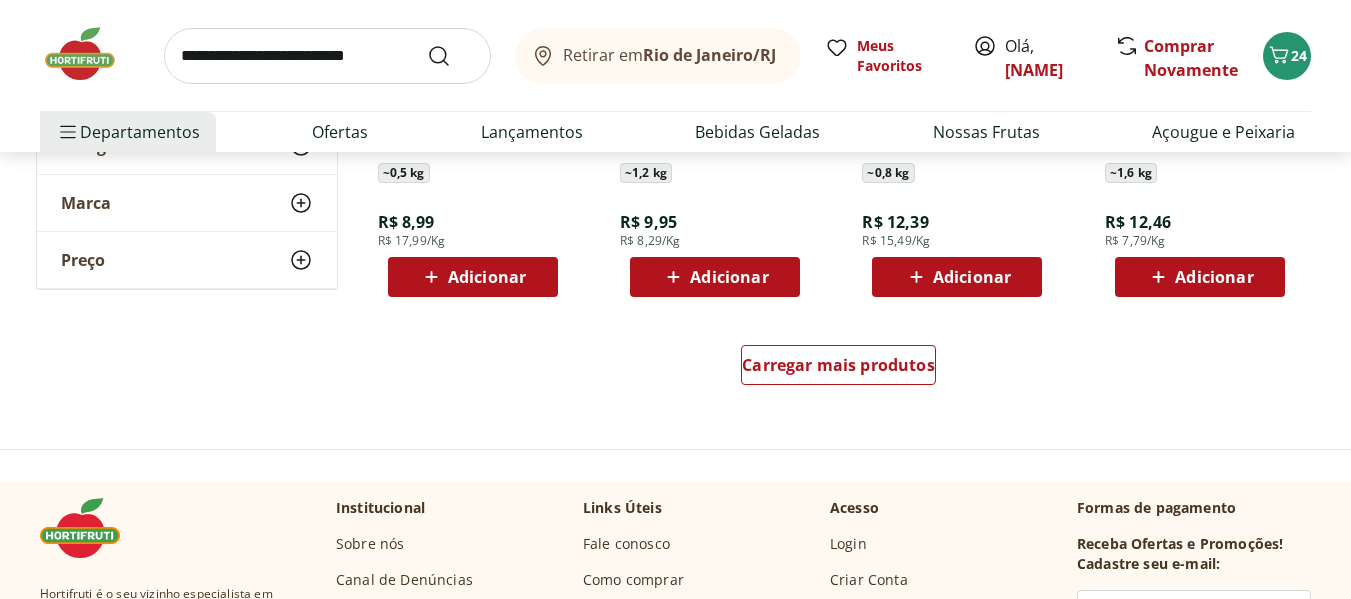 scroll, scrollTop: 7863, scrollLeft: 0, axis: vertical 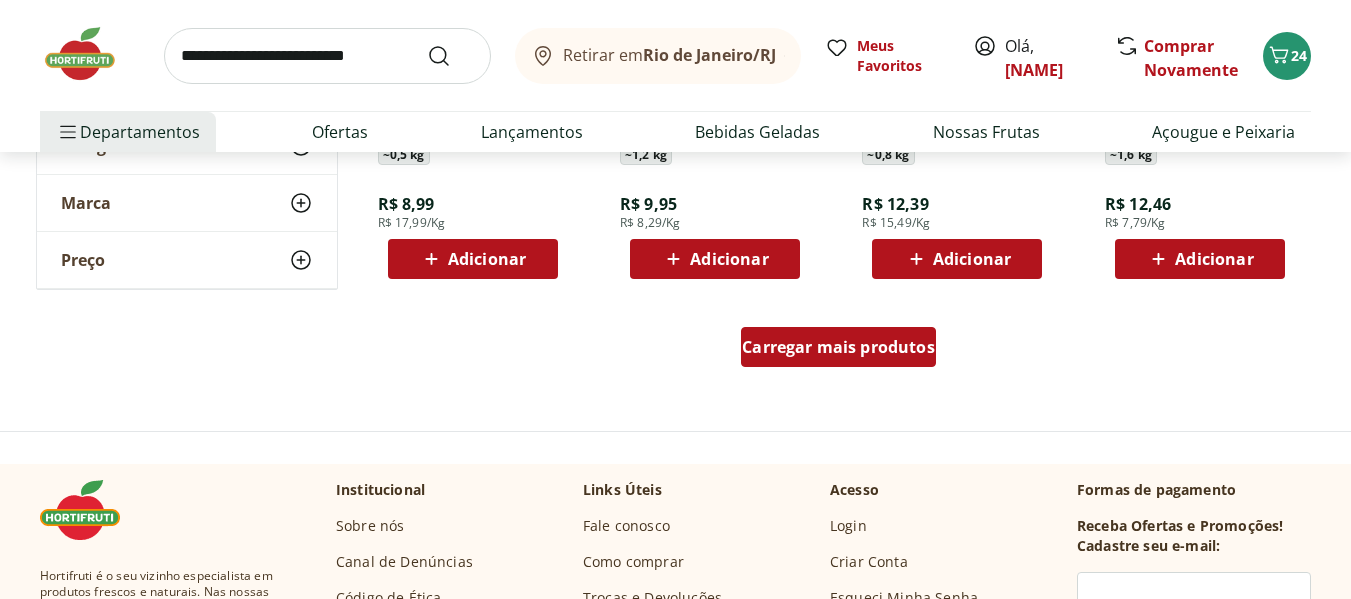 click on "Carregar mais produtos" at bounding box center [838, 347] 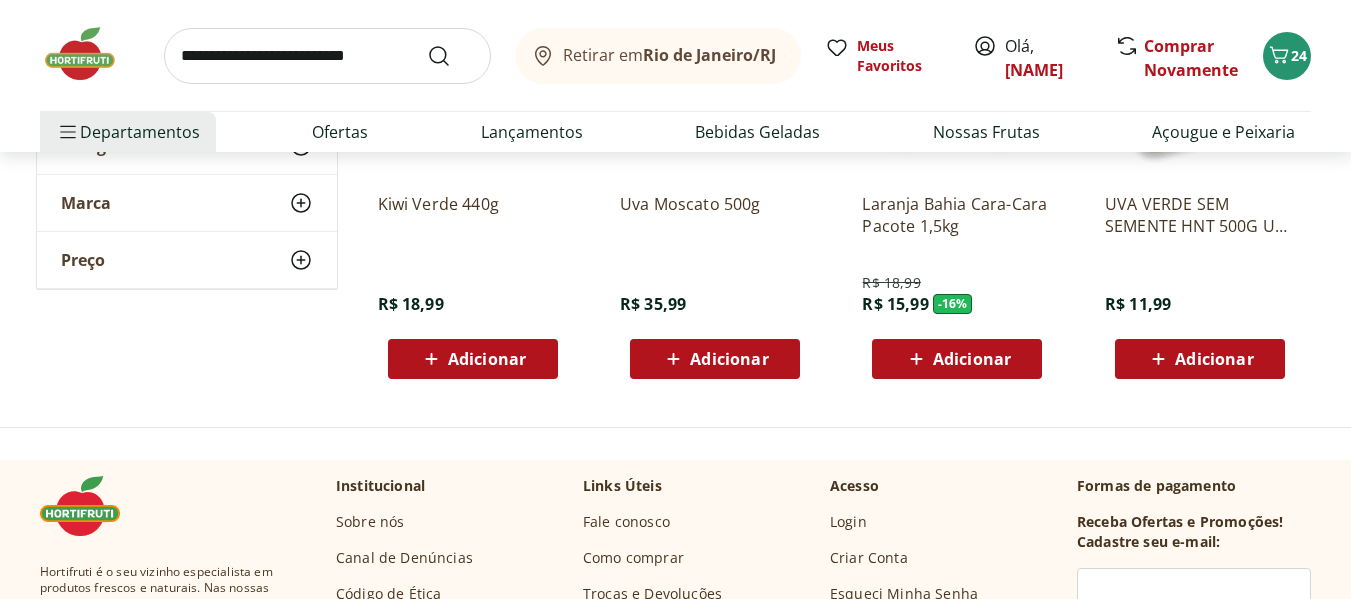 scroll, scrollTop: 9087, scrollLeft: 0, axis: vertical 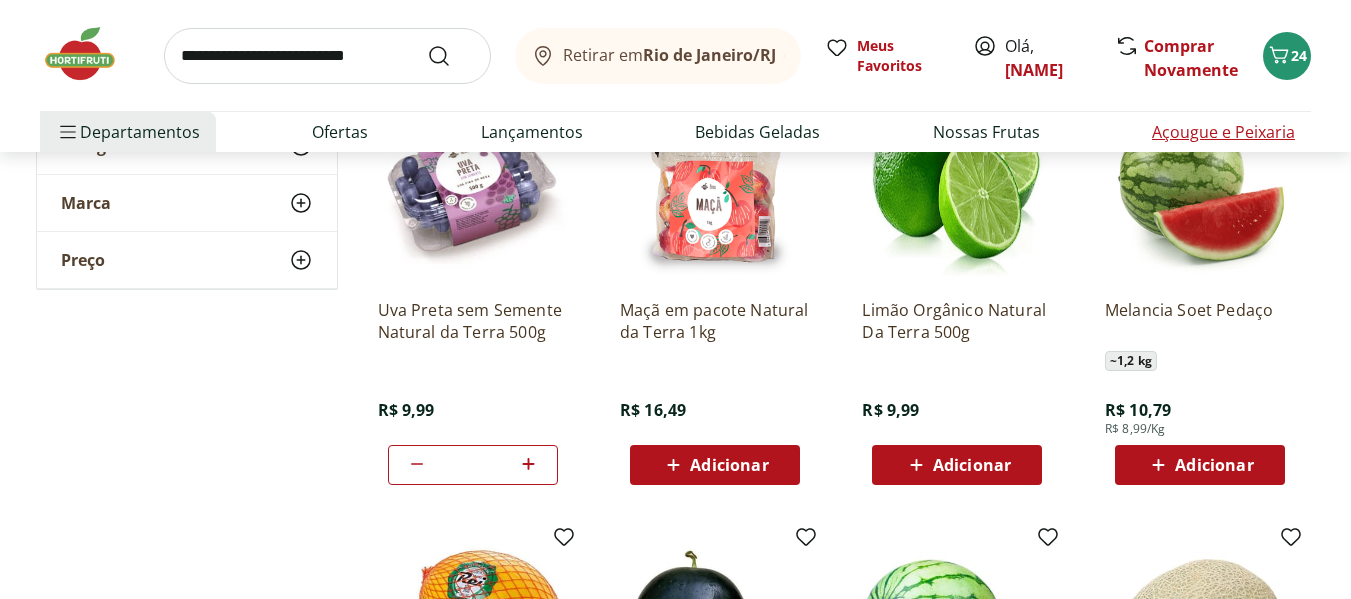 click on "Açougue e Peixaria" at bounding box center [1223, 132] 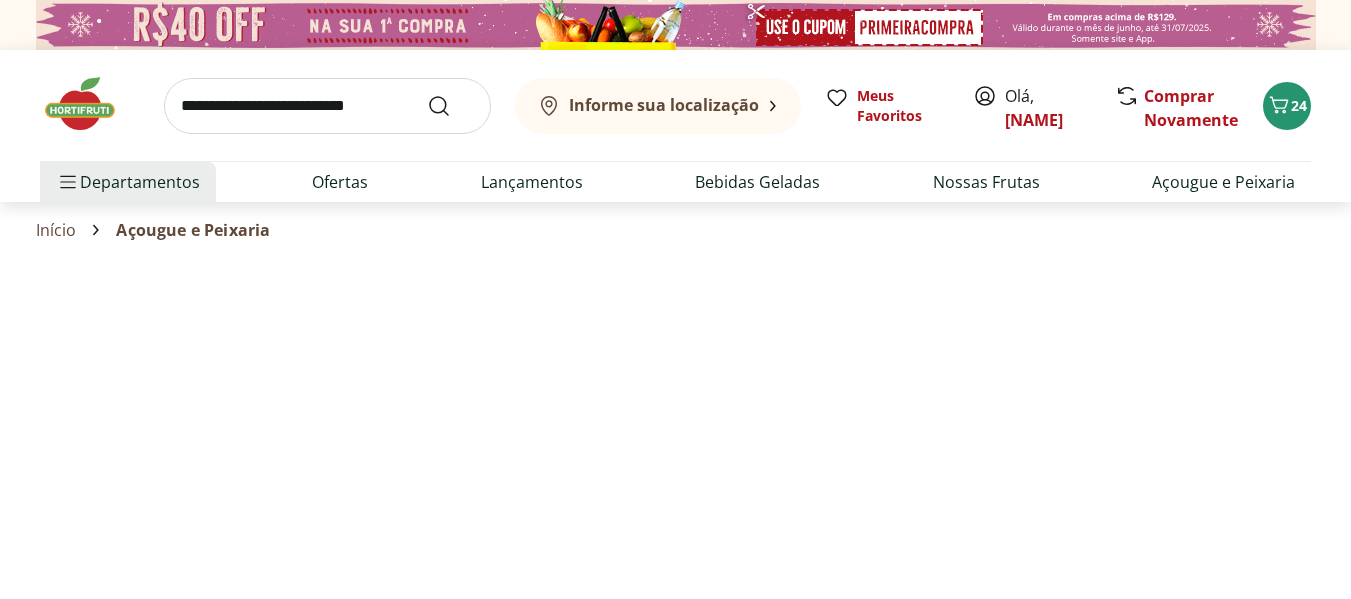select on "**********" 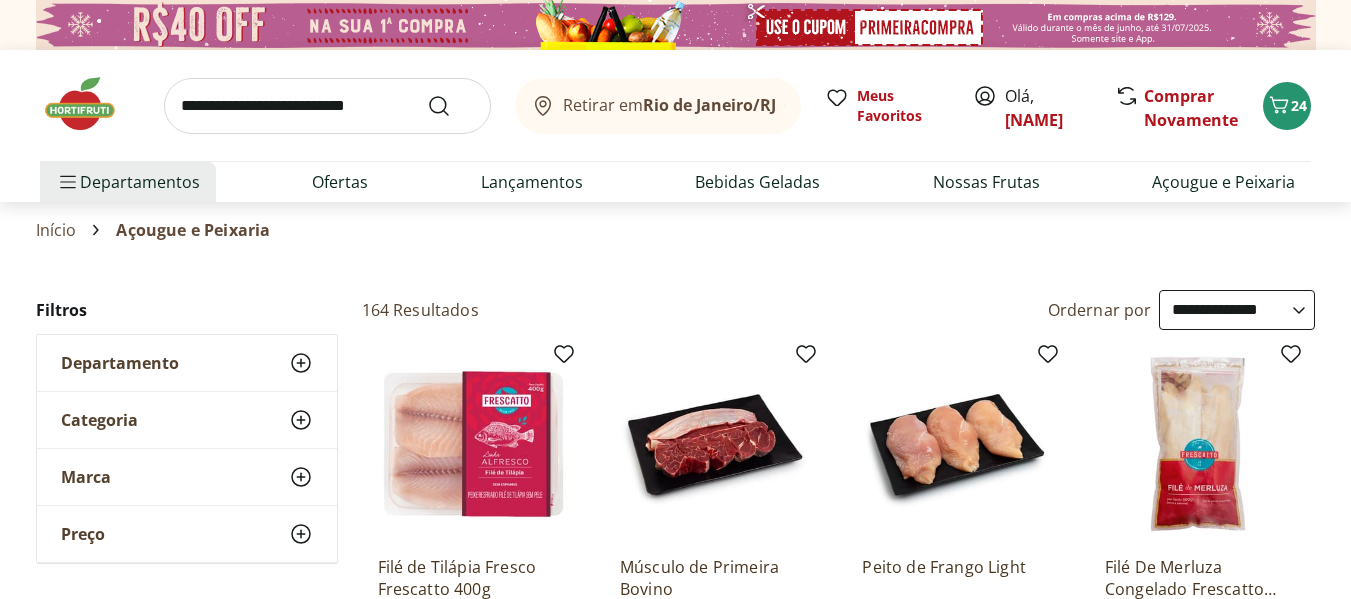 drag, startPoint x: 1348, startPoint y: 23, endPoint x: 1350, endPoint y: 46, distance: 23.086792 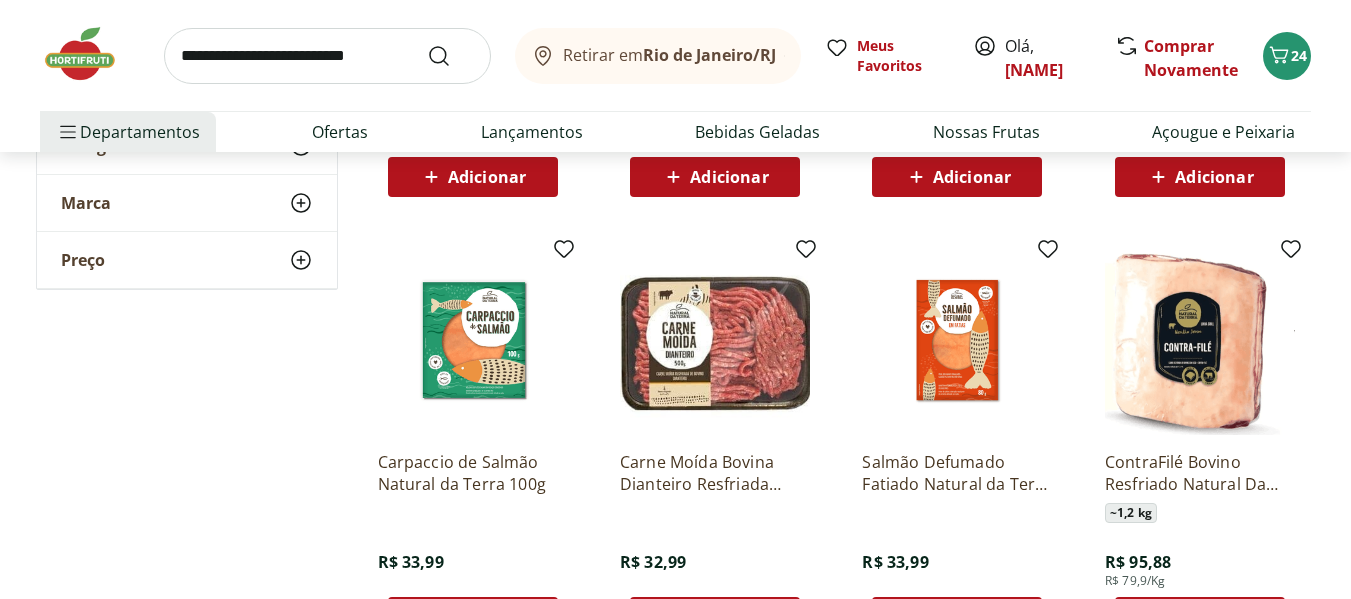 scroll, scrollTop: 1045, scrollLeft: 0, axis: vertical 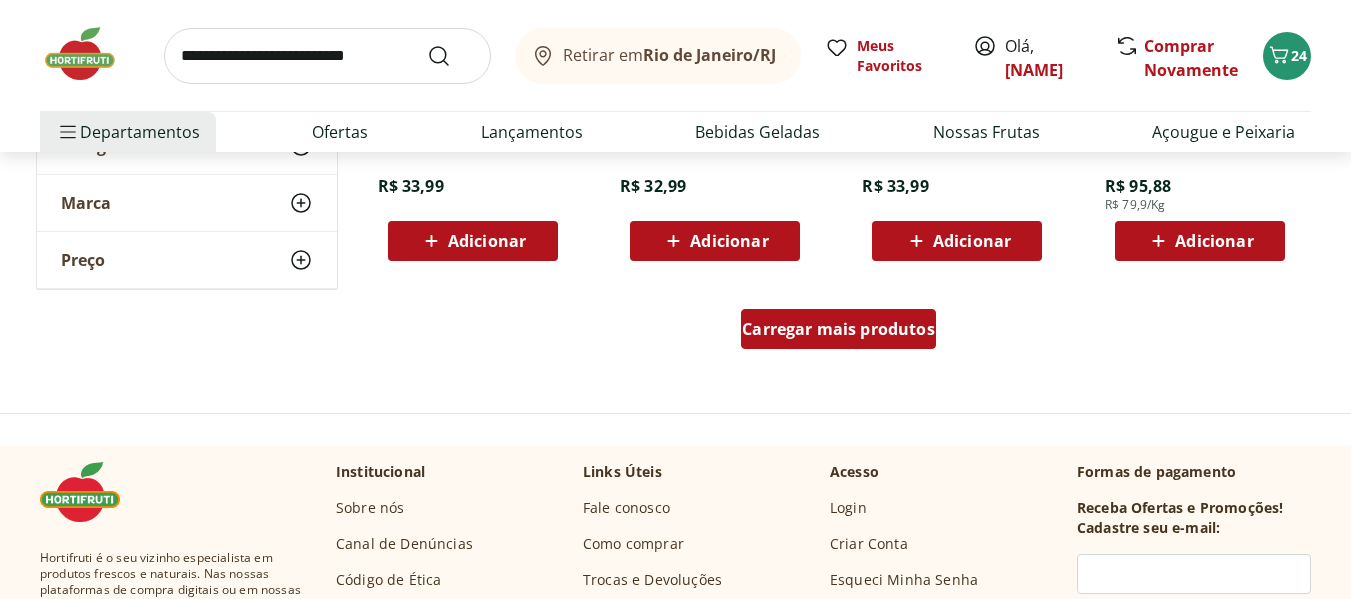 click on "Carregar mais produtos" at bounding box center [838, 329] 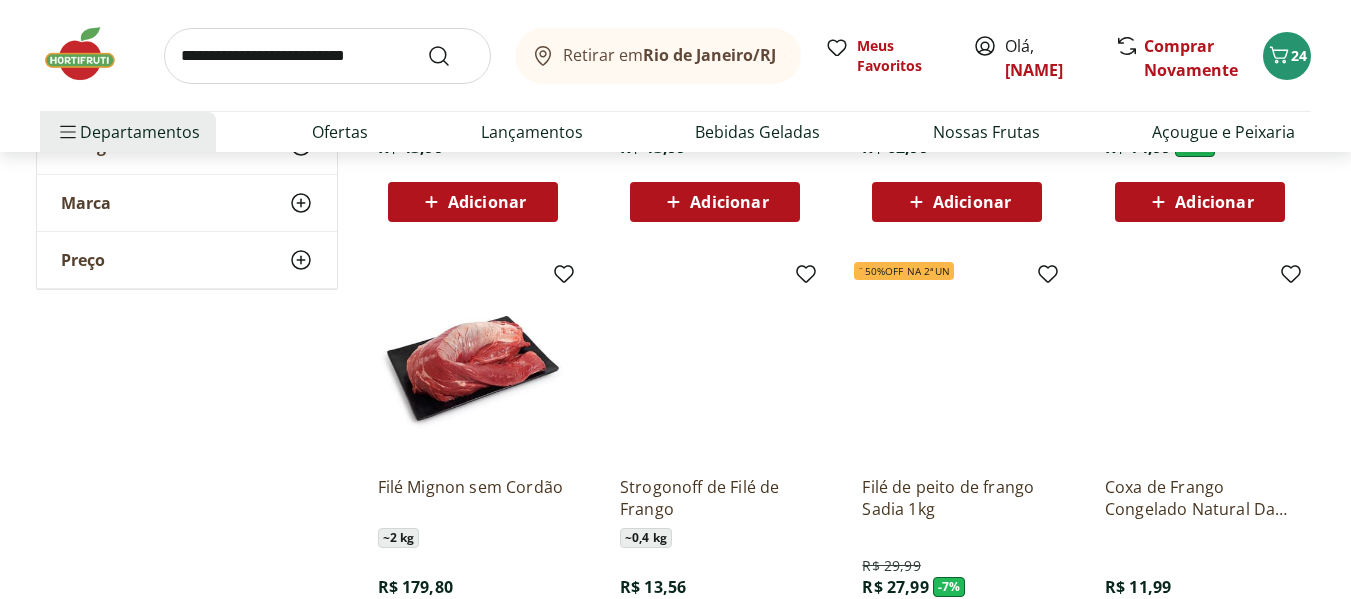 scroll, scrollTop: 2323, scrollLeft: 0, axis: vertical 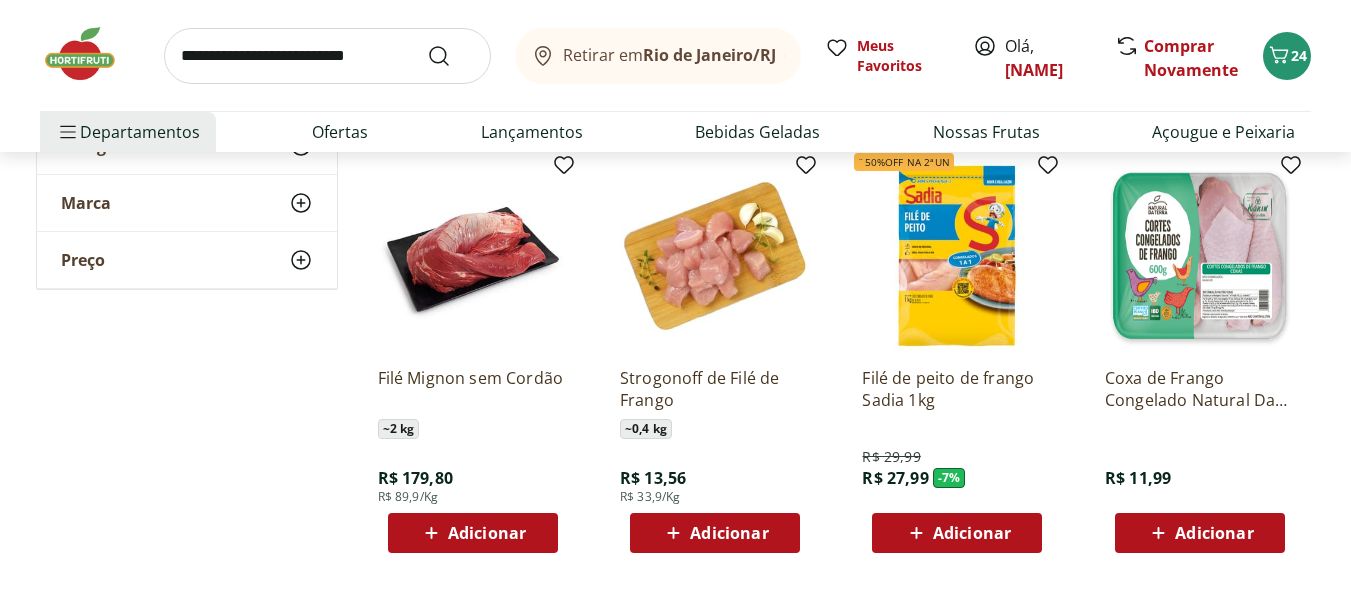 click on "Adicionar" at bounding box center [972, 533] 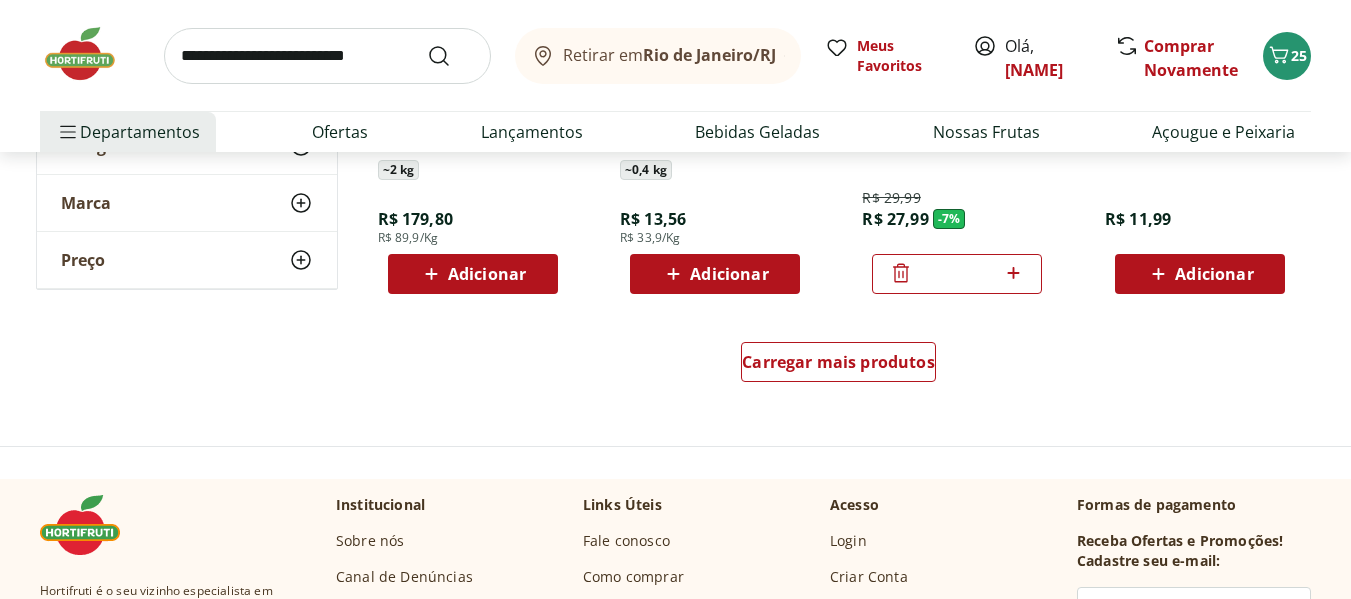 scroll, scrollTop: 2649, scrollLeft: 0, axis: vertical 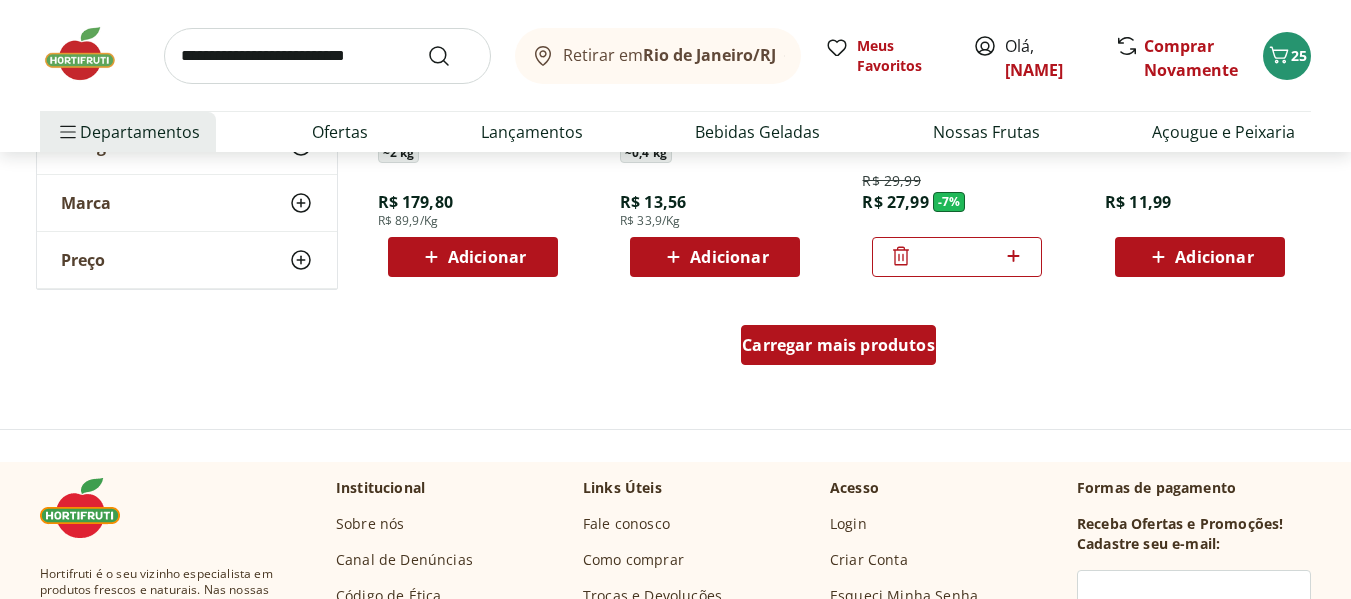 click on "Carregar mais produtos" at bounding box center (838, 345) 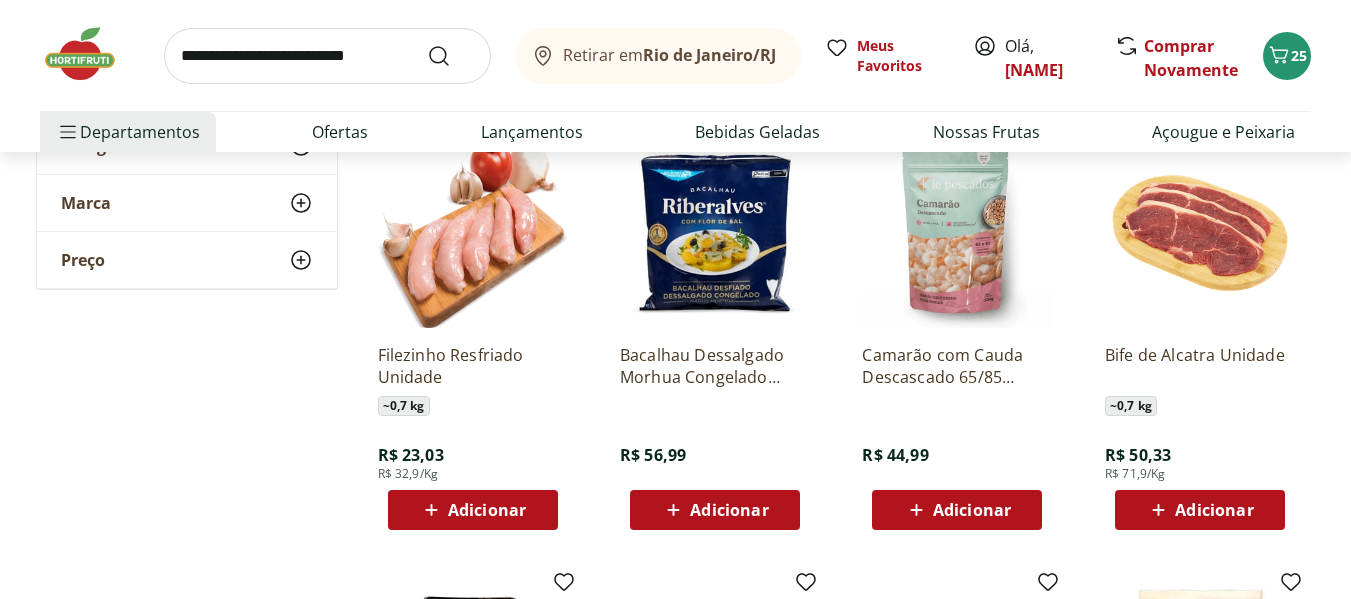 scroll, scrollTop: 2841, scrollLeft: 0, axis: vertical 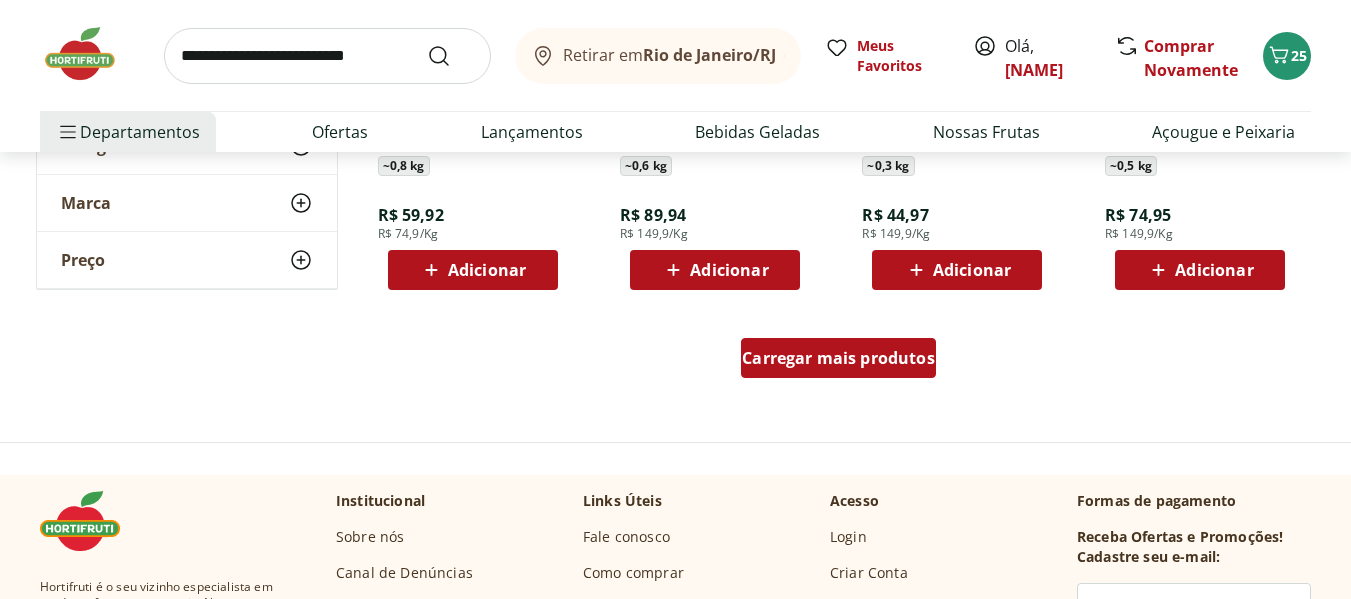 click on "Carregar mais produtos" at bounding box center [838, 358] 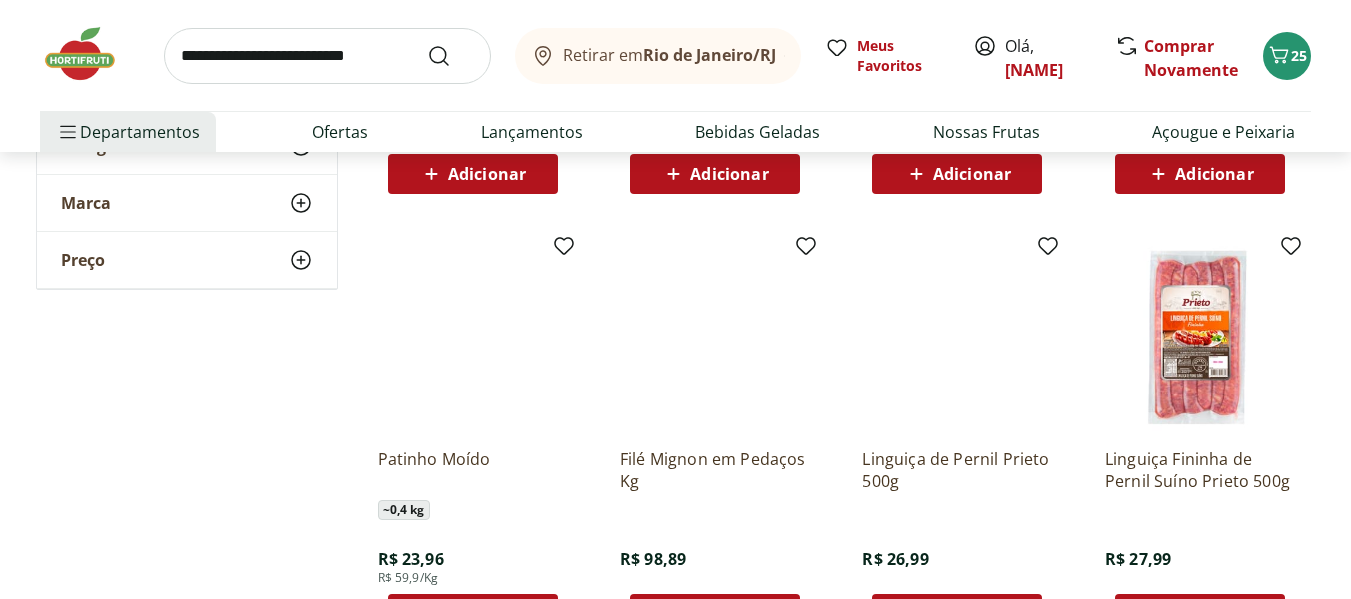 scroll, scrollTop: 4473, scrollLeft: 0, axis: vertical 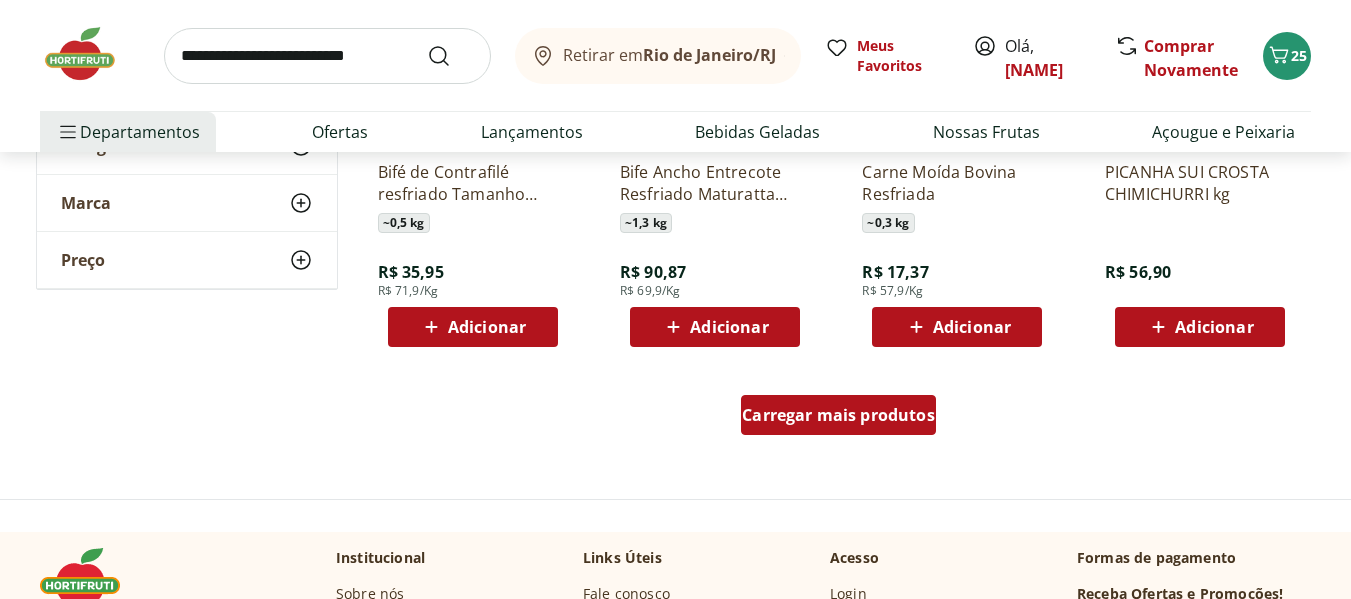click on "Carregar mais produtos" at bounding box center (838, 415) 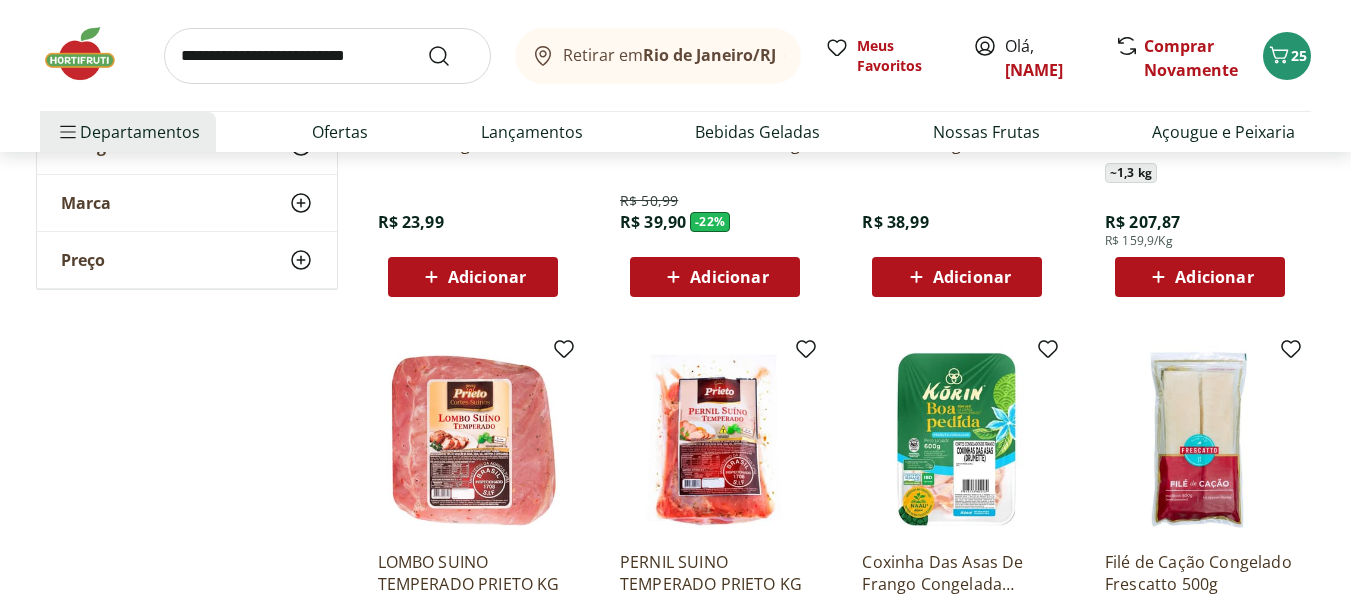 scroll, scrollTop: 5692, scrollLeft: 0, axis: vertical 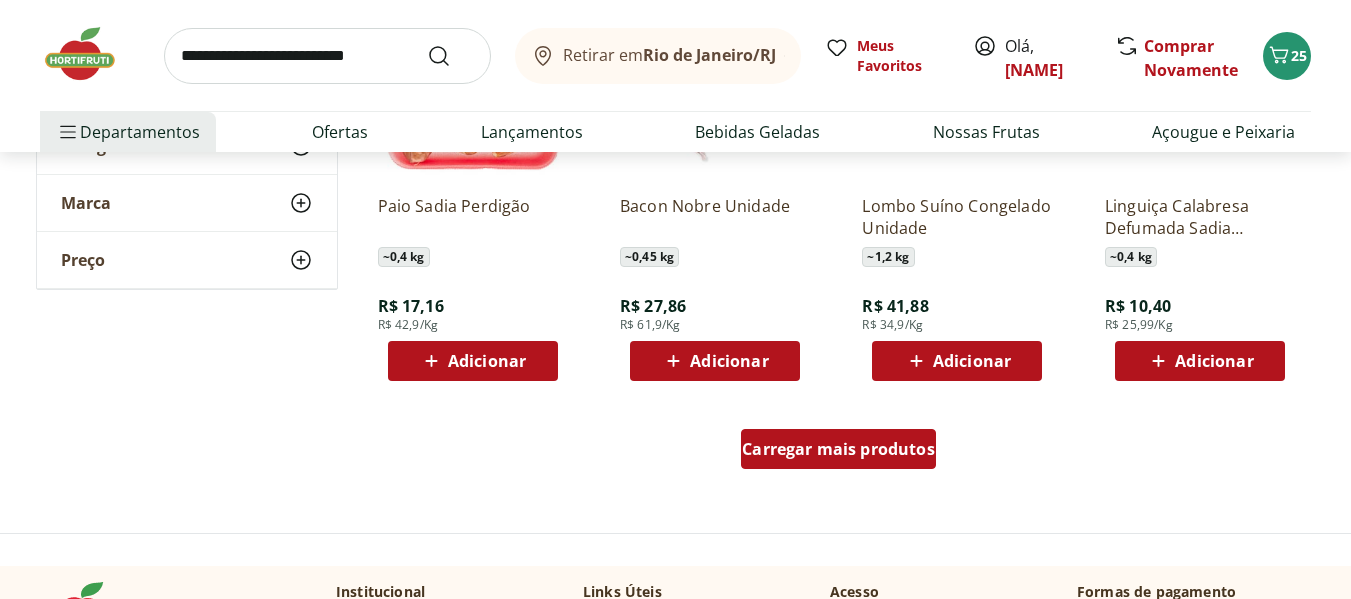 click on "Carregar mais produtos" at bounding box center (838, 449) 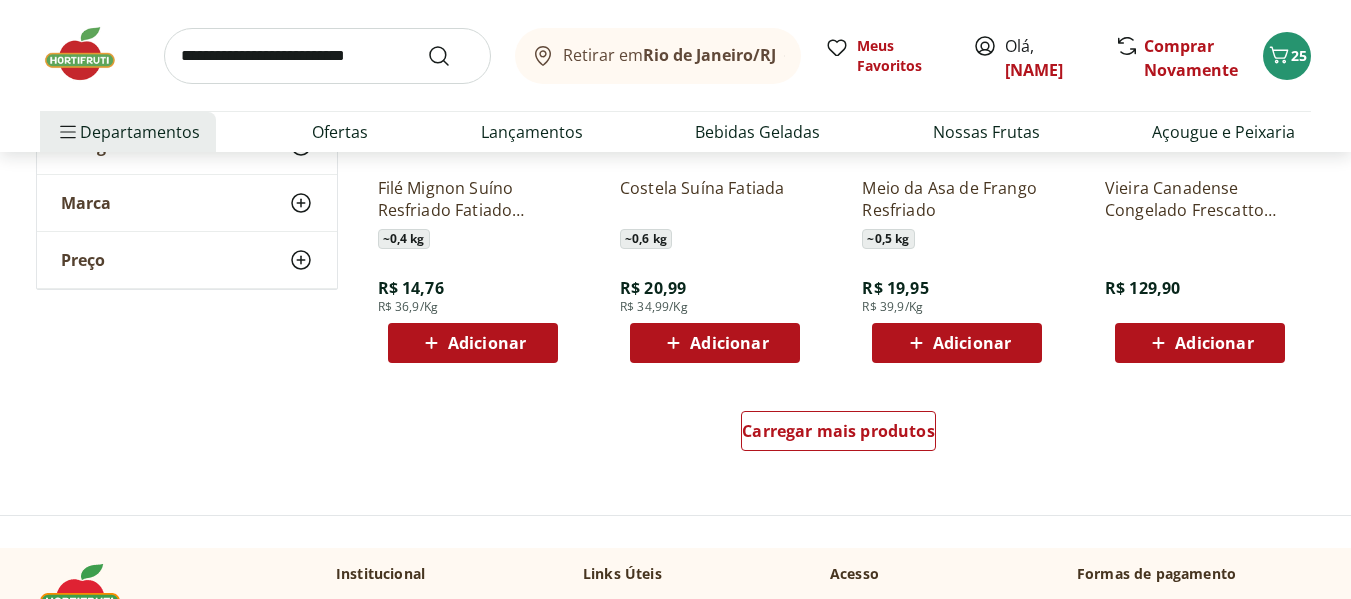 scroll, scrollTop: 7814, scrollLeft: 0, axis: vertical 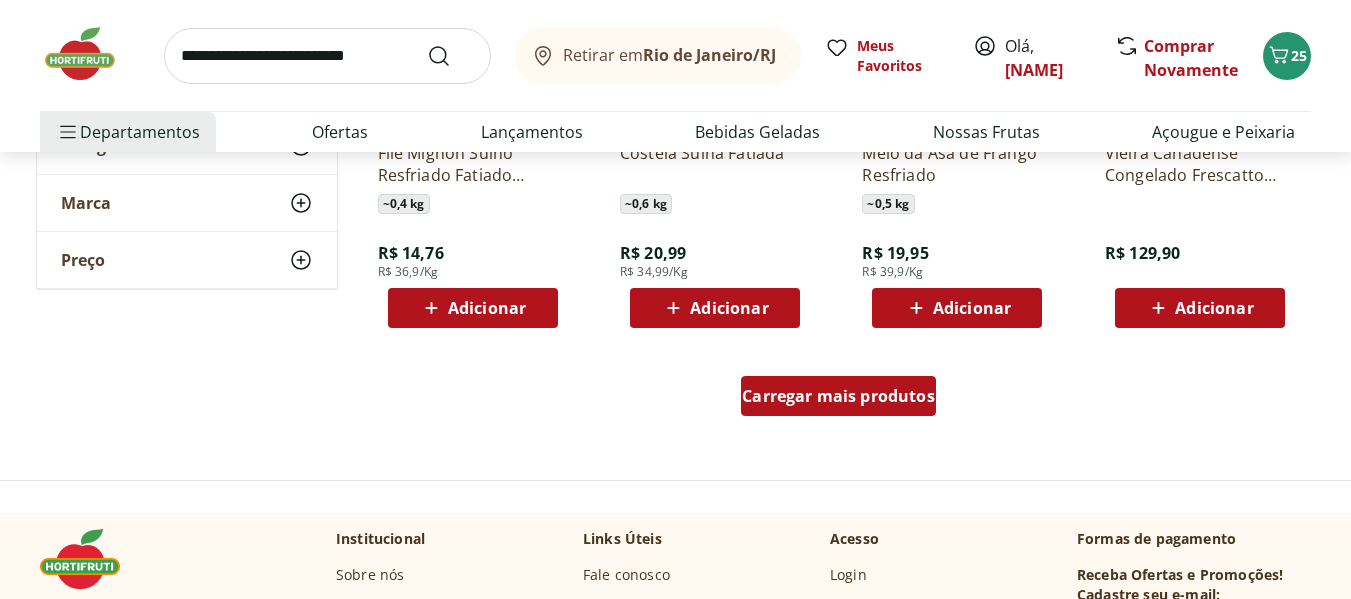 click on "Carregar mais produtos" at bounding box center [838, 396] 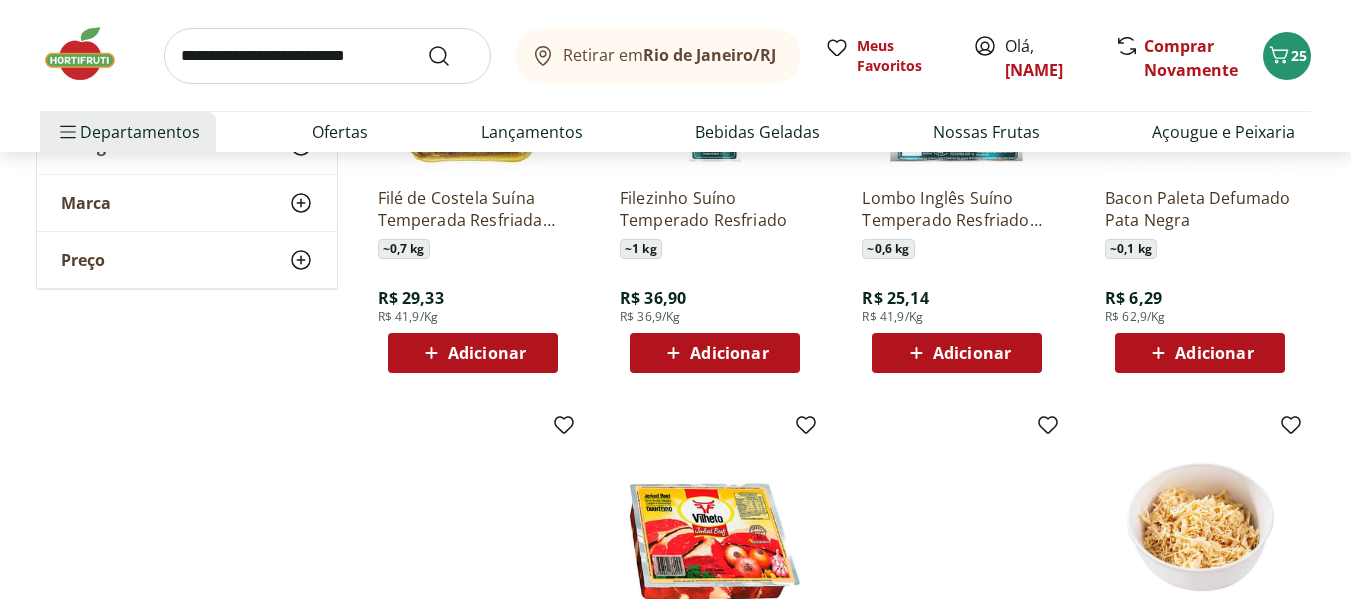 scroll, scrollTop: 8412, scrollLeft: 0, axis: vertical 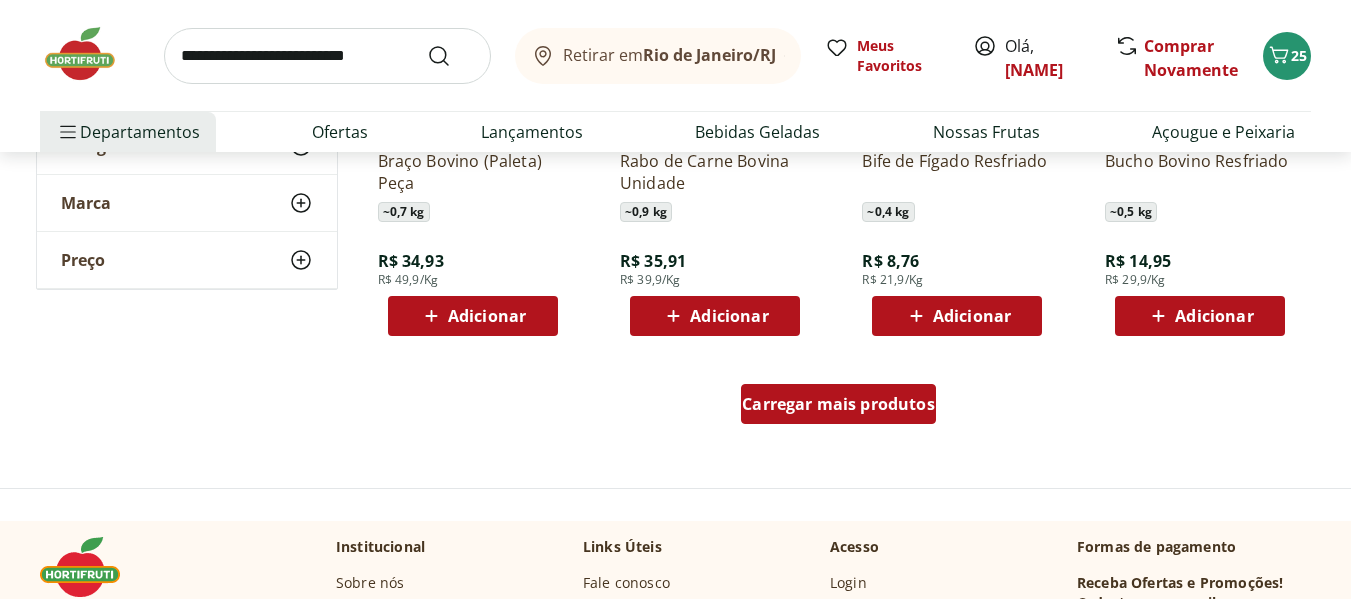 click on "Carregar mais produtos" at bounding box center (838, 404) 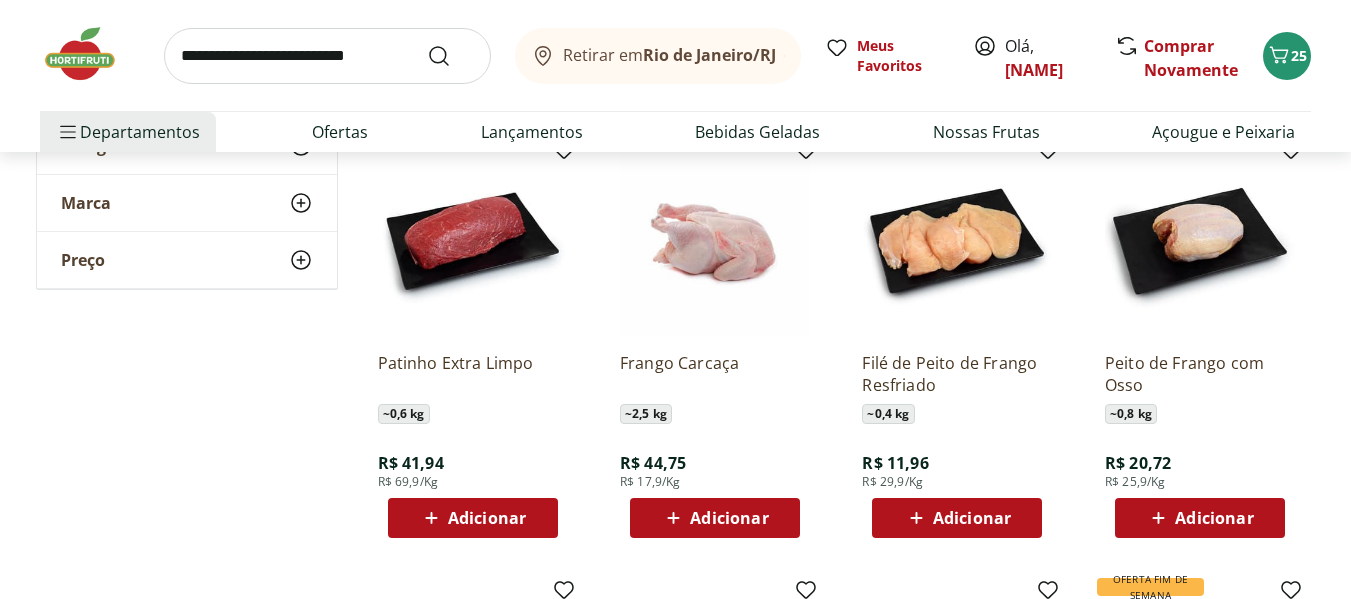 scroll, scrollTop: 9354, scrollLeft: 0, axis: vertical 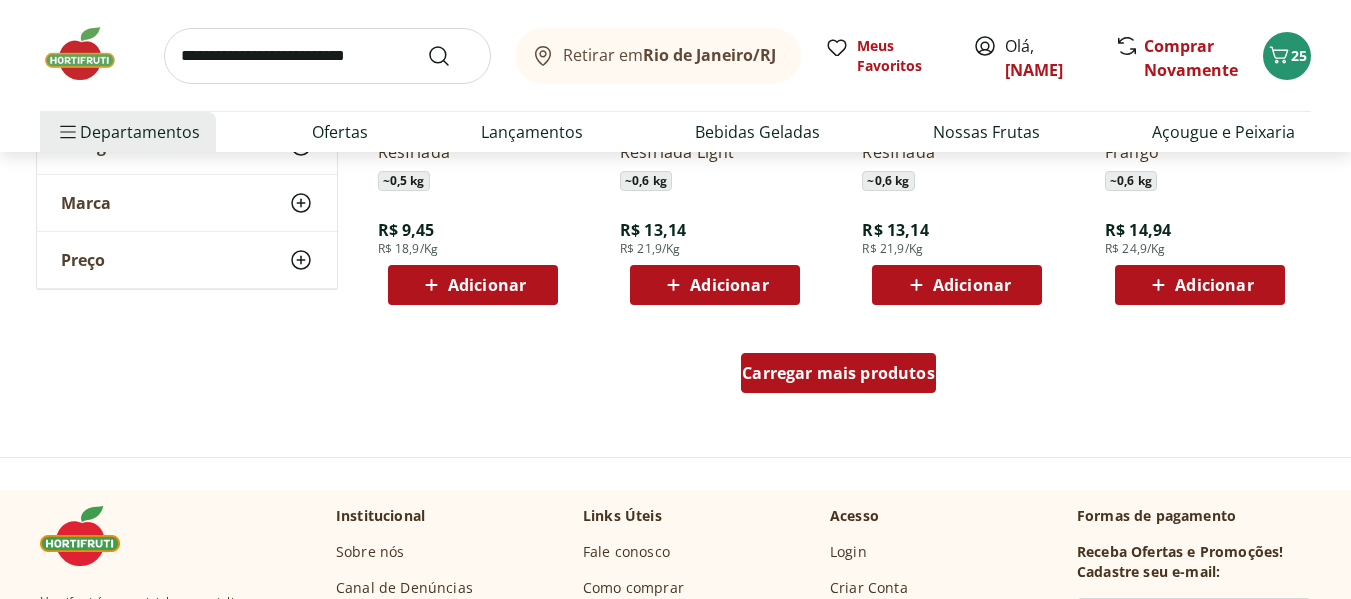click on "Carregar mais produtos" at bounding box center [838, 373] 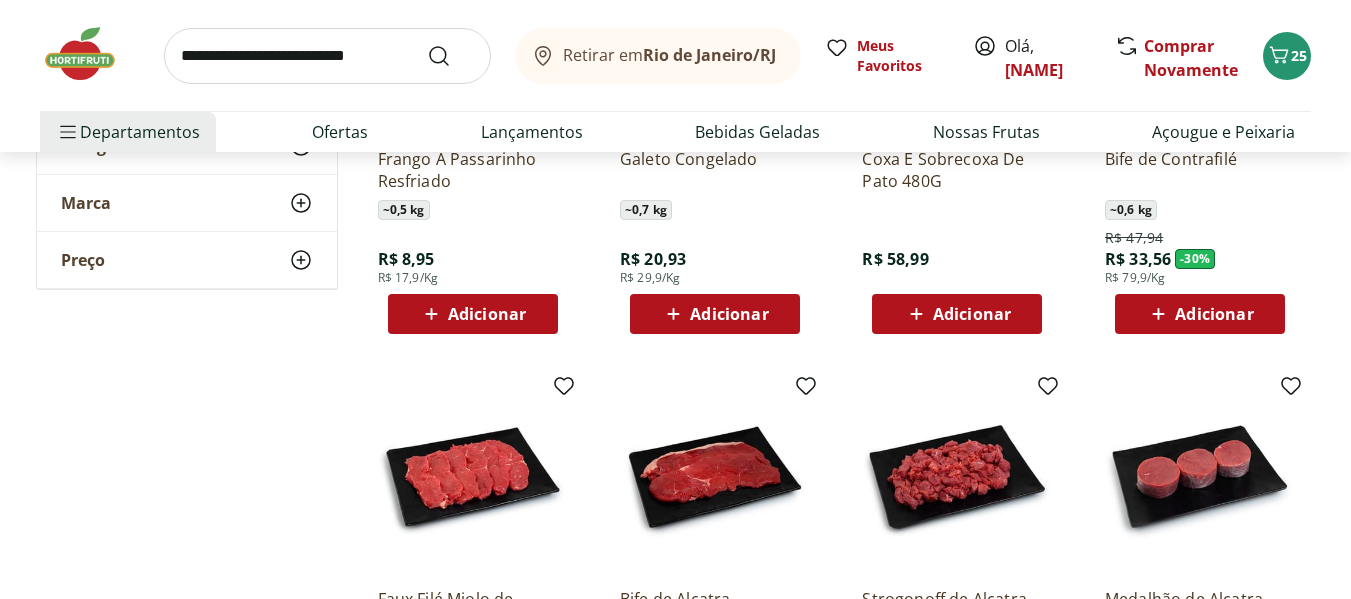 scroll, scrollTop: 11403, scrollLeft: 0, axis: vertical 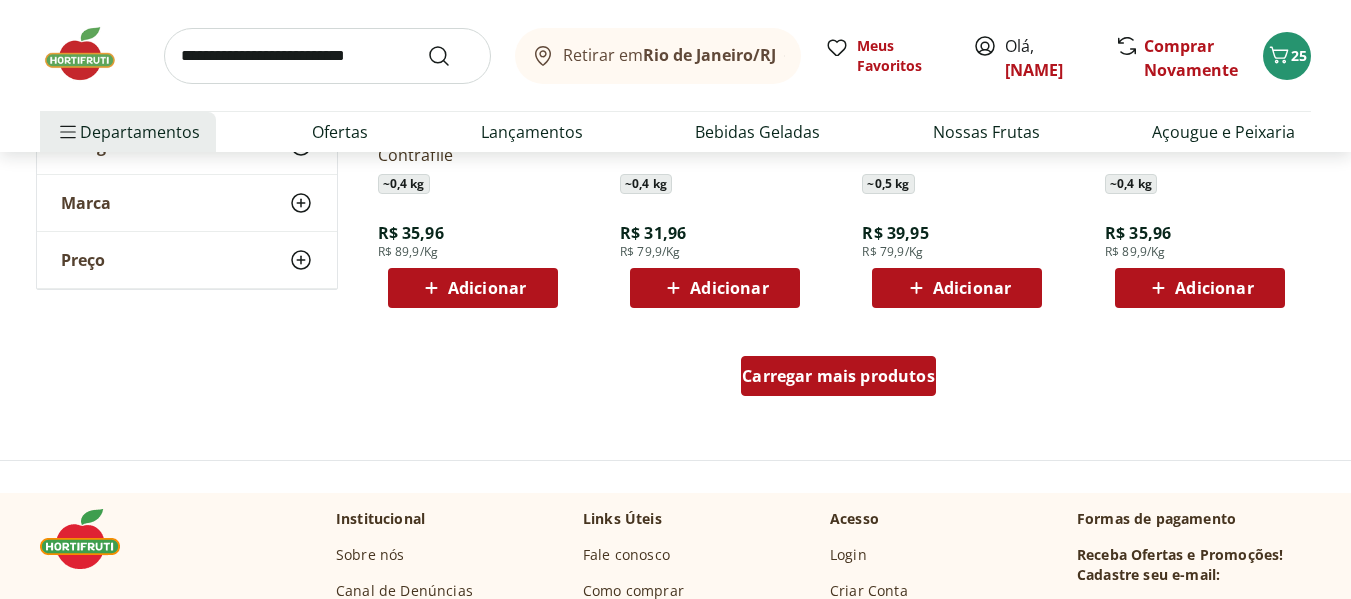 click on "Carregar mais produtos" at bounding box center [838, 376] 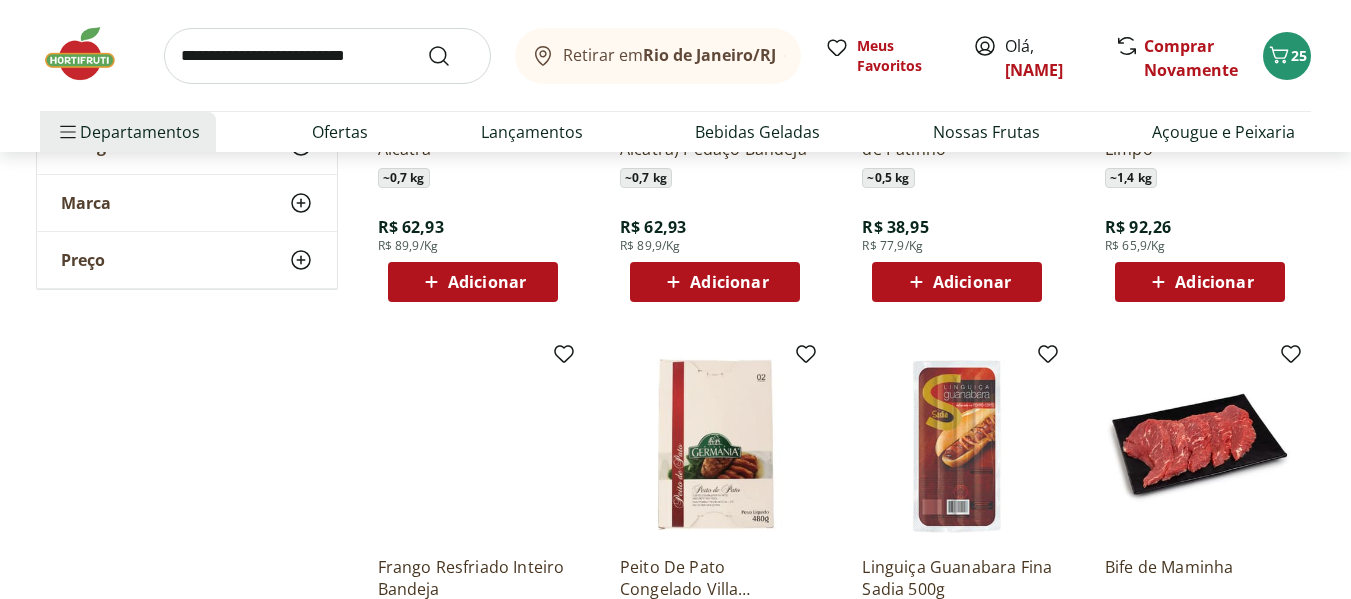 scroll, scrollTop: 12257, scrollLeft: 0, axis: vertical 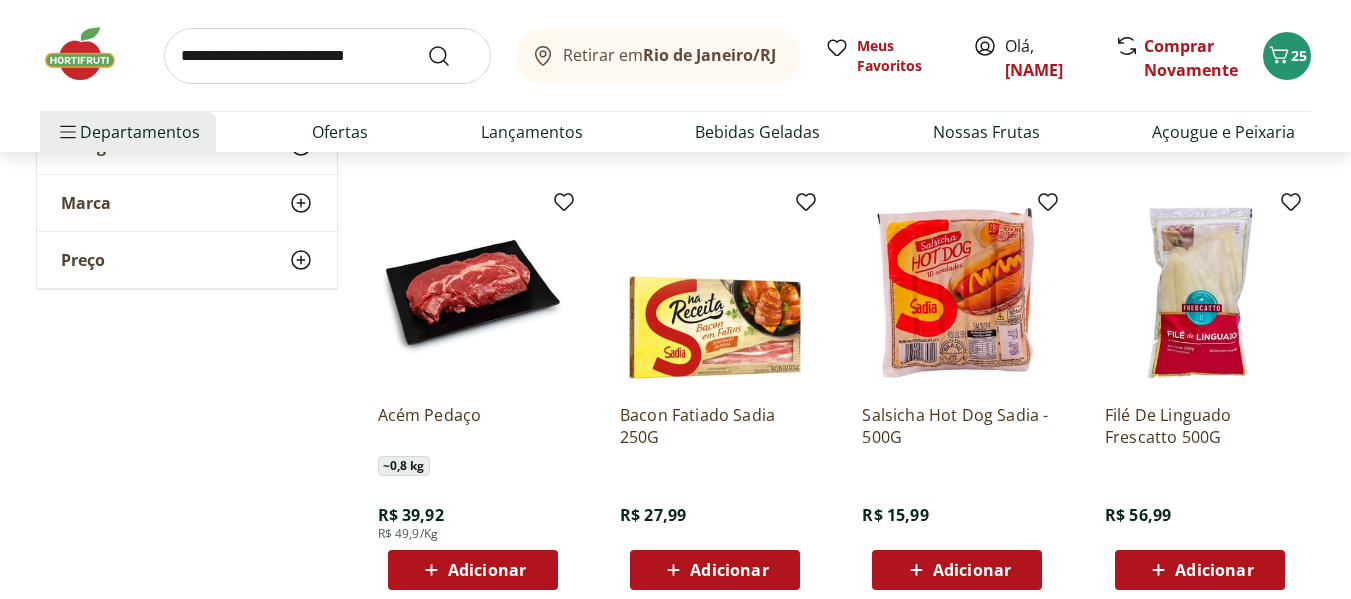 click on "Adicionar" at bounding box center (972, 570) 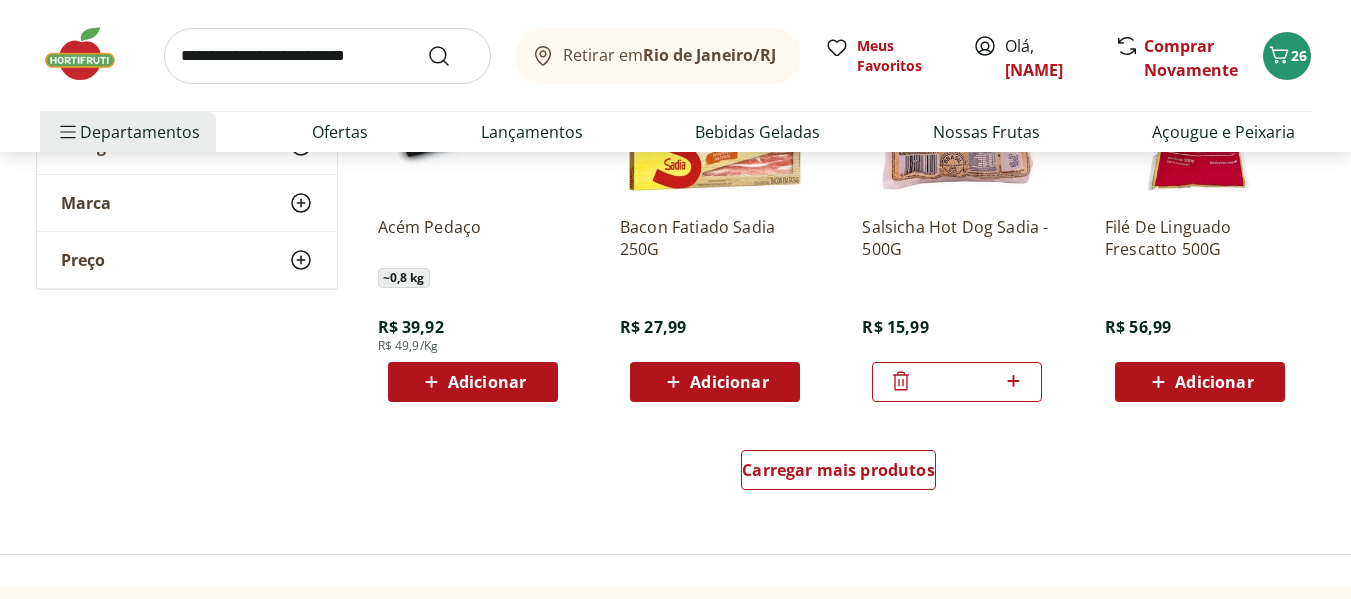 scroll, scrollTop: 13009, scrollLeft: 0, axis: vertical 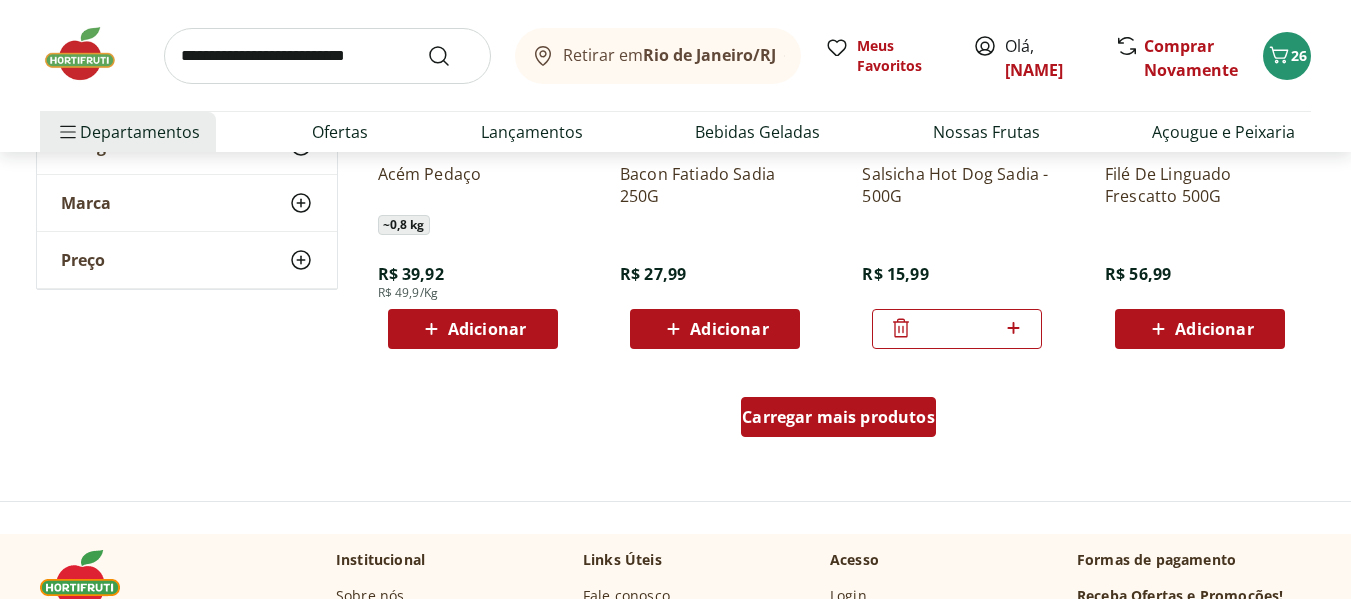 click on "Carregar mais produtos" at bounding box center [838, 417] 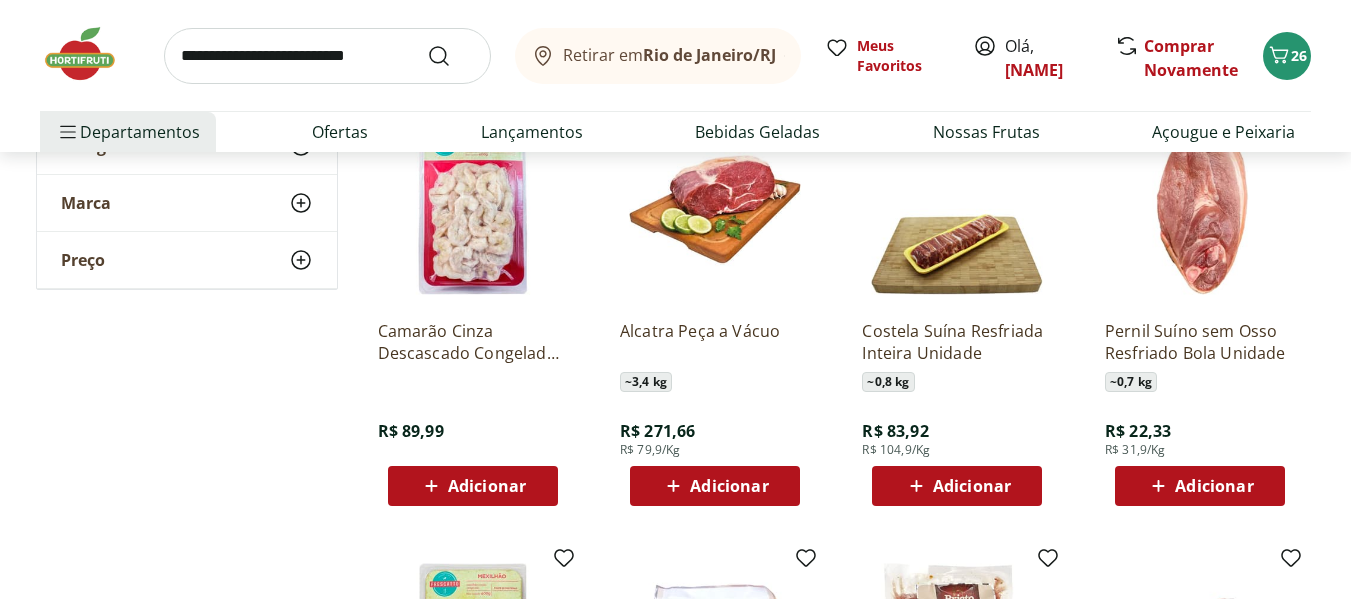 scroll, scrollTop: 13382, scrollLeft: 0, axis: vertical 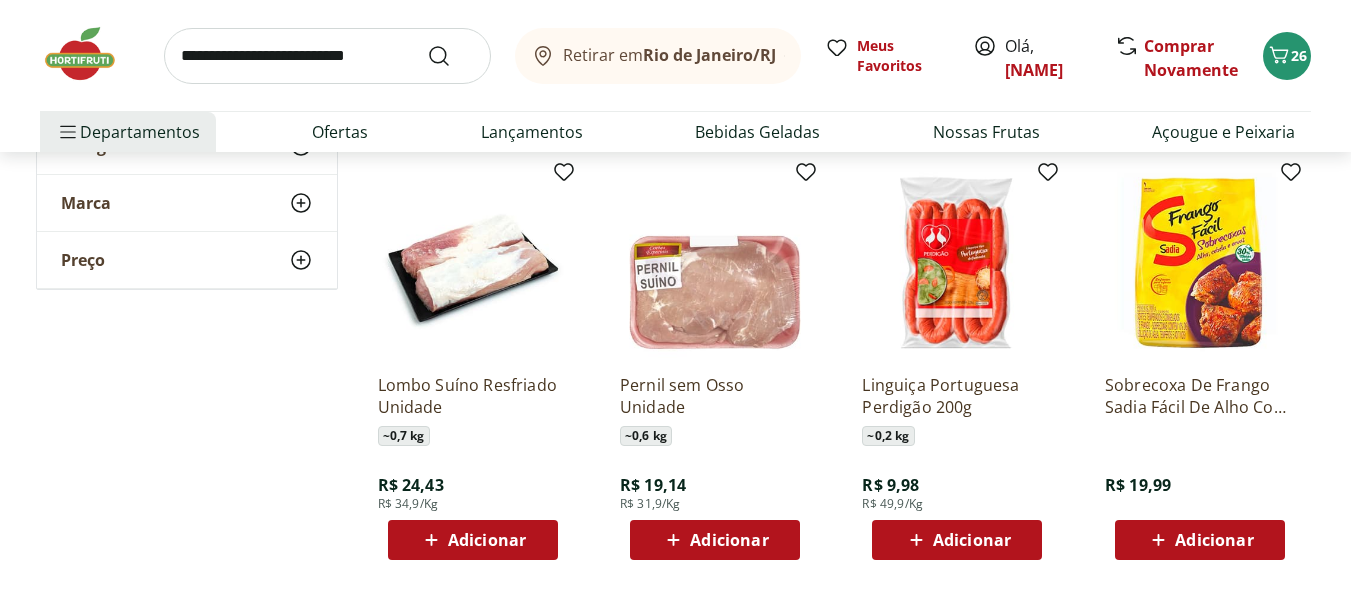 click on "Adicionar" at bounding box center [1214, 540] 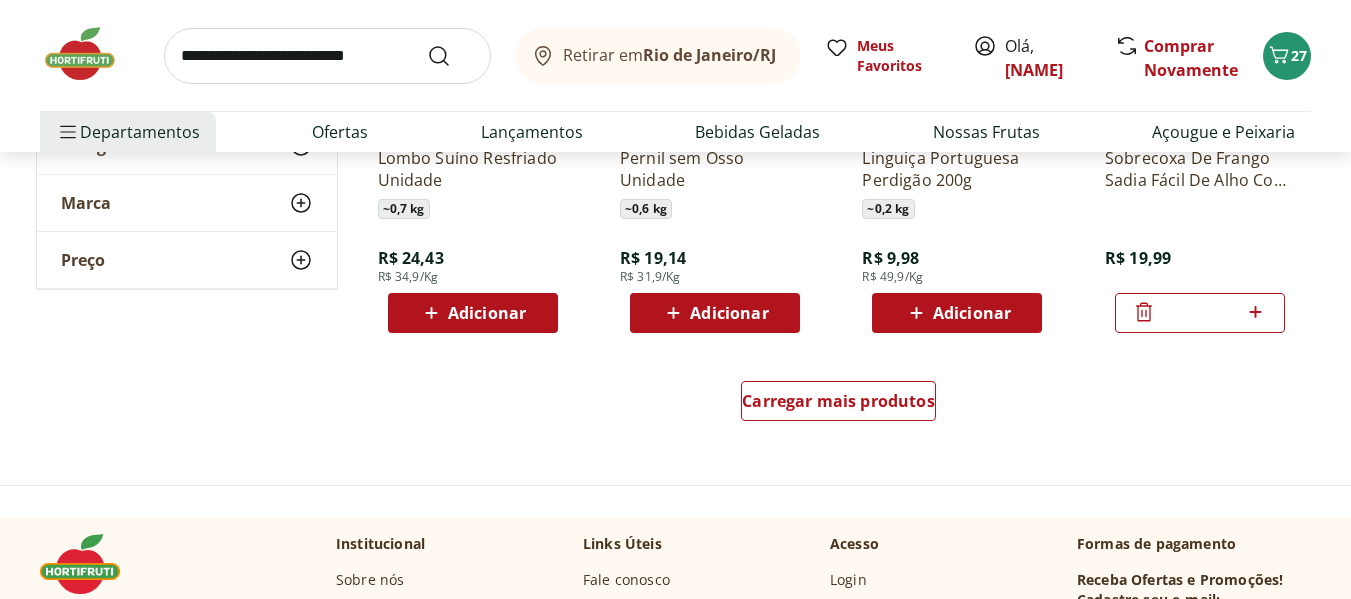 scroll, scrollTop: 14395, scrollLeft: 0, axis: vertical 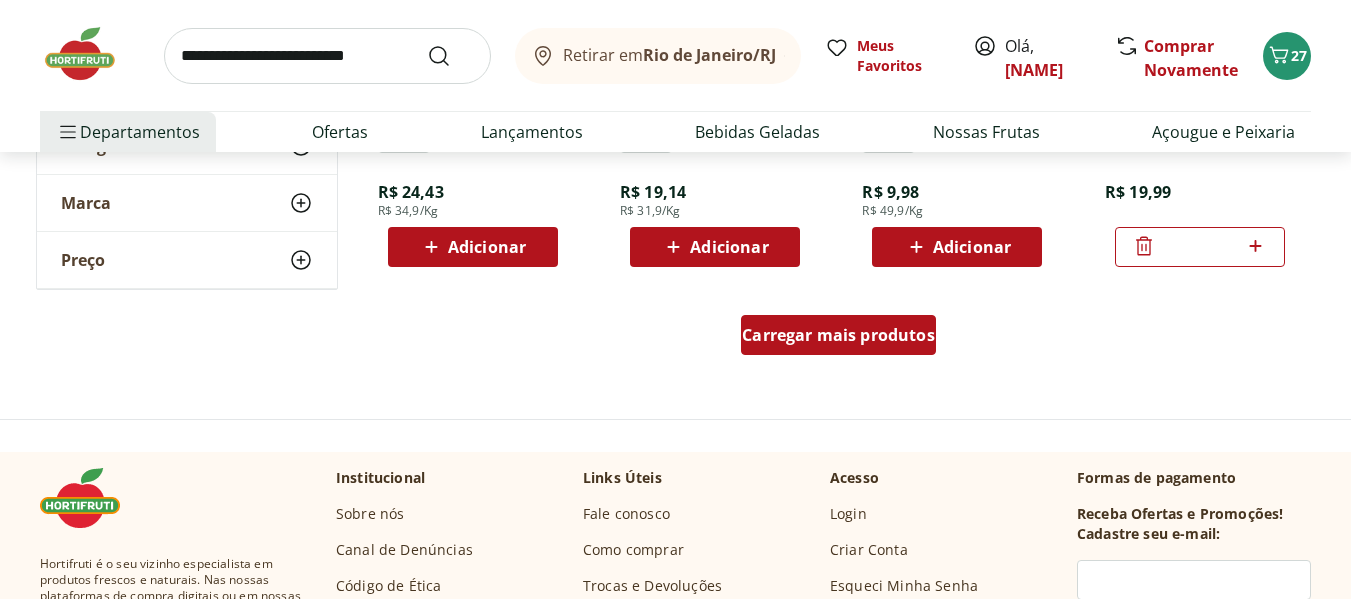 click on "Carregar mais produtos" at bounding box center [838, 335] 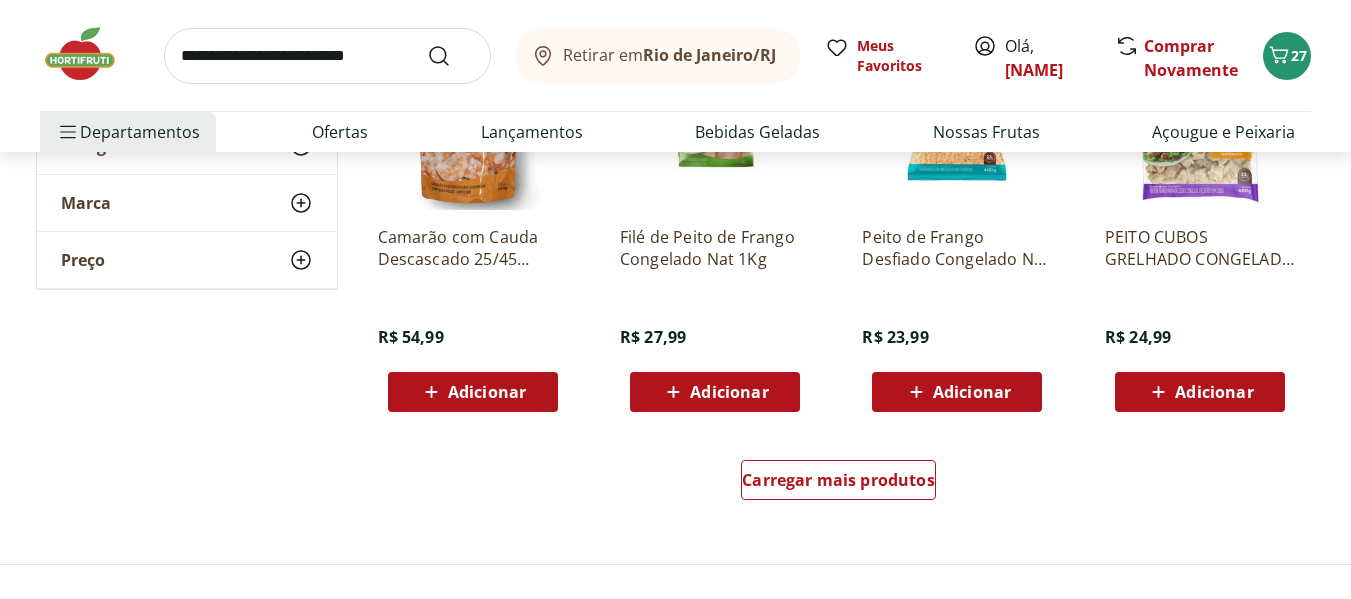 scroll, scrollTop: 15634, scrollLeft: 0, axis: vertical 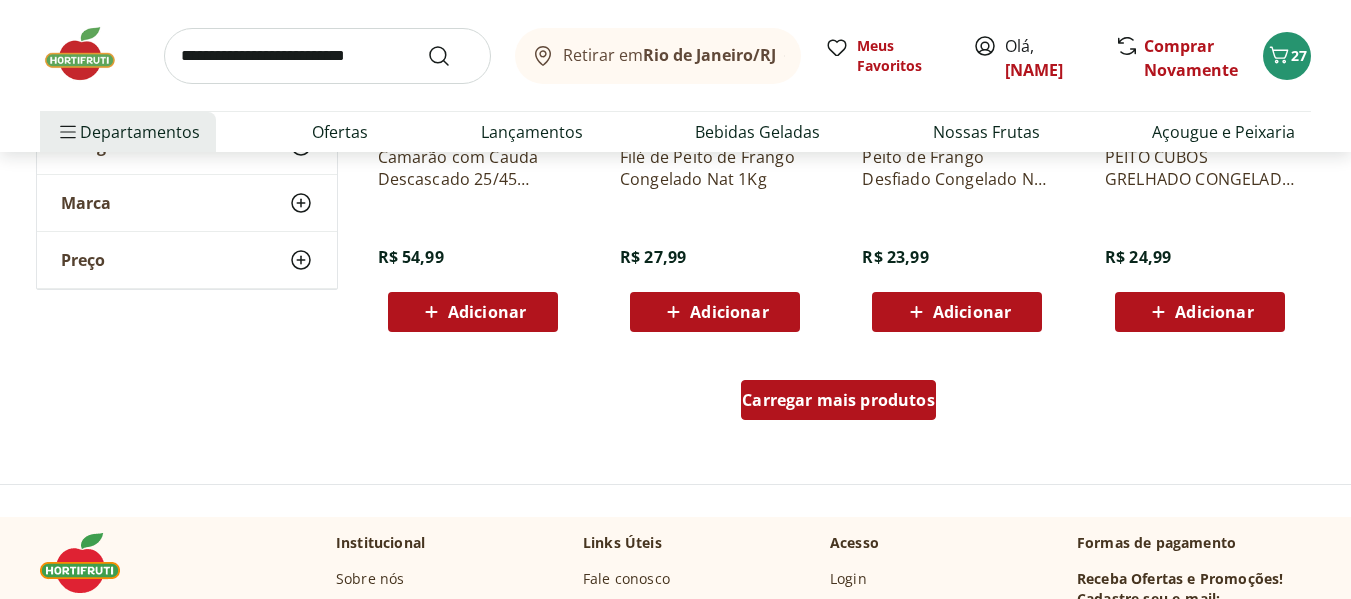 click on "Carregar mais produtos" at bounding box center [838, 400] 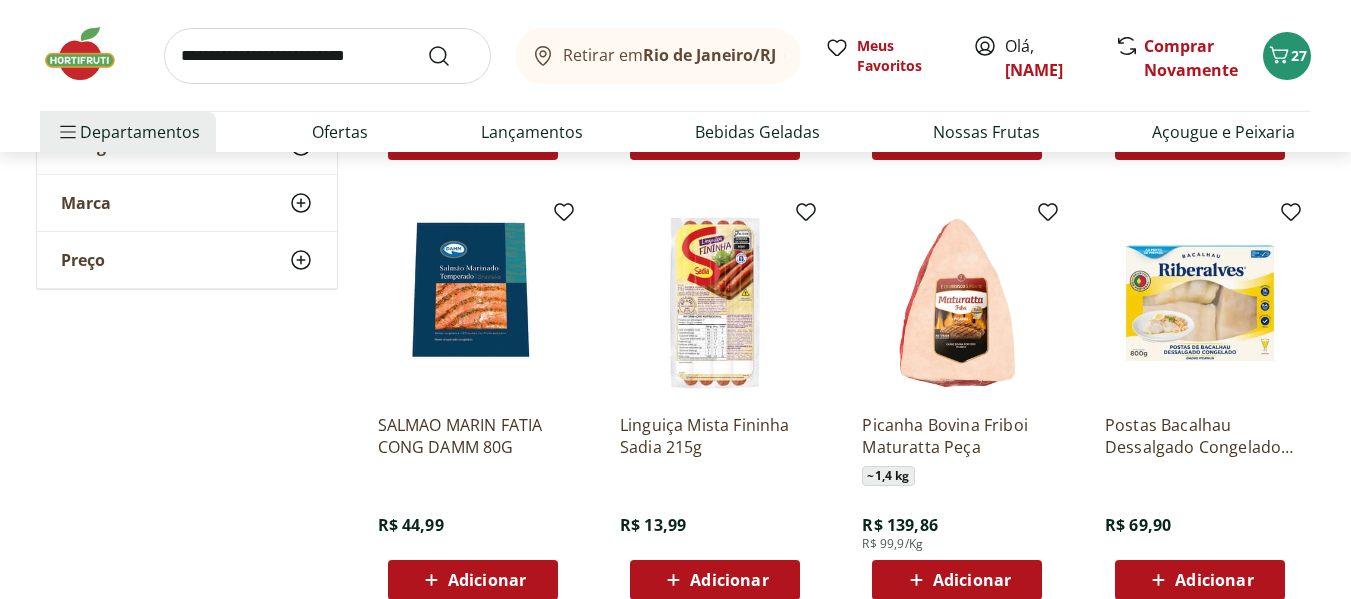 scroll, scrollTop: 16700, scrollLeft: 0, axis: vertical 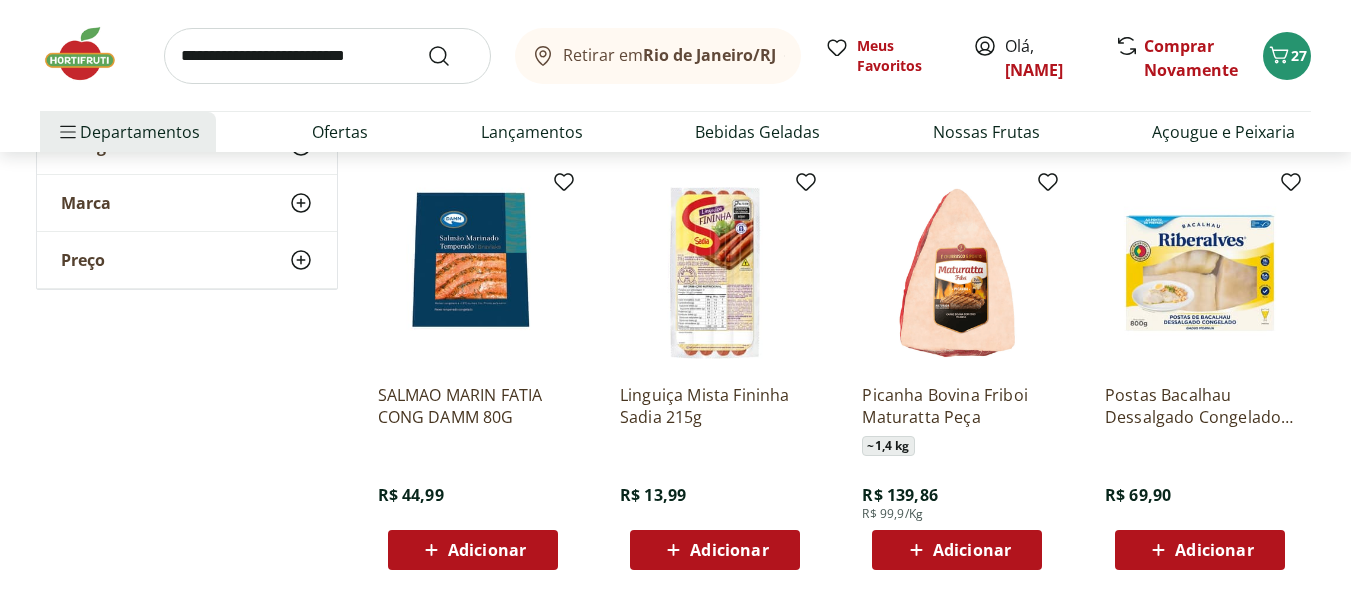 click on "Adicionar" at bounding box center (729, 550) 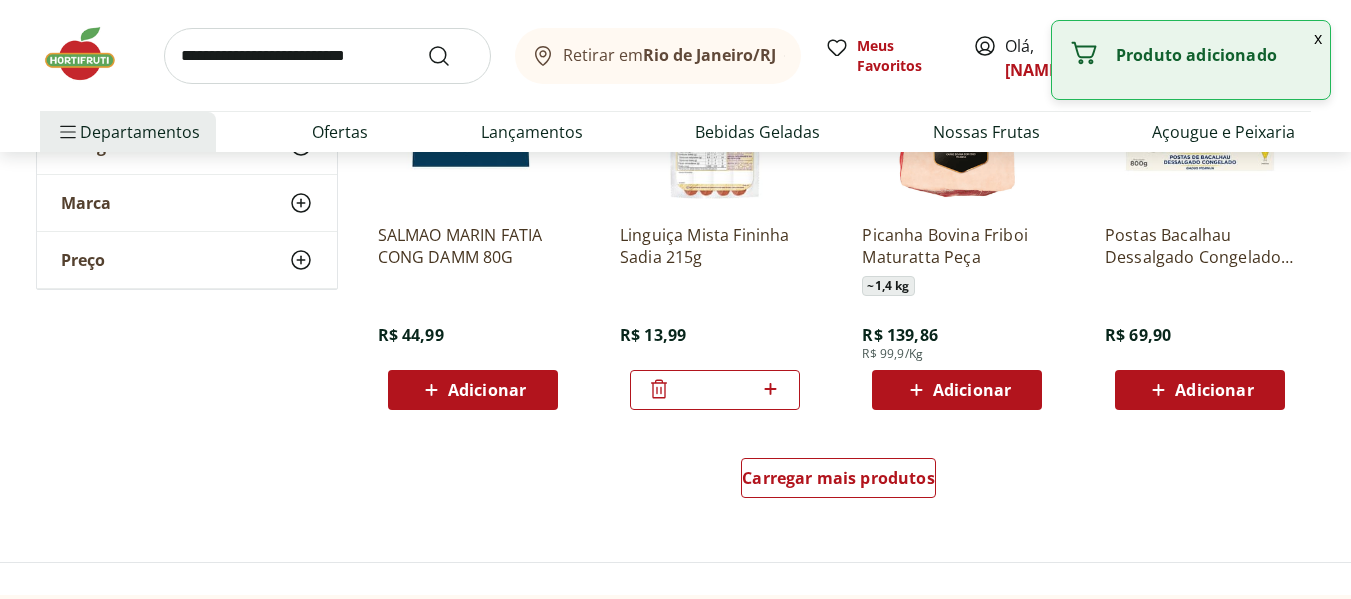 scroll, scrollTop: 16940, scrollLeft: 0, axis: vertical 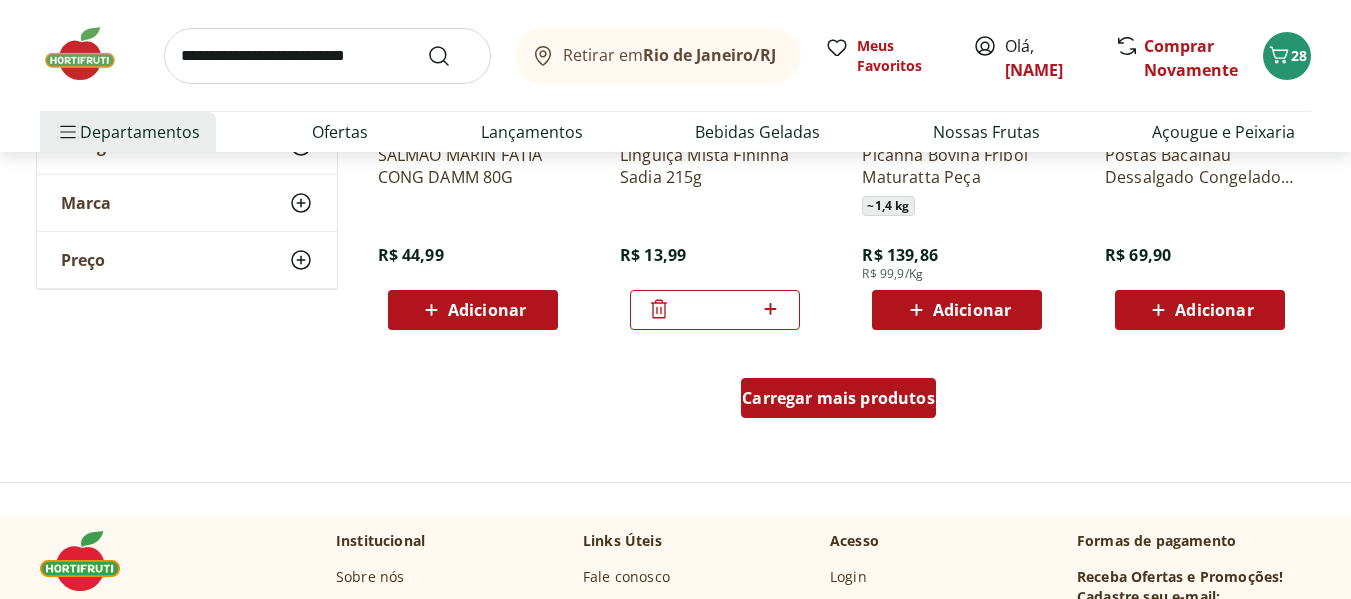 click on "Carregar mais produtos" at bounding box center (838, 398) 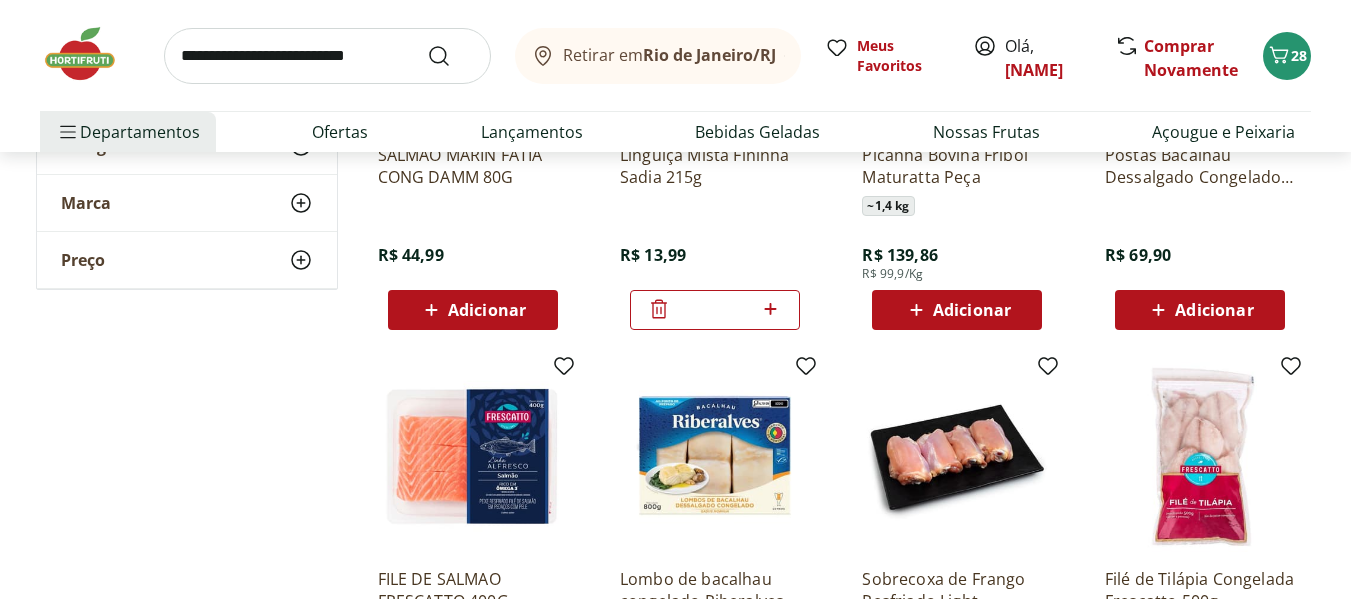 click at bounding box center [1200, 457] 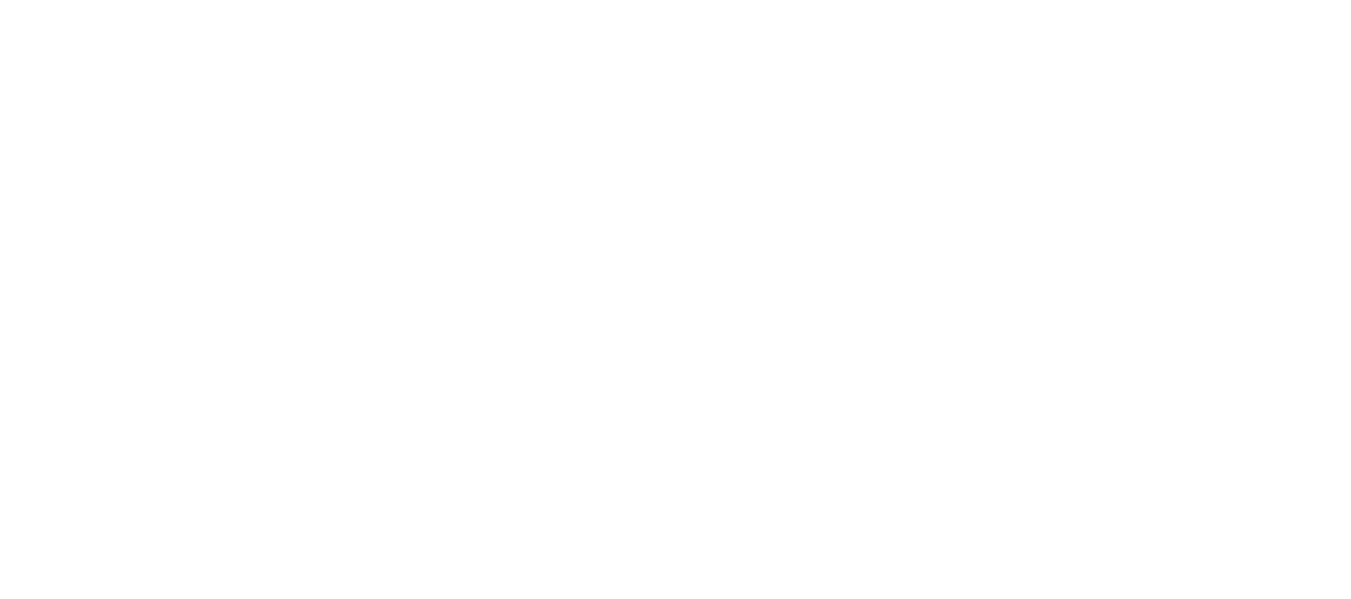 select on "**********" 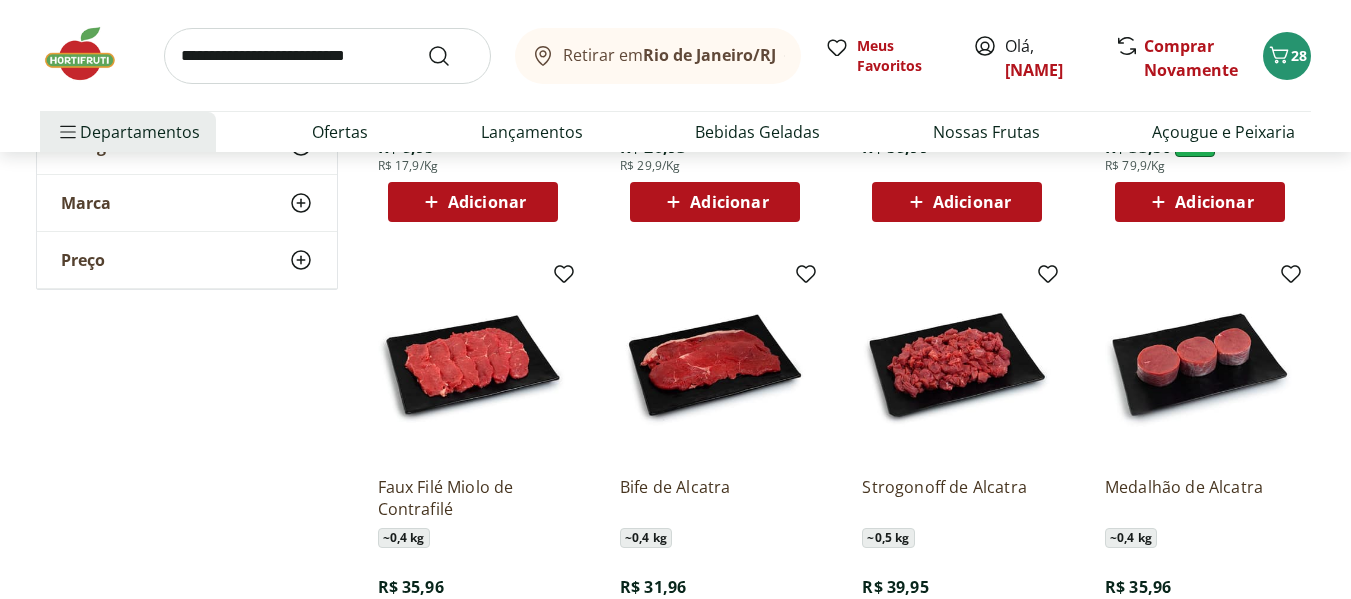 scroll, scrollTop: 12739, scrollLeft: 0, axis: vertical 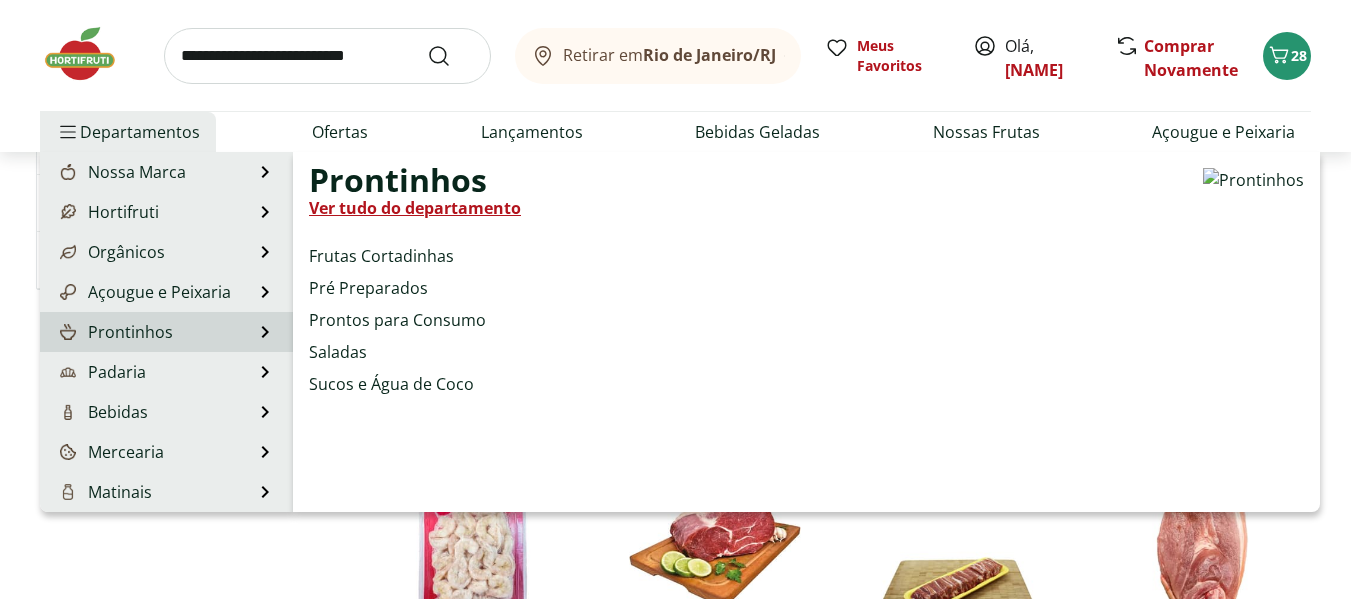 click on "Prontinhos Prontinhos Ver tudo do departamento Frutas Cortadinhas Pré Preparados Prontos para Consumo Saladas Sucos e Água de Coco" at bounding box center [166, 332] 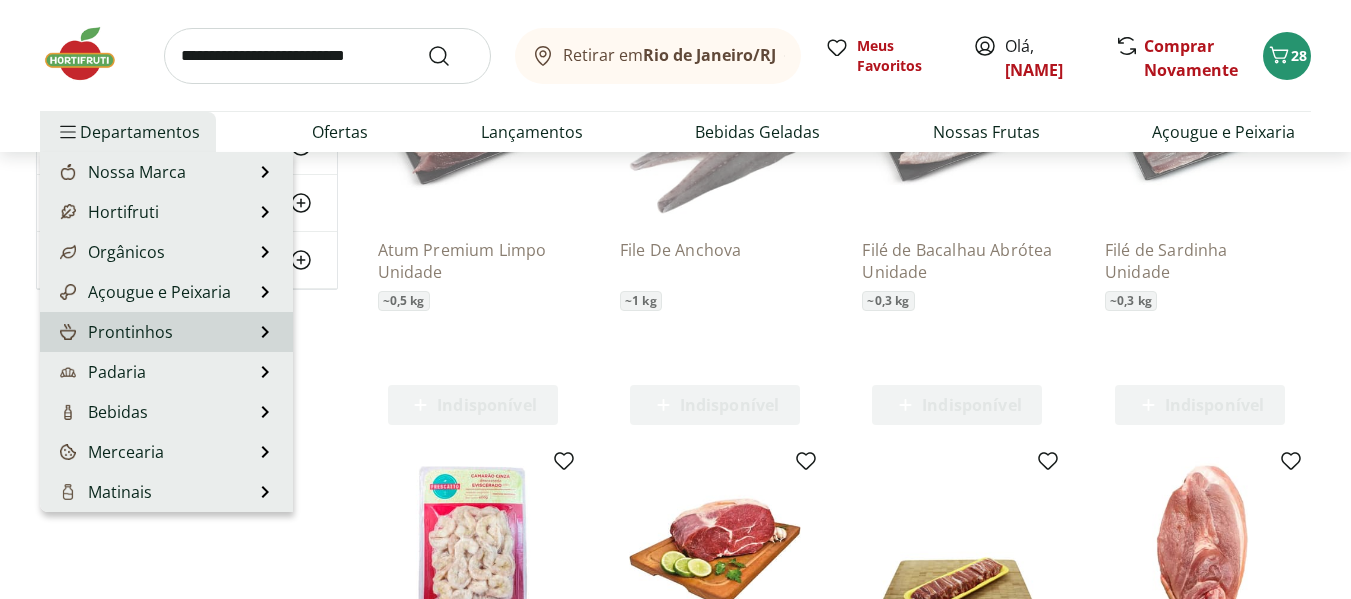 click on "Prontinhos Prontinhos Ver tudo do departamento Frutas Cortadinhas Pré Preparados Prontos para Consumo Saladas Sucos e Água de Coco" at bounding box center [166, 332] 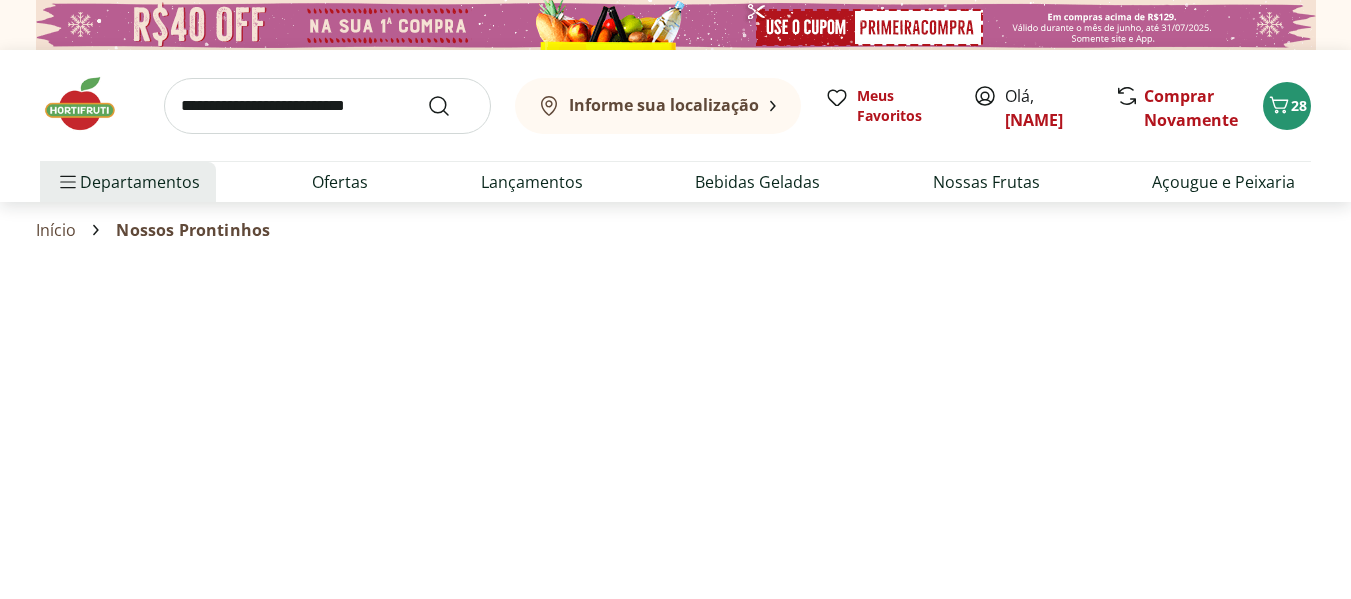 select on "**********" 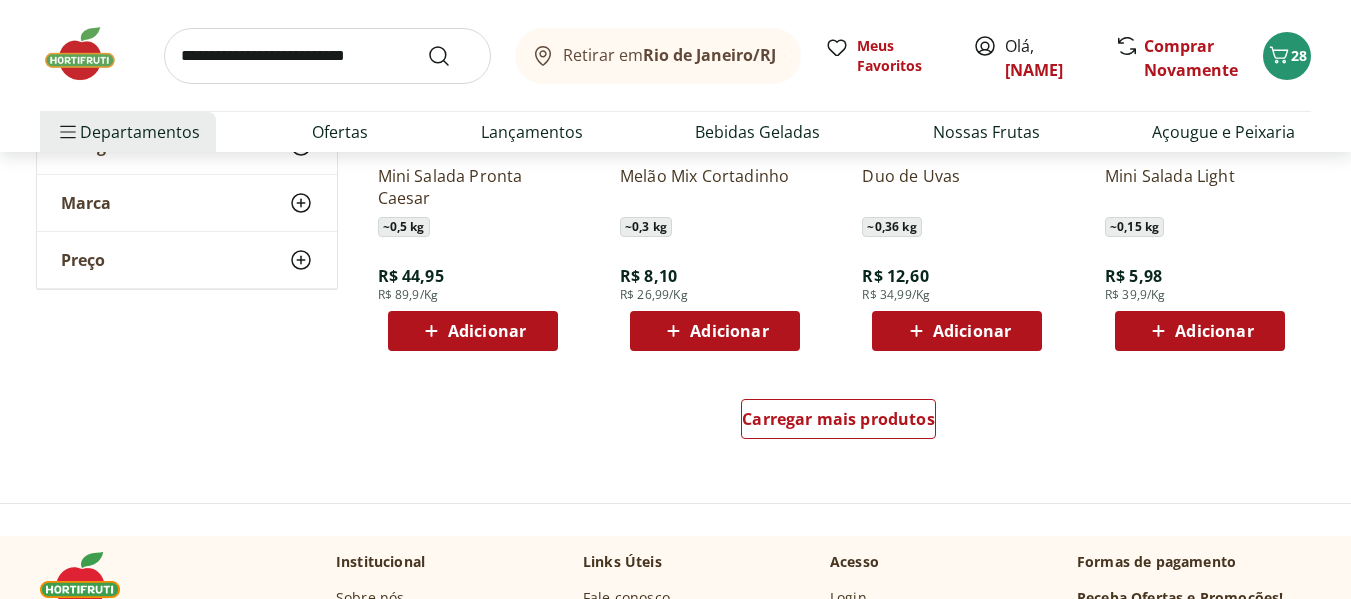 scroll, scrollTop: 1283, scrollLeft: 0, axis: vertical 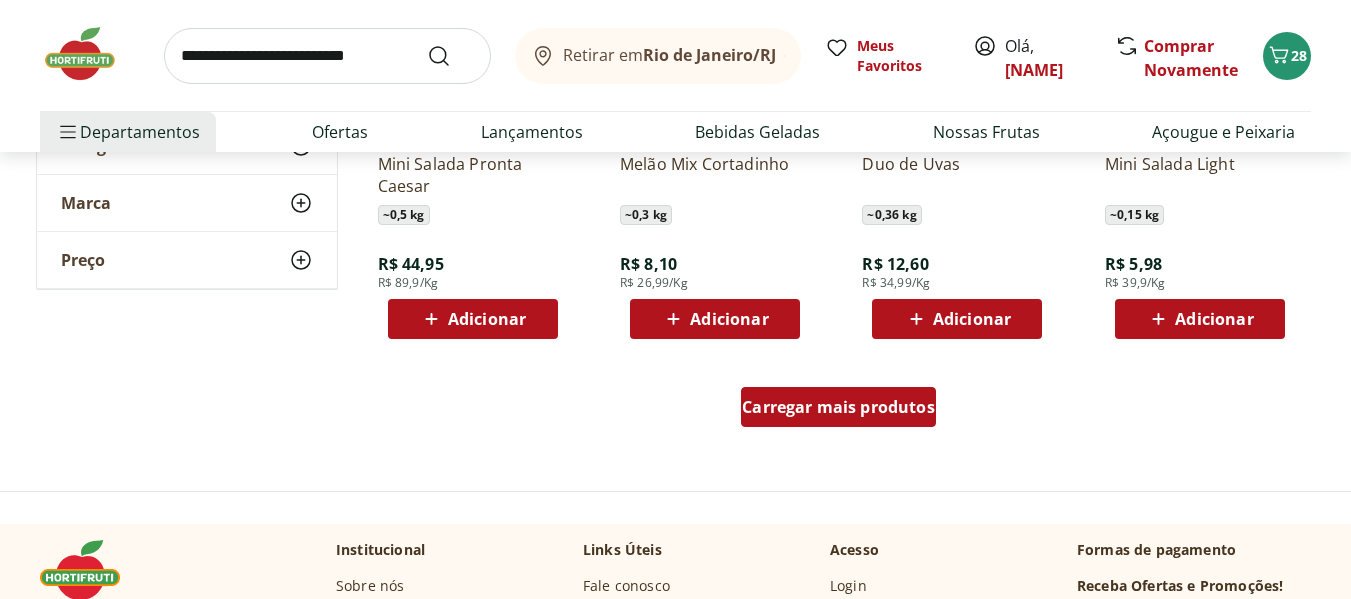 click on "Carregar mais produtos" at bounding box center [838, 407] 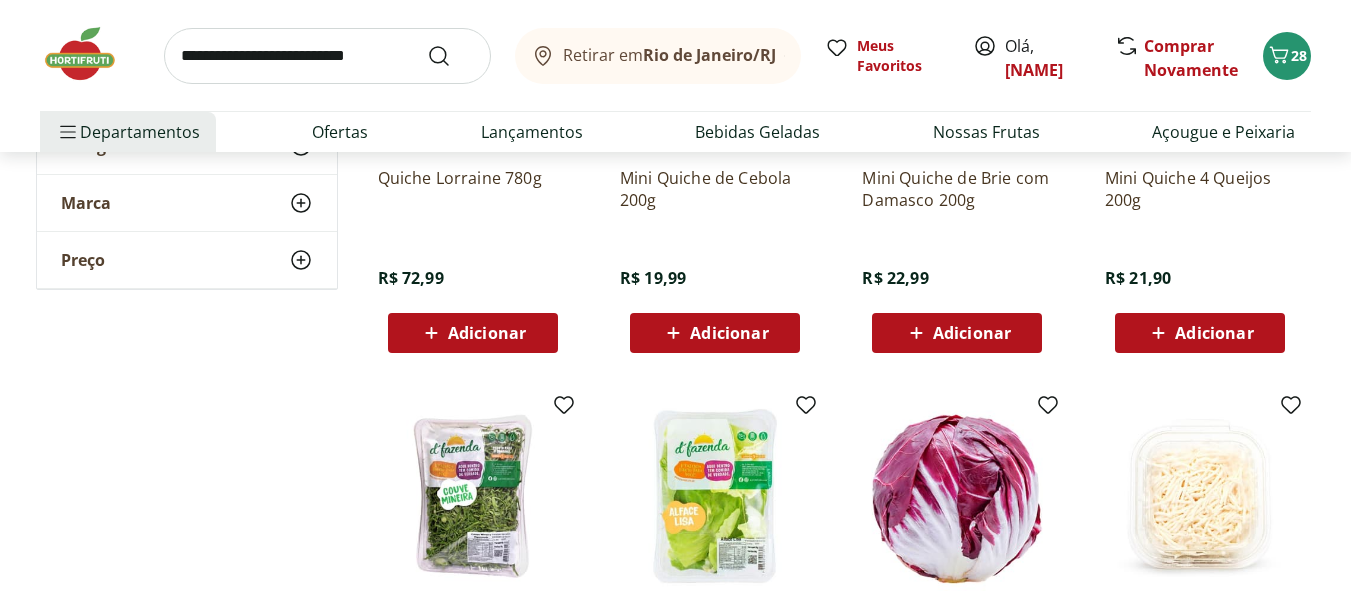 scroll, scrollTop: 1760, scrollLeft: 0, axis: vertical 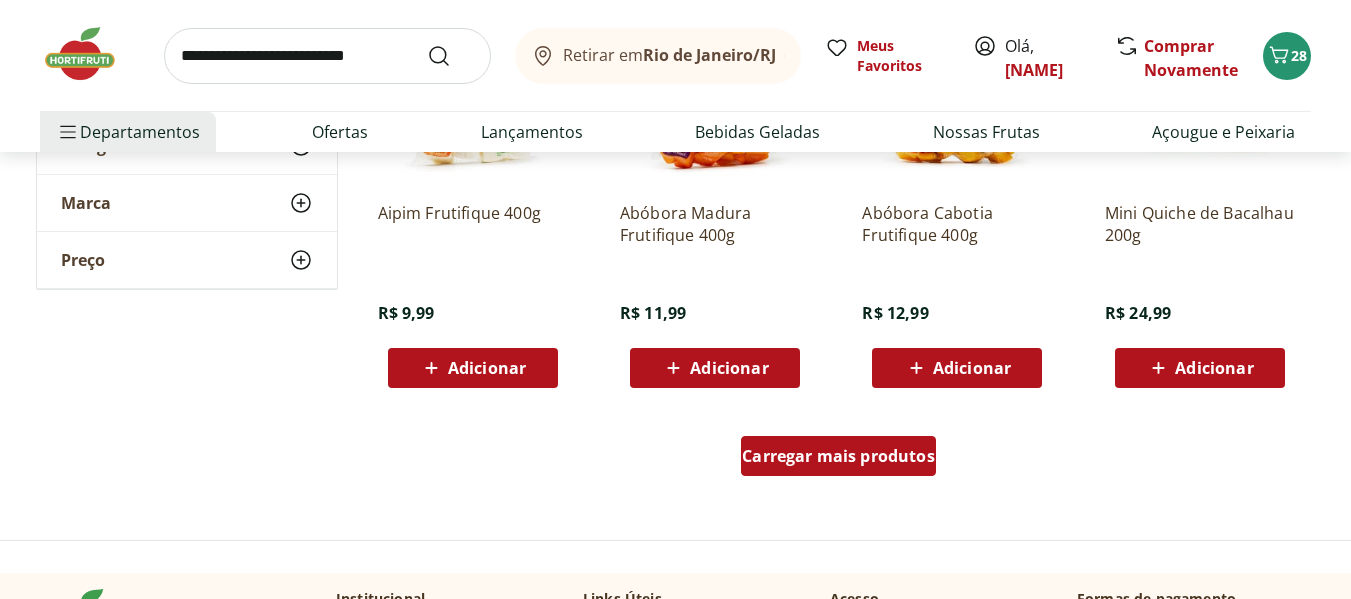 click on "Carregar mais produtos" at bounding box center (838, 456) 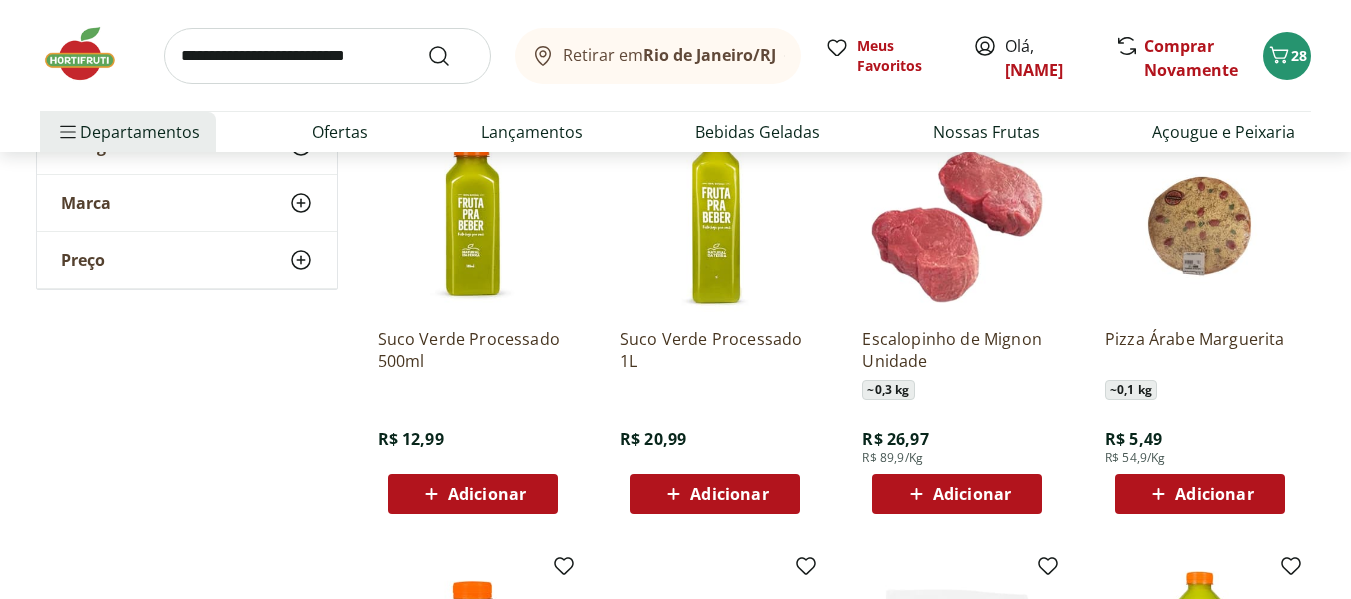 scroll, scrollTop: 2868, scrollLeft: 0, axis: vertical 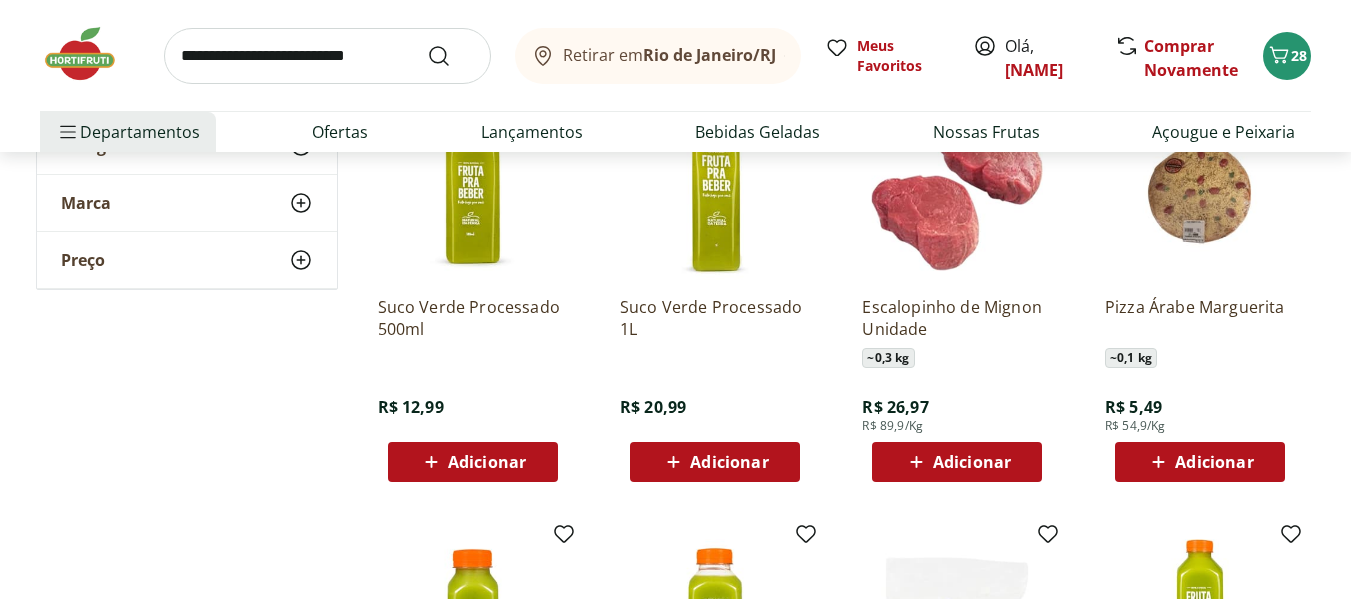 click on "Adicionar" at bounding box center [1214, 462] 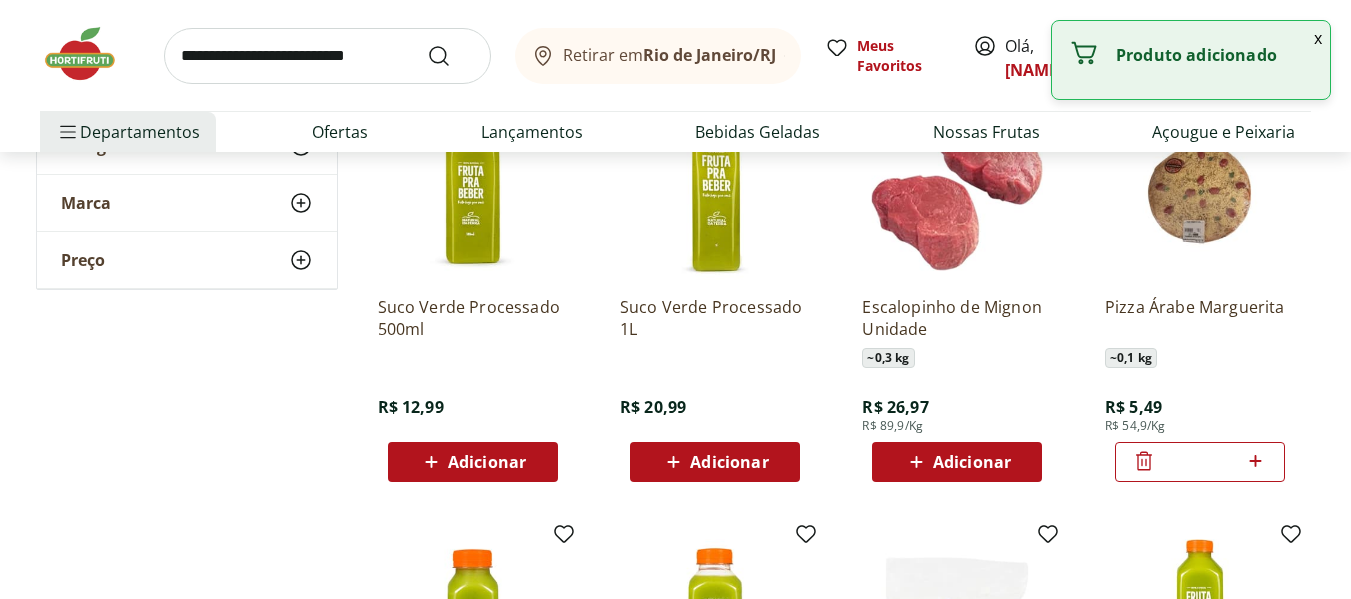 click 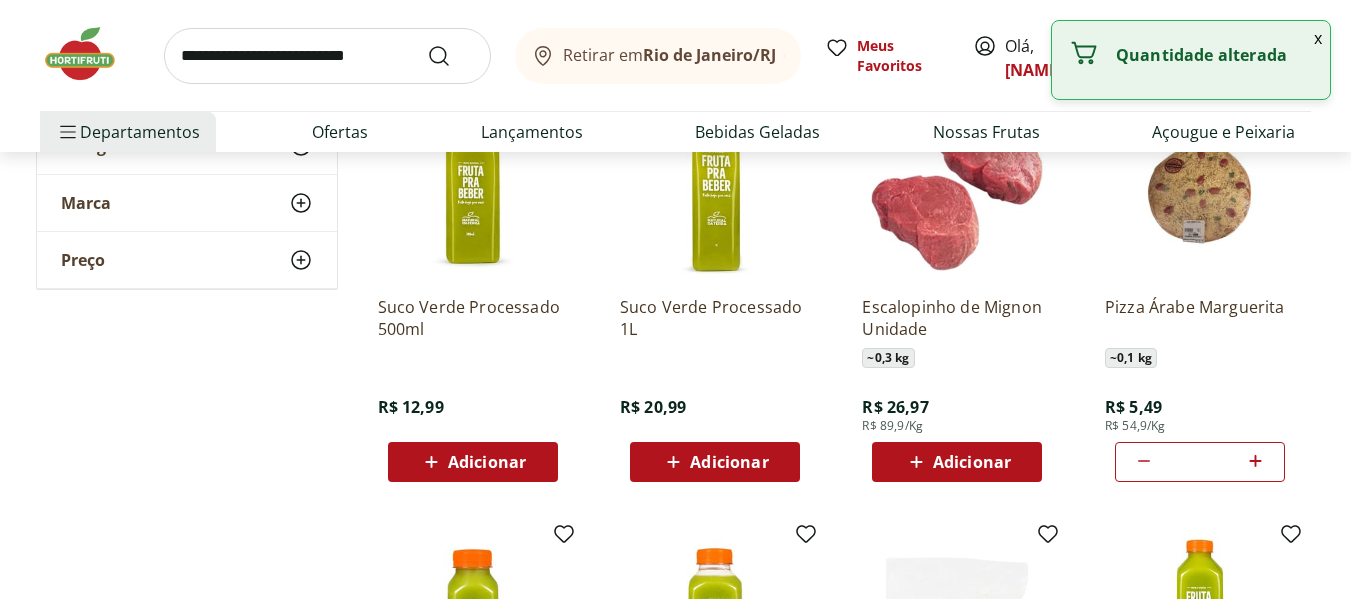 click 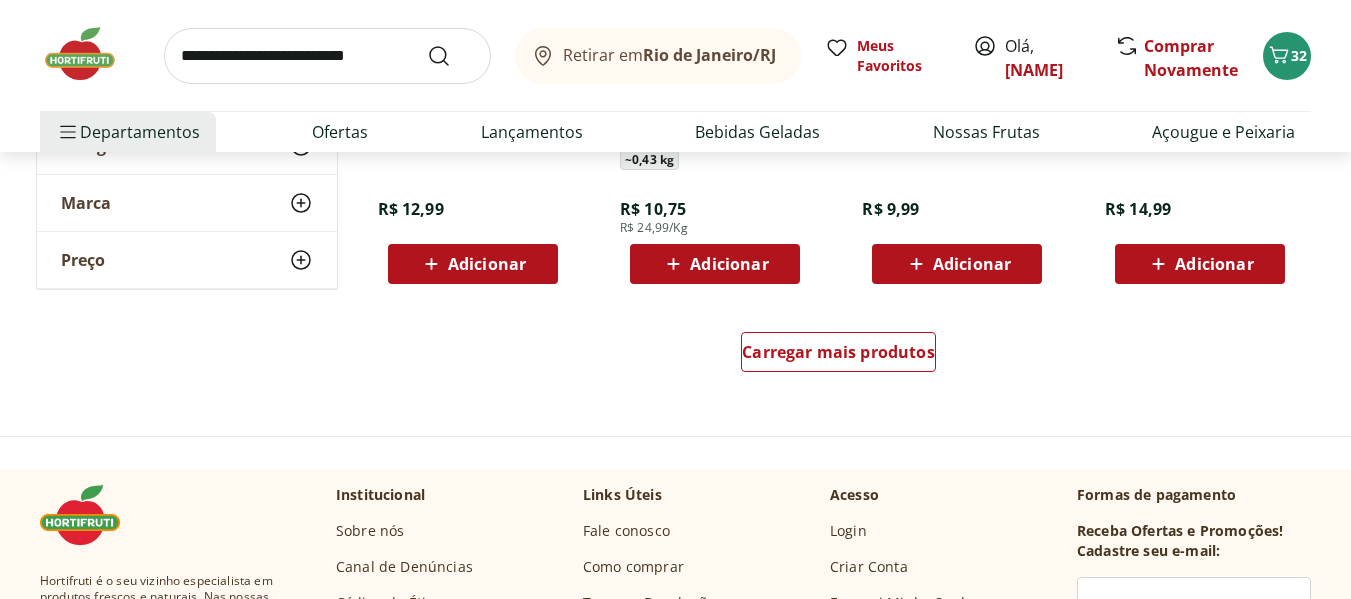 scroll, scrollTop: 3967, scrollLeft: 0, axis: vertical 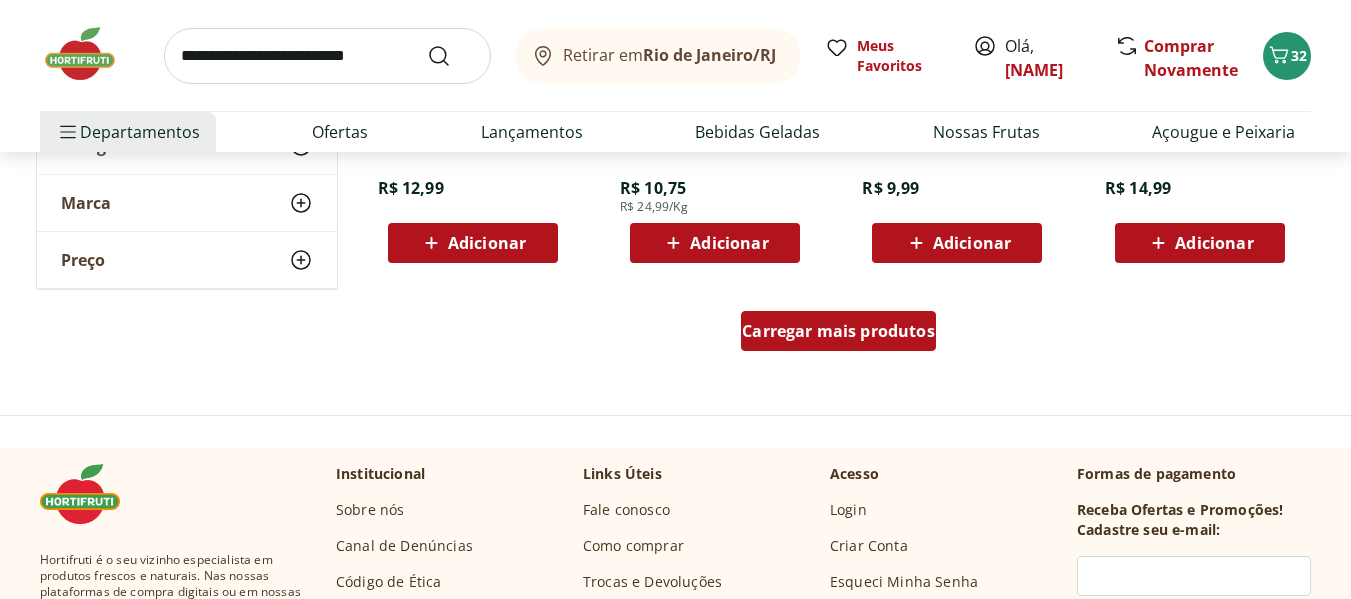 click on "Carregar mais produtos" at bounding box center [838, 331] 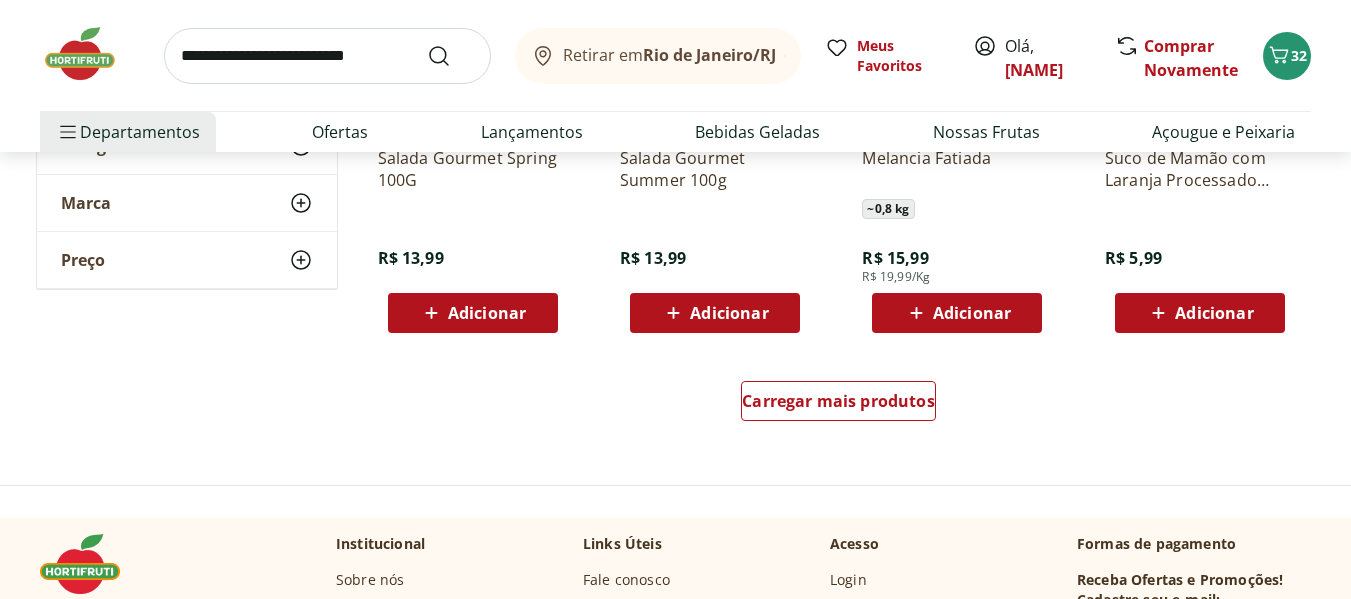 scroll, scrollTop: 5292, scrollLeft: 0, axis: vertical 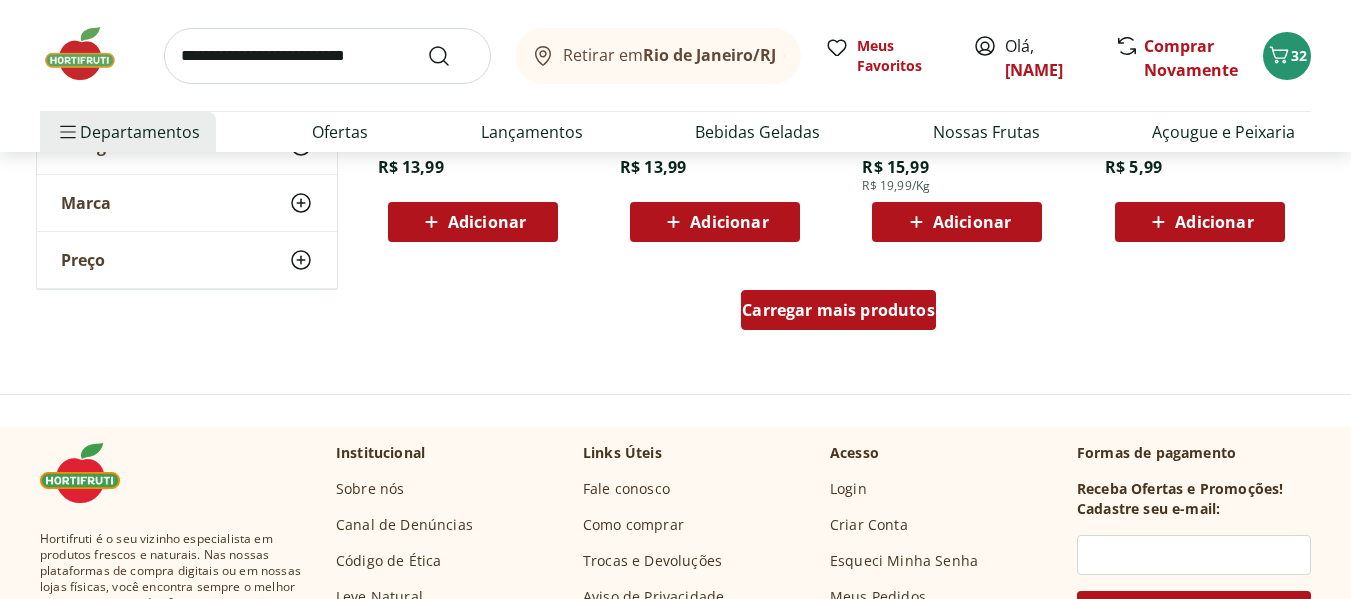 click on "Carregar mais produtos" at bounding box center [838, 310] 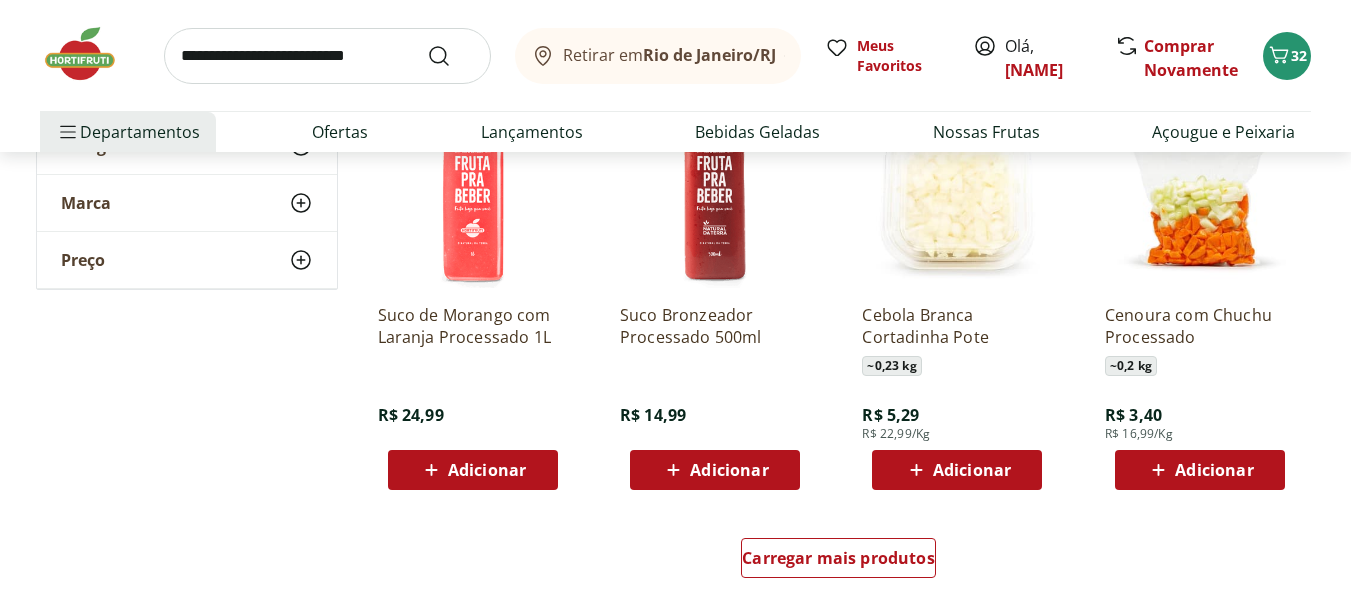 scroll, scrollTop: 6486, scrollLeft: 0, axis: vertical 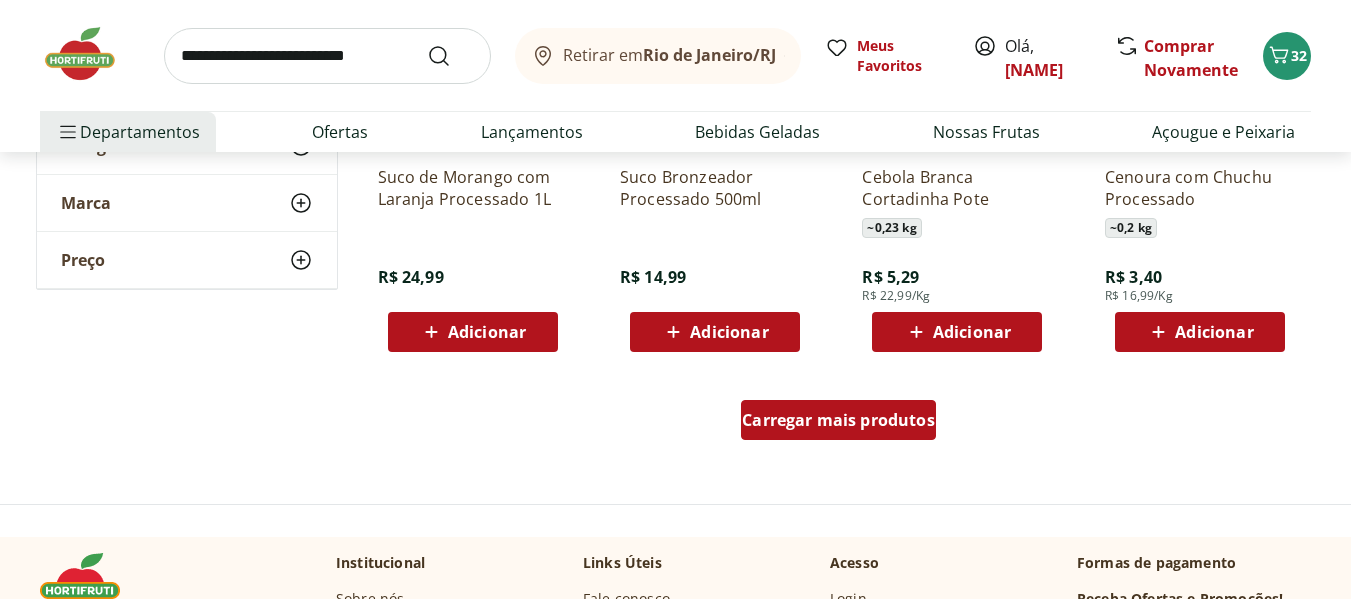 click on "Carregar mais produtos" at bounding box center (838, 420) 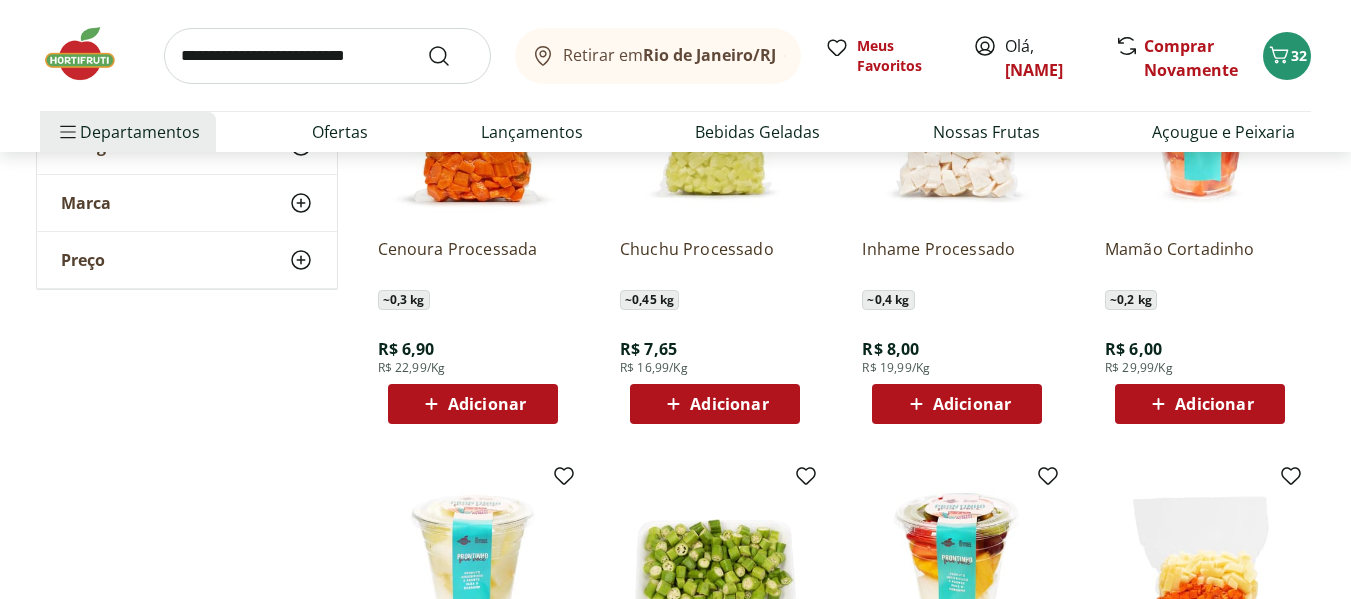 scroll, scrollTop: 6785, scrollLeft: 0, axis: vertical 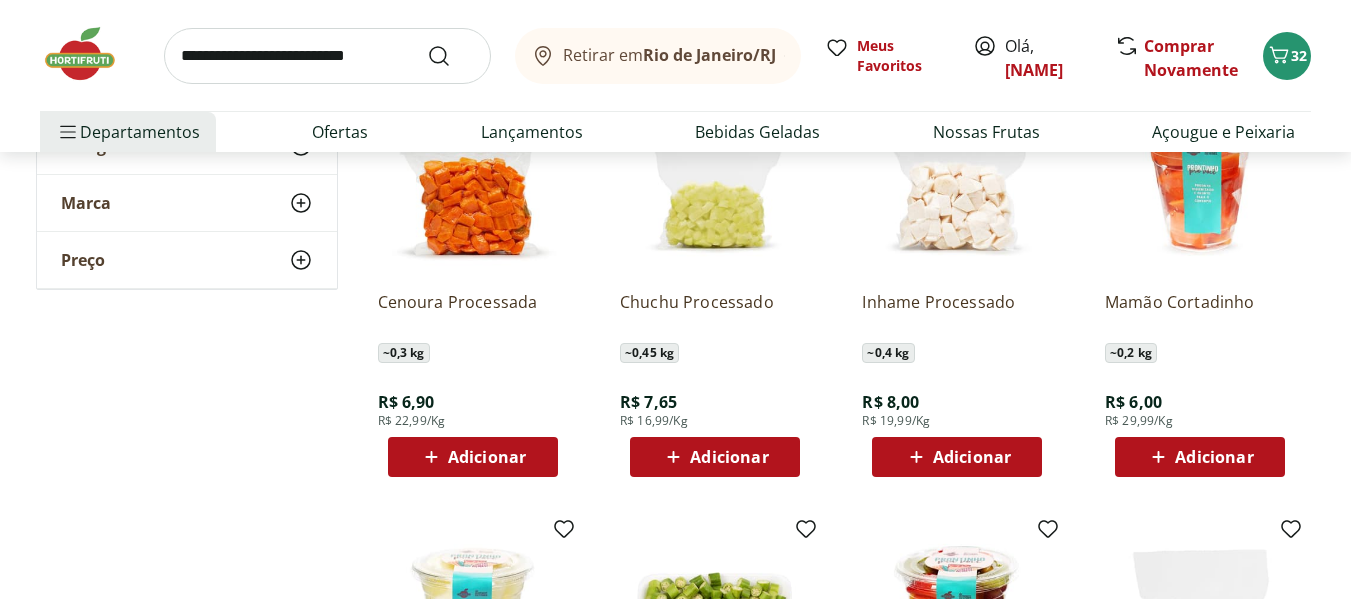 click on "Adicionar" at bounding box center (1214, 457) 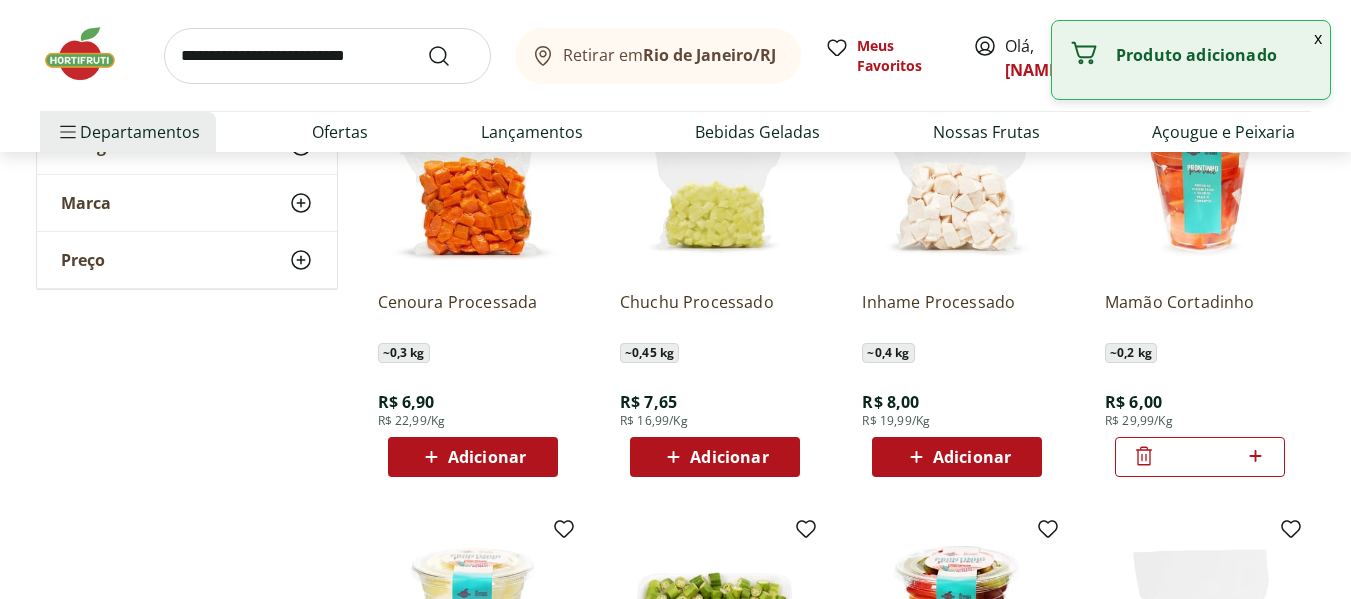 click 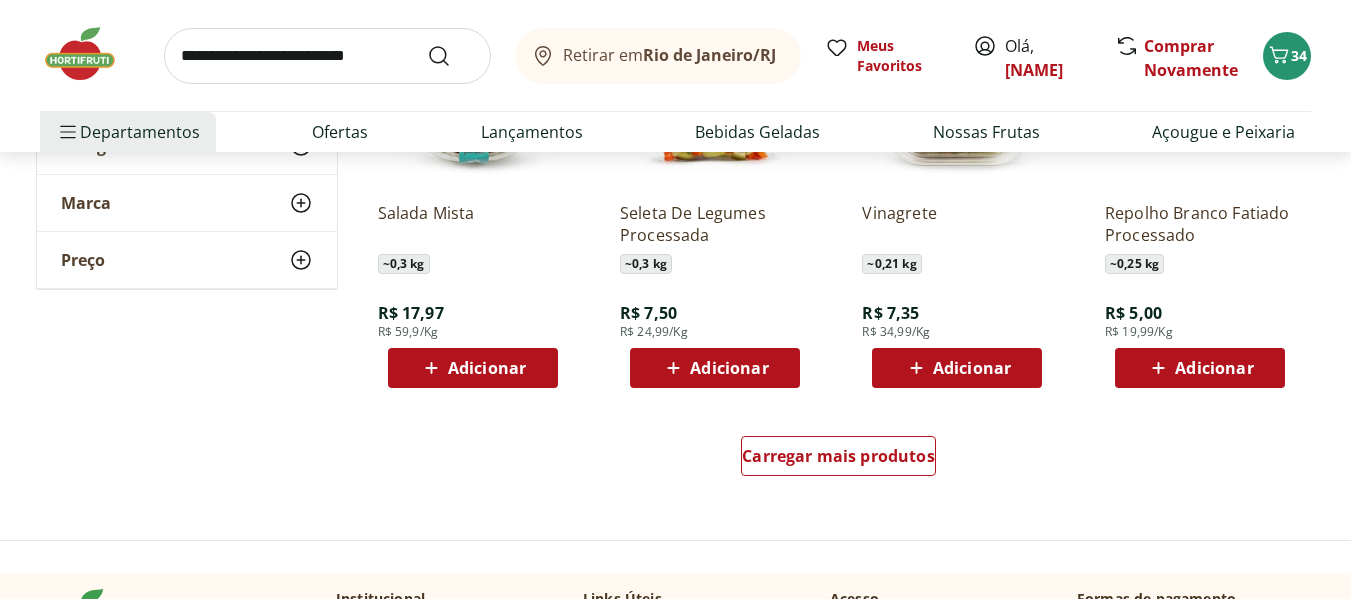 scroll, scrollTop: 7772, scrollLeft: 0, axis: vertical 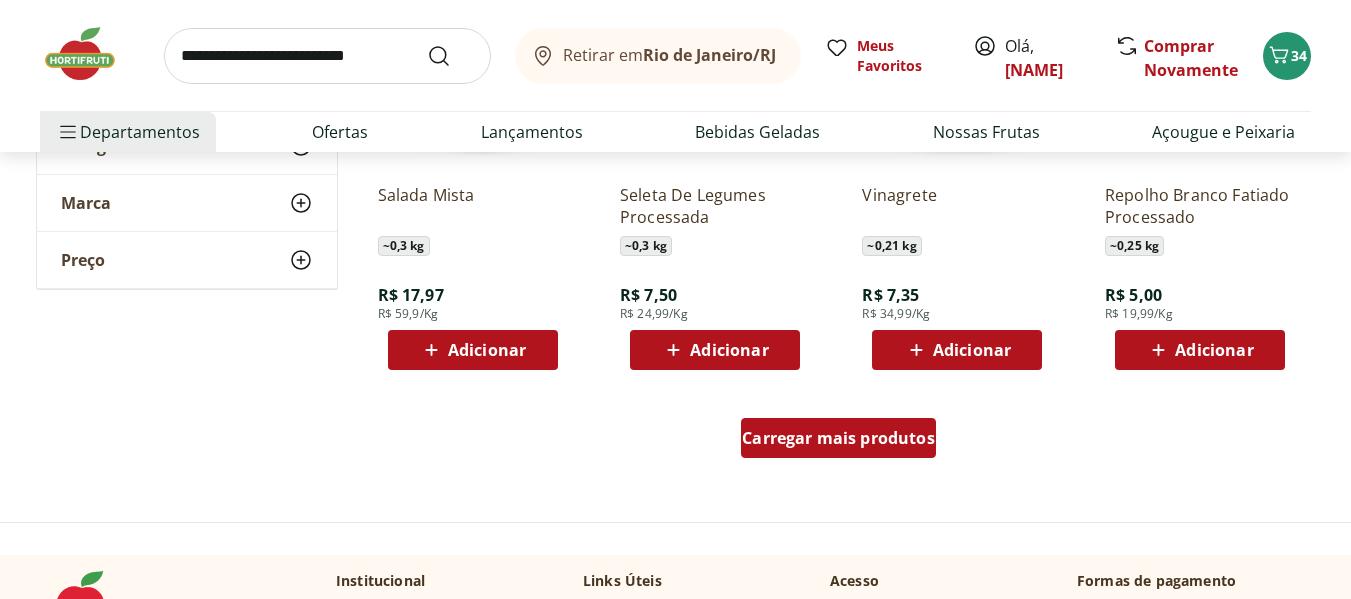 click on "Carregar mais produtos" at bounding box center [838, 438] 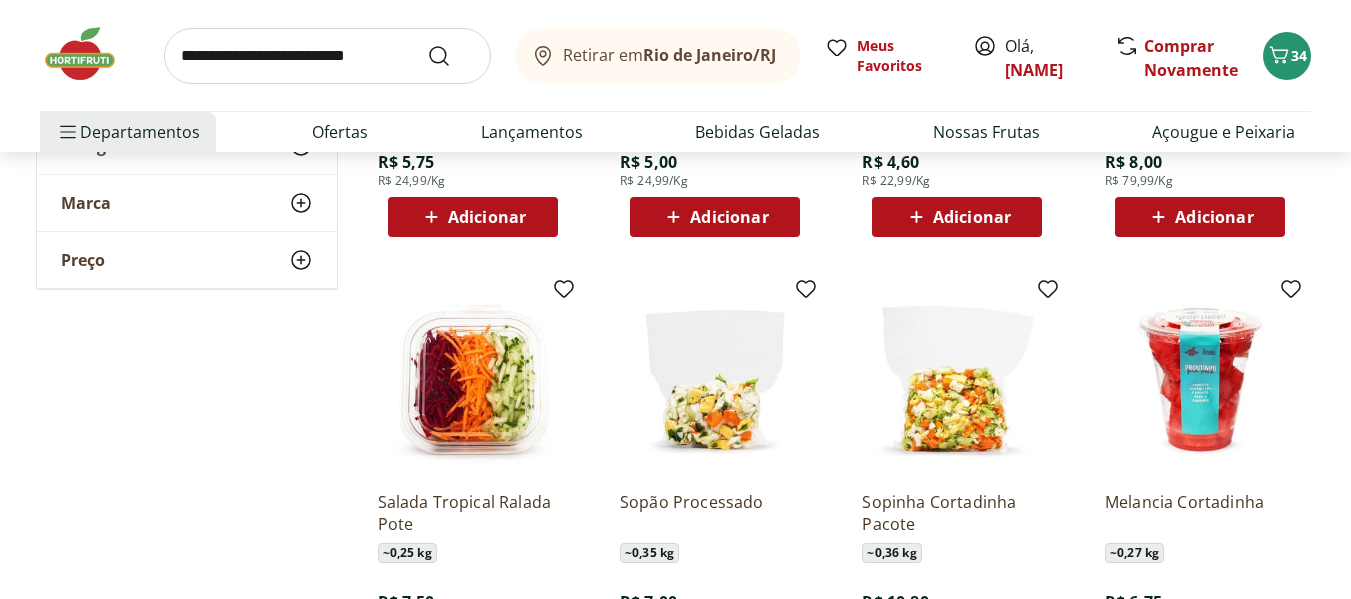 scroll, scrollTop: 8809, scrollLeft: 0, axis: vertical 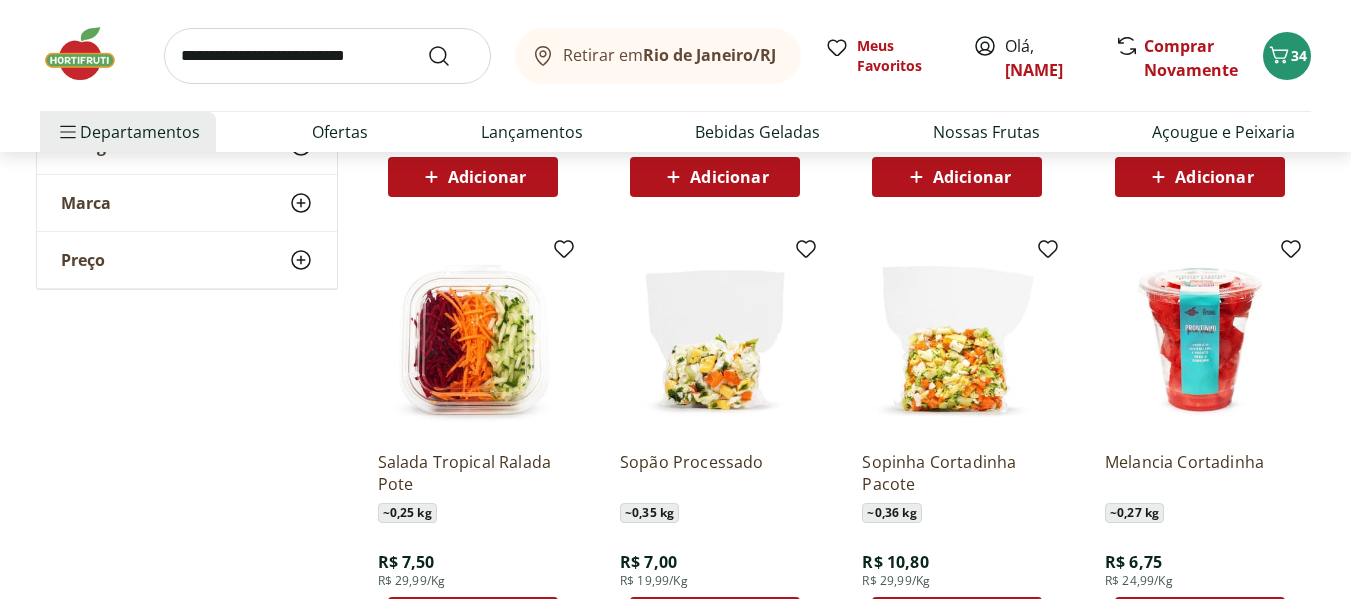 drag, startPoint x: 1349, startPoint y: 466, endPoint x: 1348, endPoint y: 485, distance: 19.026299 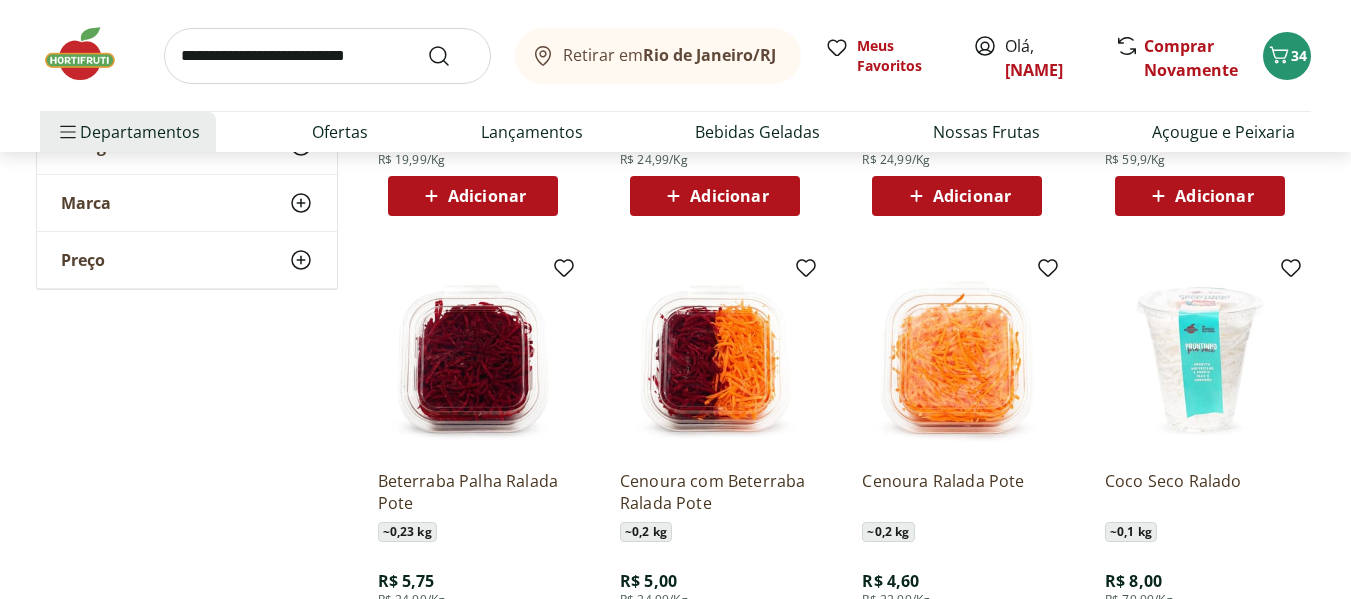 scroll, scrollTop: 8530, scrollLeft: 0, axis: vertical 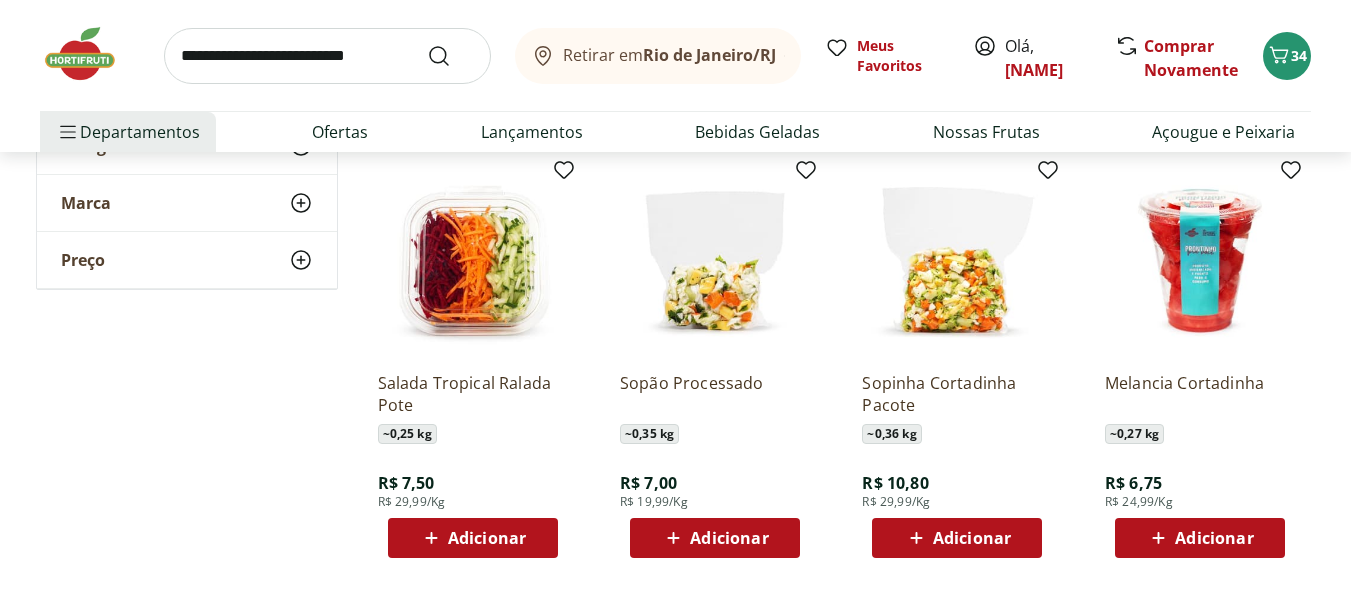 click on "Adicionar" at bounding box center (729, 538) 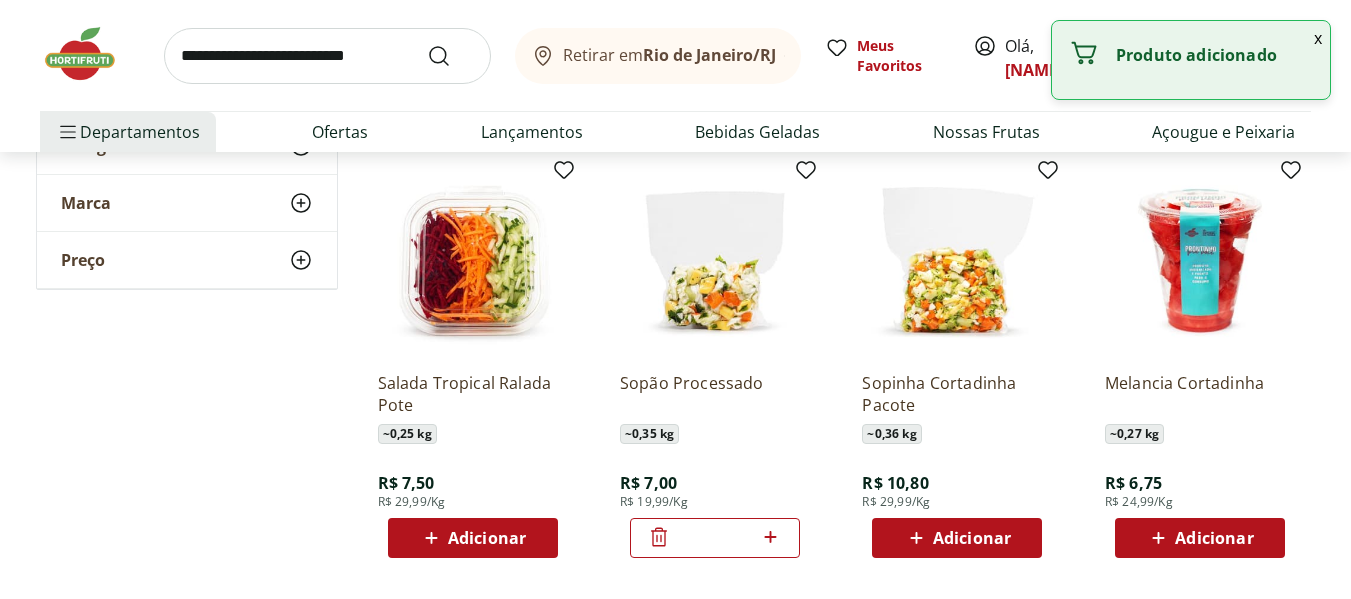 click 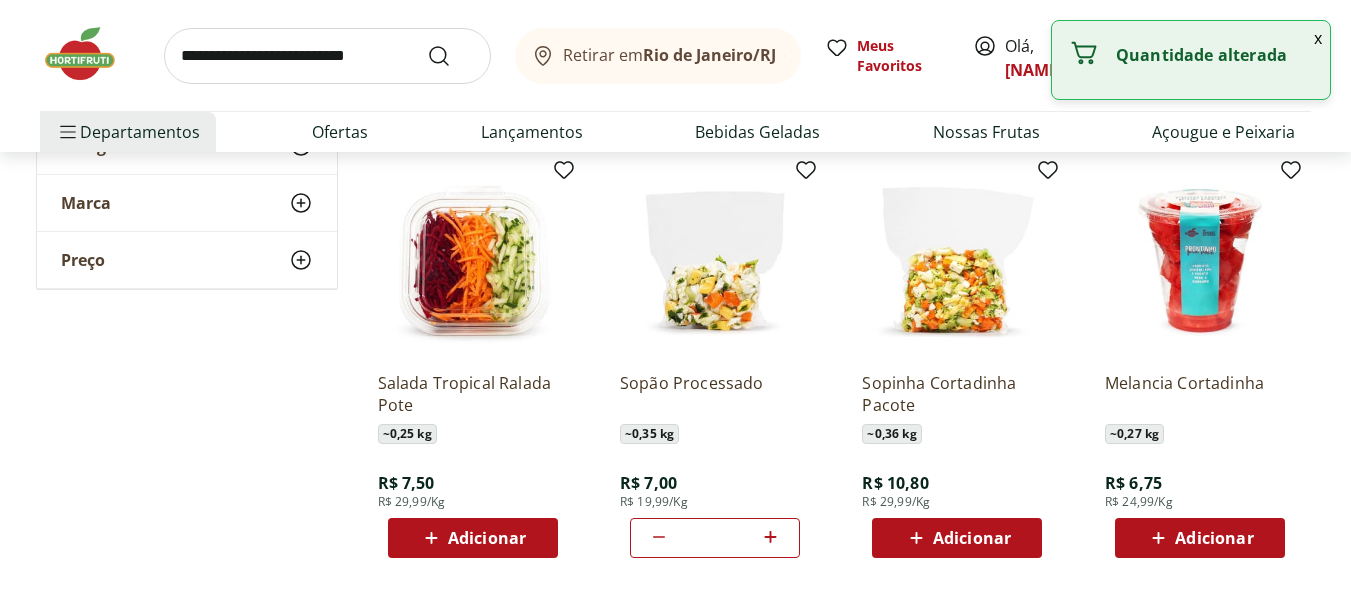 click 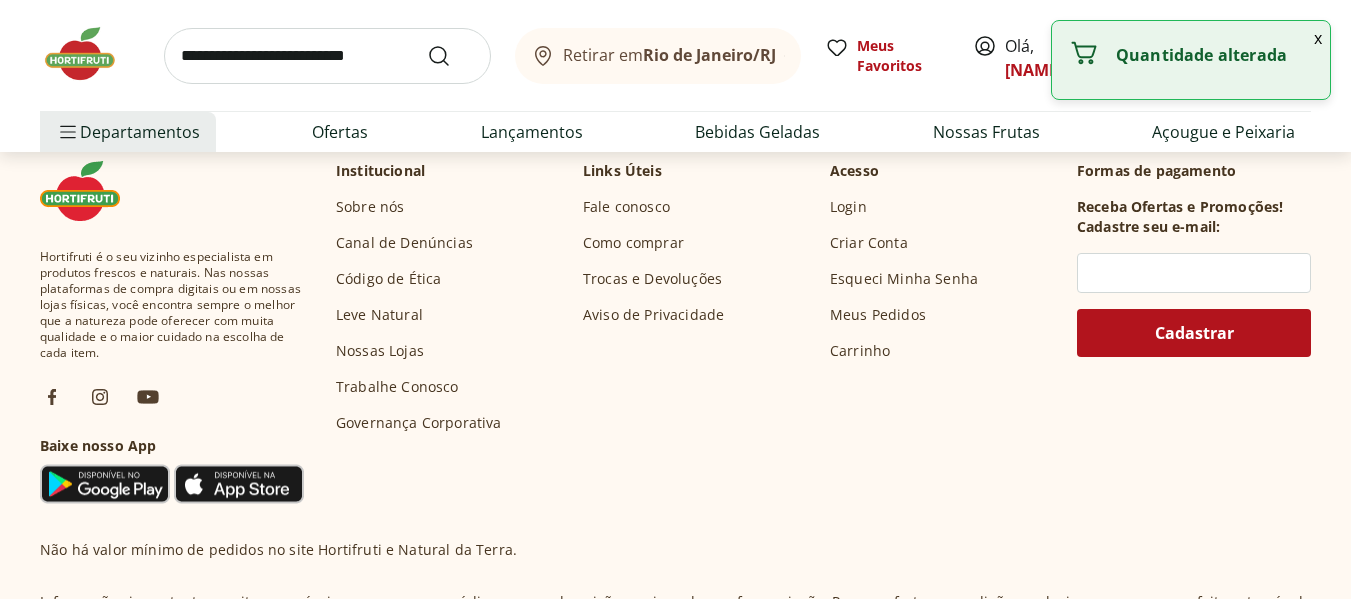 scroll, scrollTop: 9088, scrollLeft: 0, axis: vertical 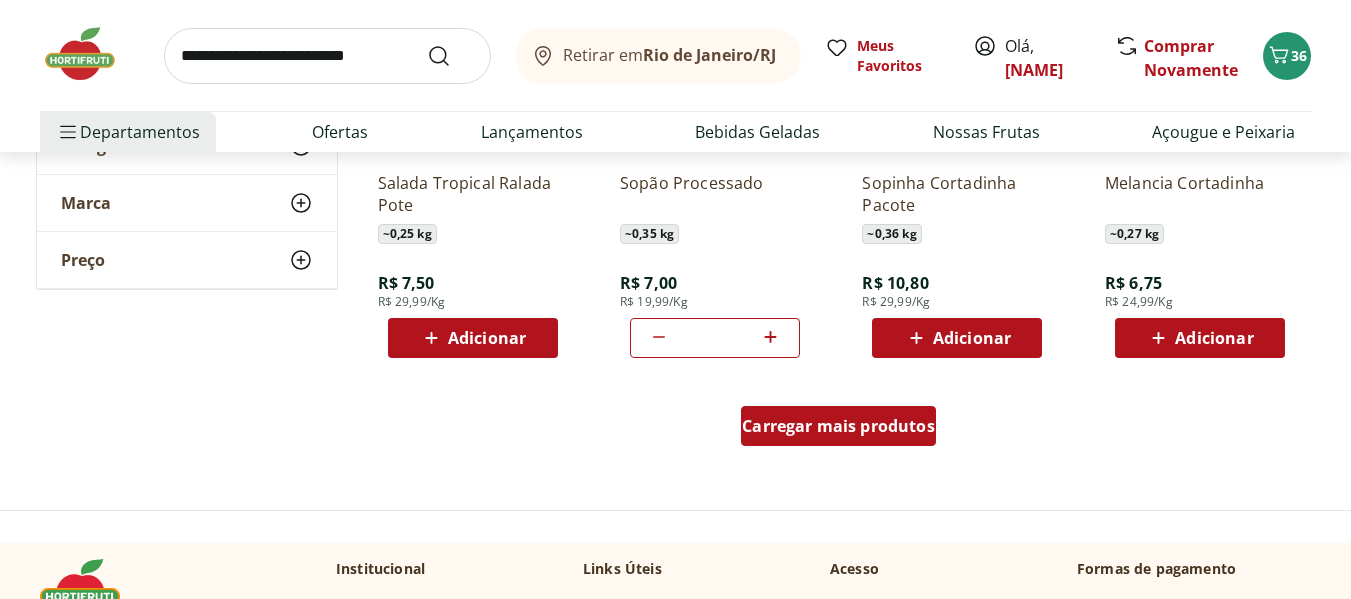type on "*" 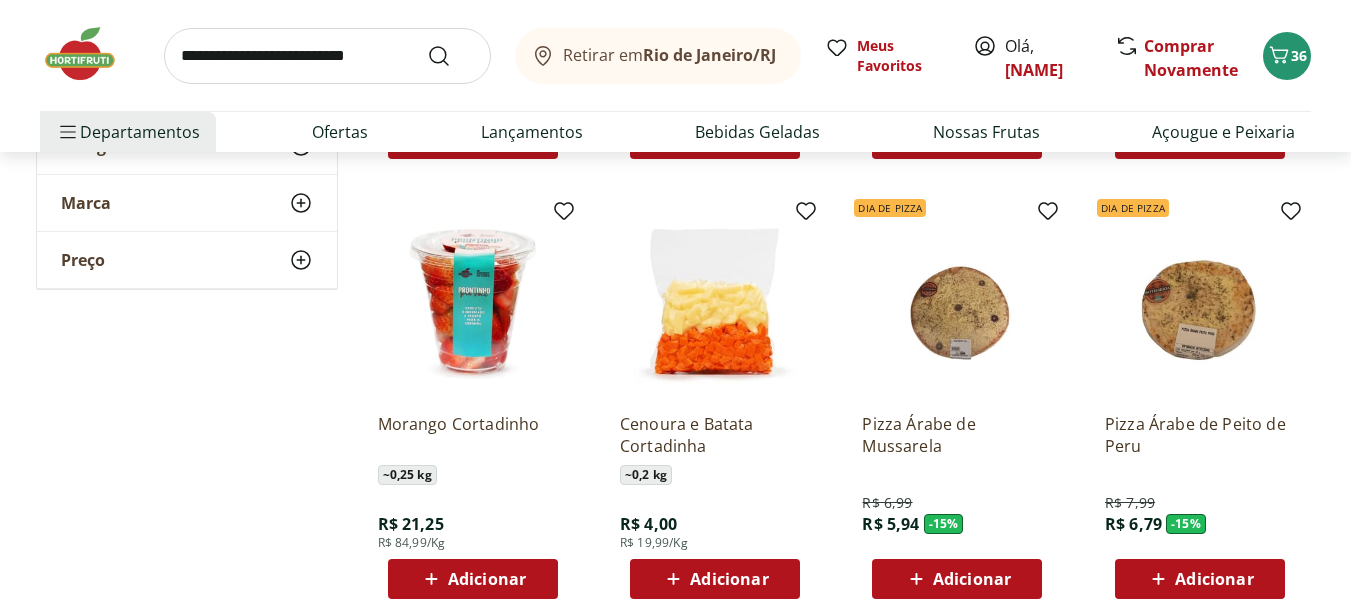 scroll, scrollTop: 9733, scrollLeft: 0, axis: vertical 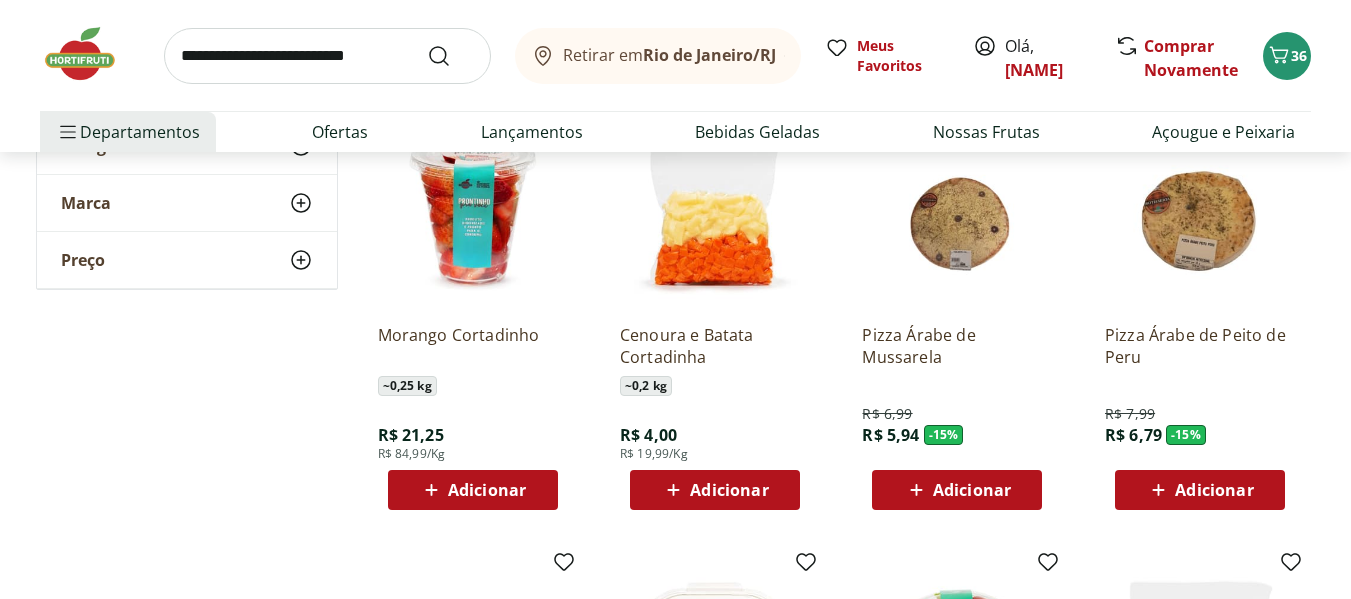 click on "Adicionar" at bounding box center [972, 490] 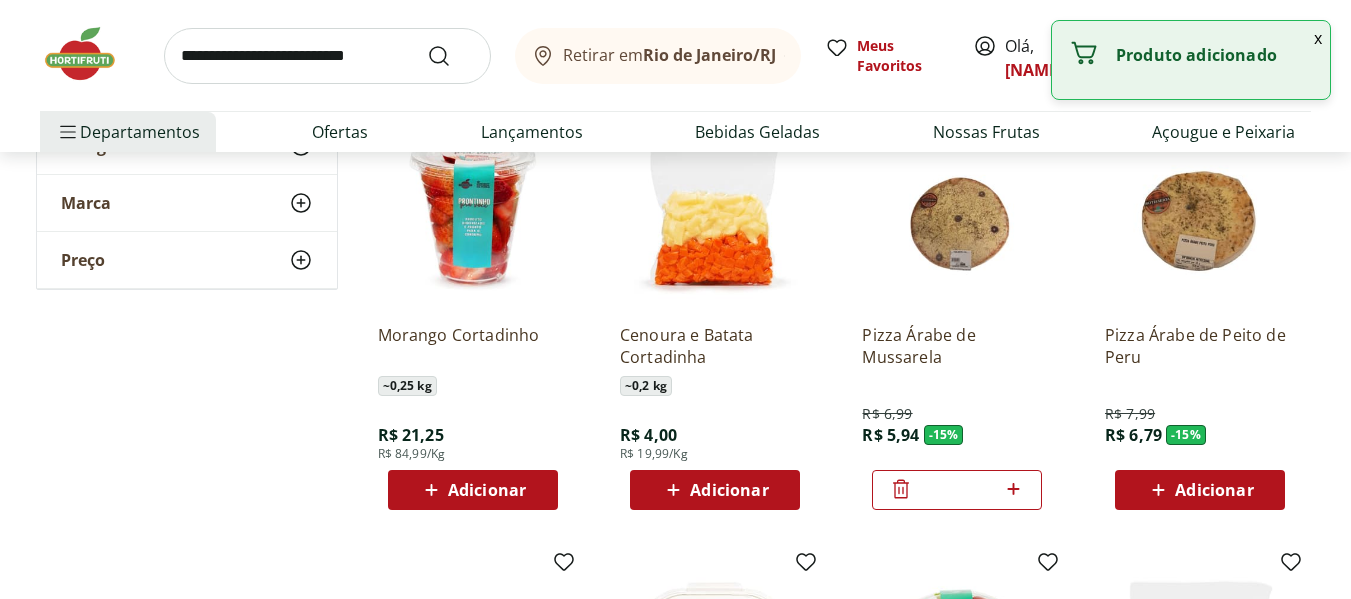 click 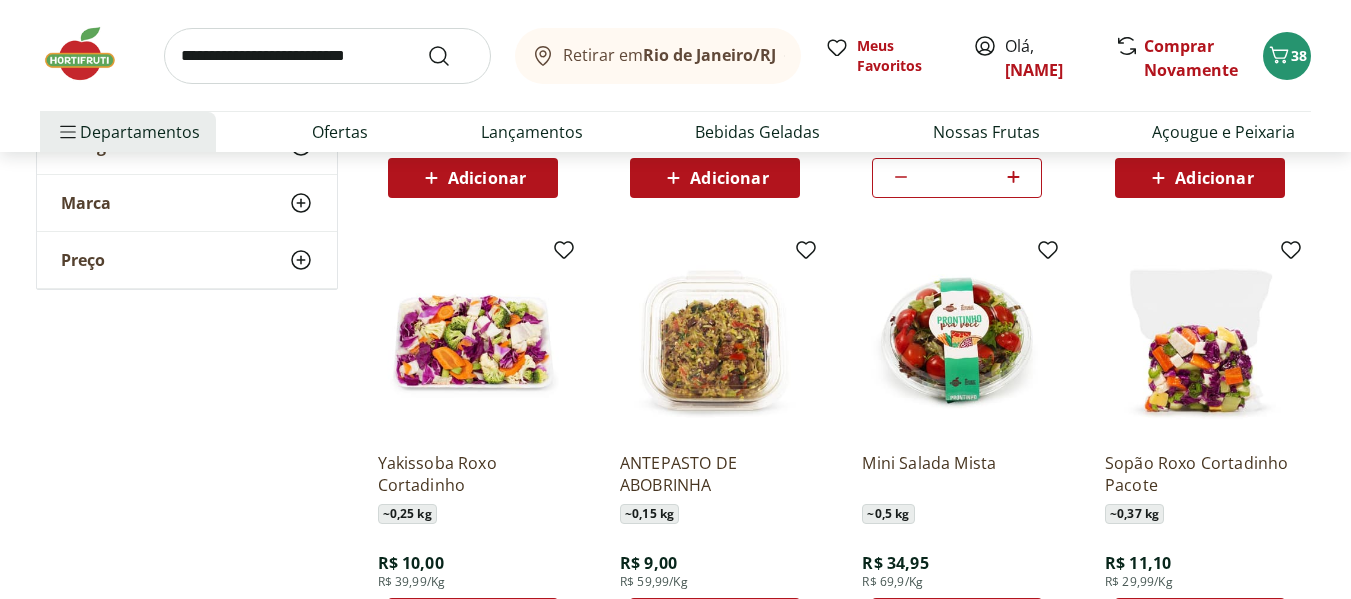 scroll, scrollTop: 10356, scrollLeft: 0, axis: vertical 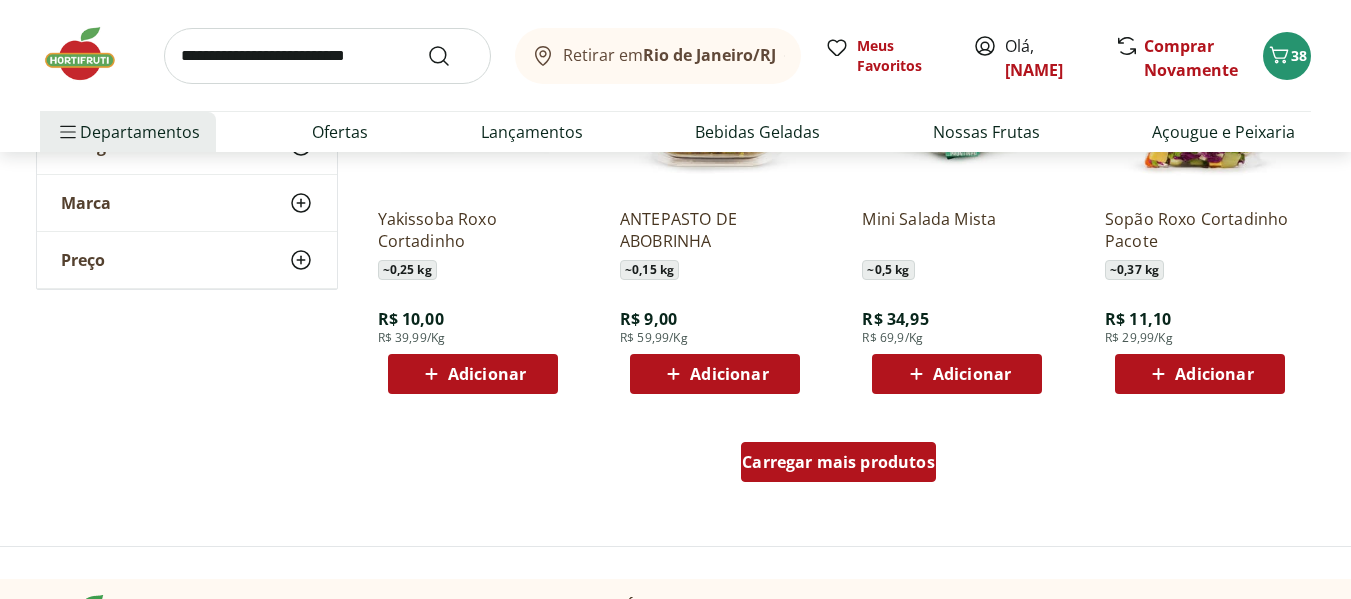click on "Carregar mais produtos" at bounding box center (838, 462) 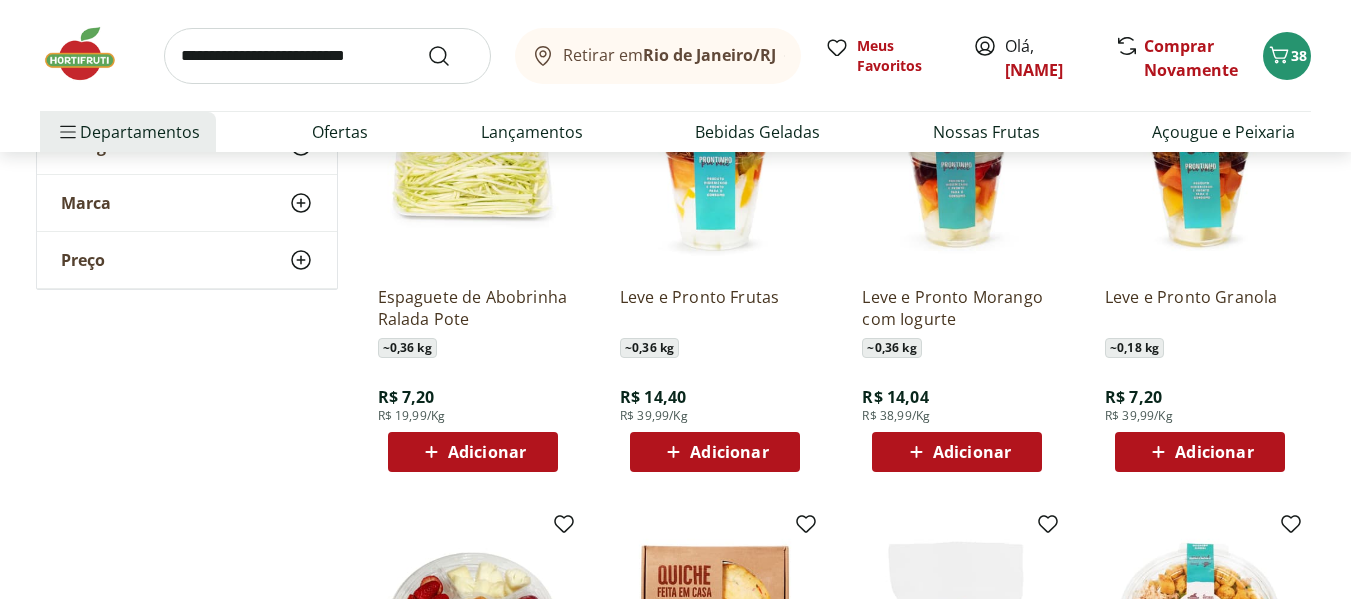 scroll, scrollTop: 11339, scrollLeft: 0, axis: vertical 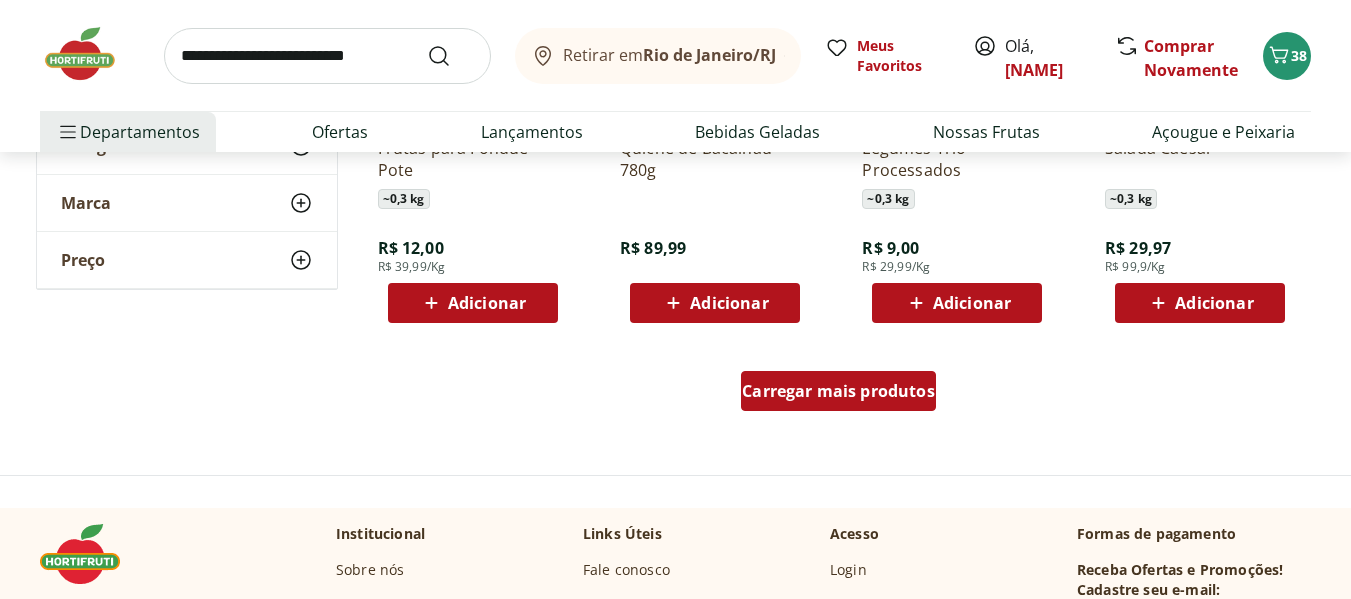 click on "Carregar mais produtos" at bounding box center (838, 391) 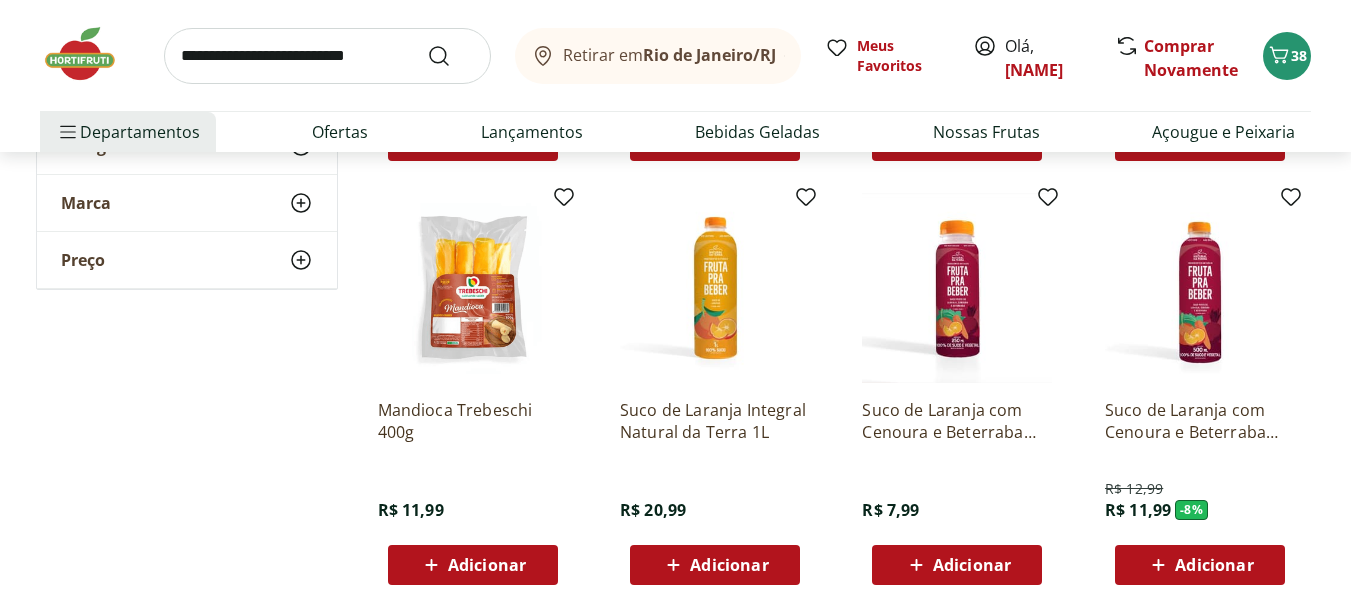 scroll, scrollTop: 11946, scrollLeft: 0, axis: vertical 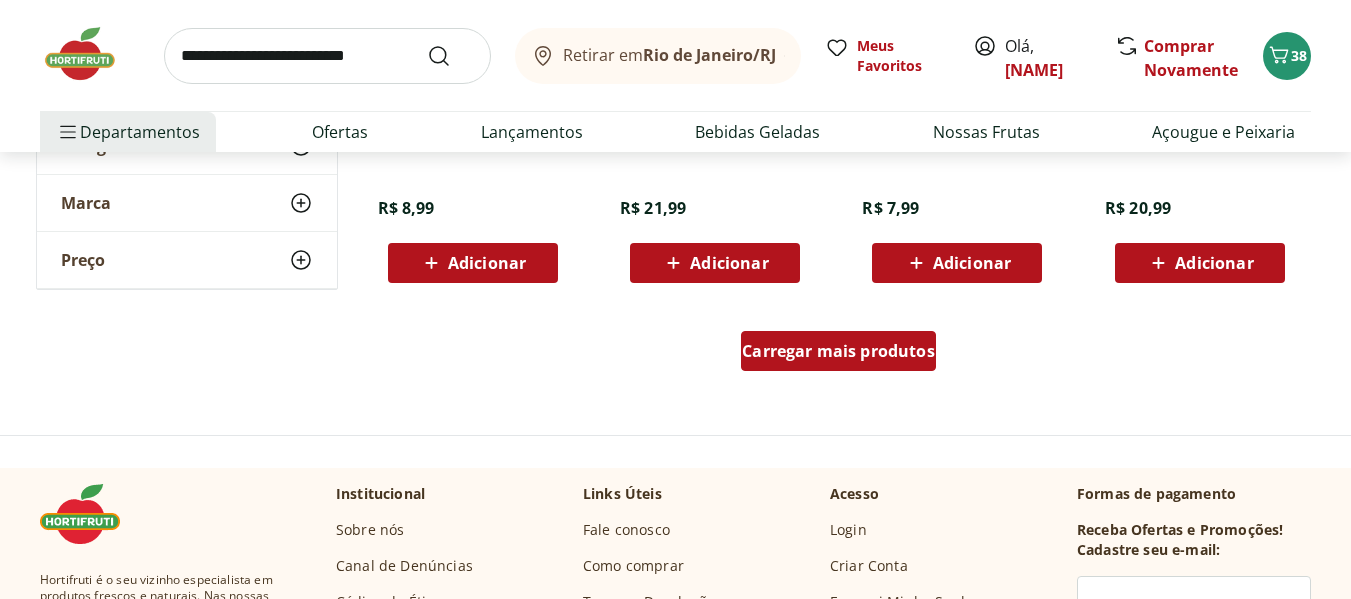 click on "Carregar mais produtos" at bounding box center (838, 351) 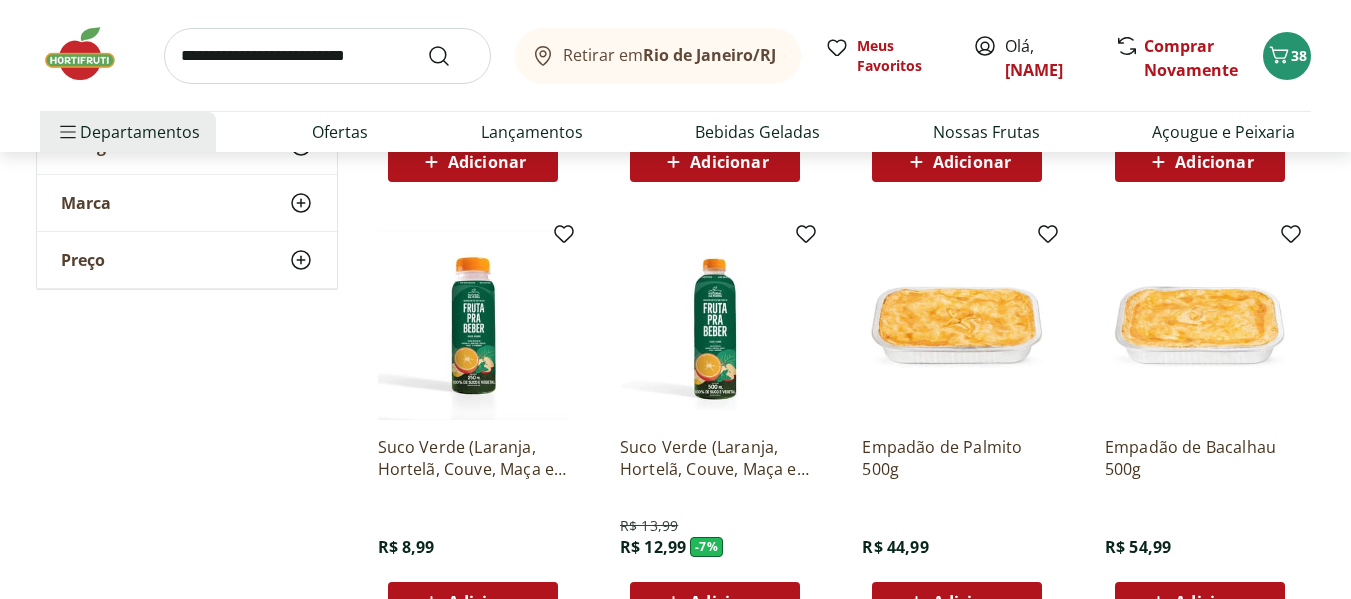 scroll, scrollTop: 14098, scrollLeft: 0, axis: vertical 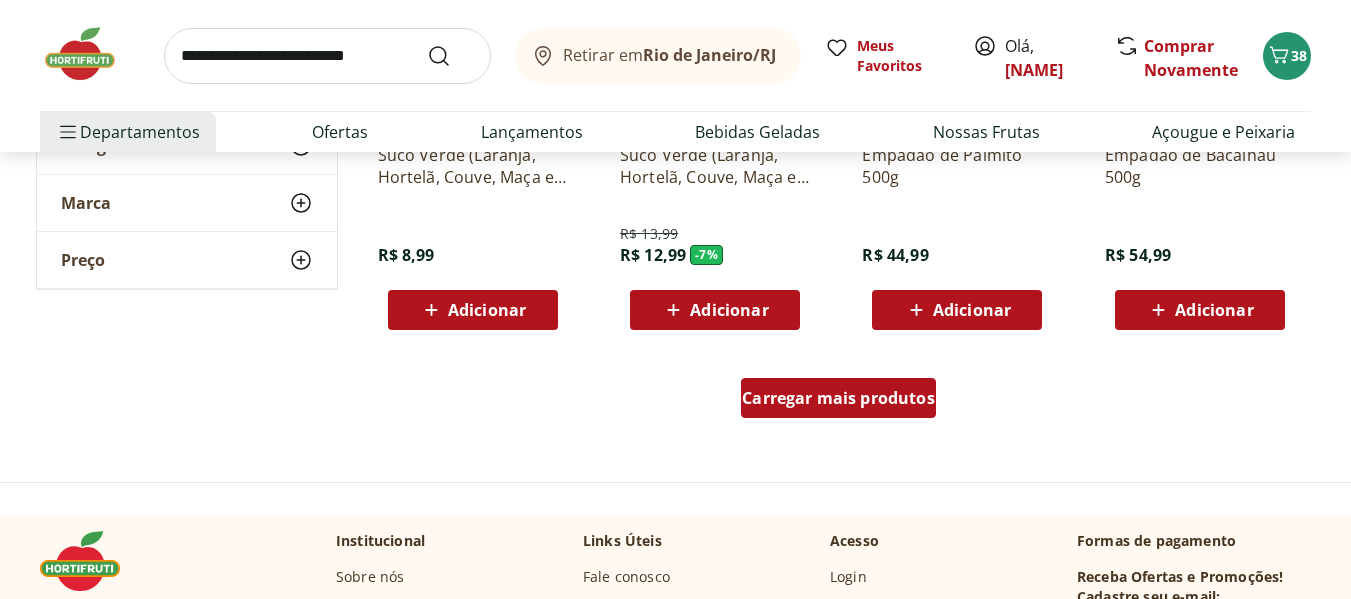 click on "Carregar mais produtos" at bounding box center [838, 398] 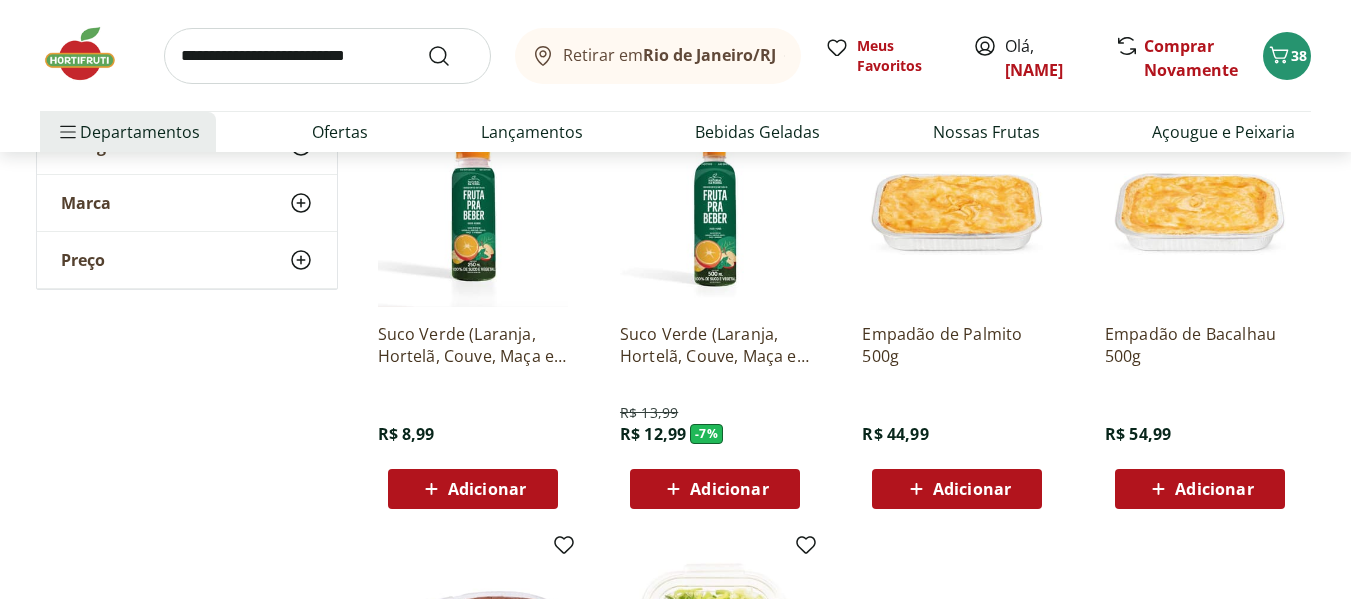 scroll, scrollTop: 13915, scrollLeft: 0, axis: vertical 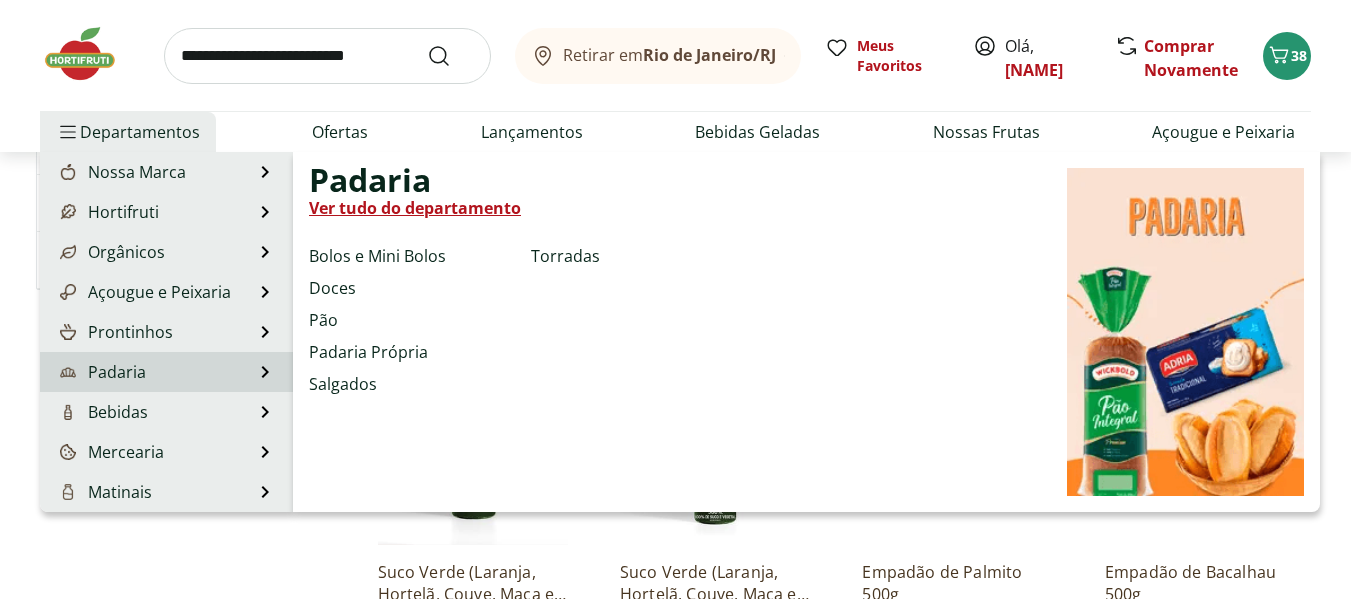 click on "Padaria" at bounding box center [101, 372] 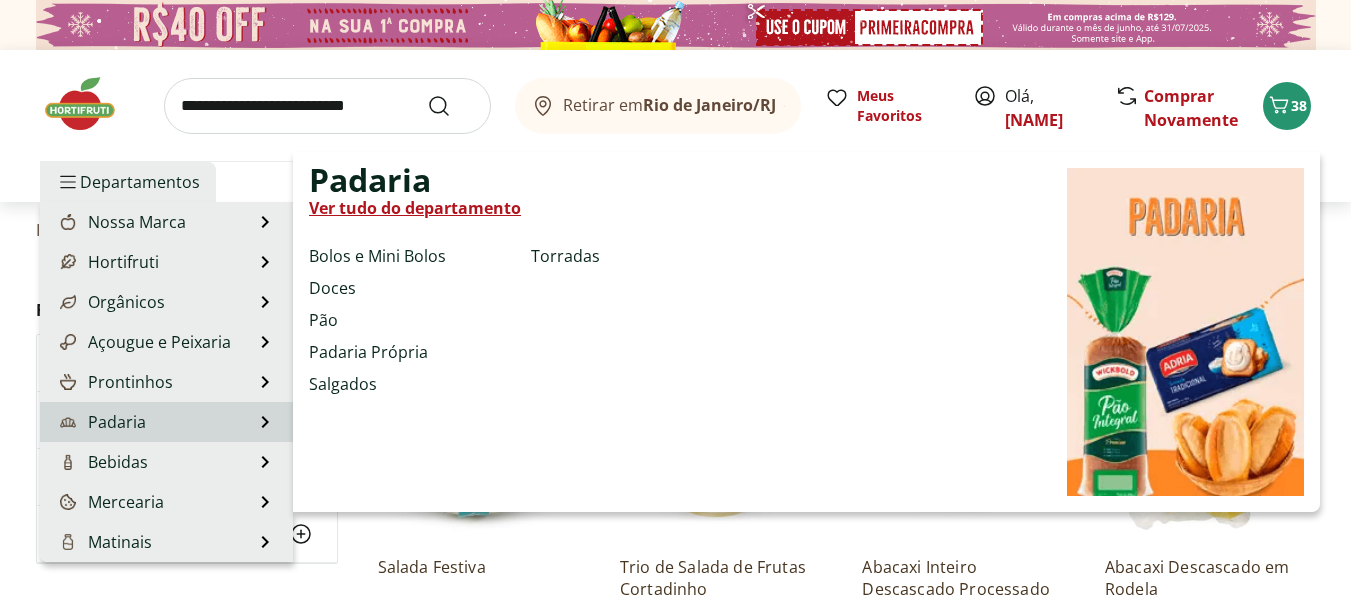 select on "**********" 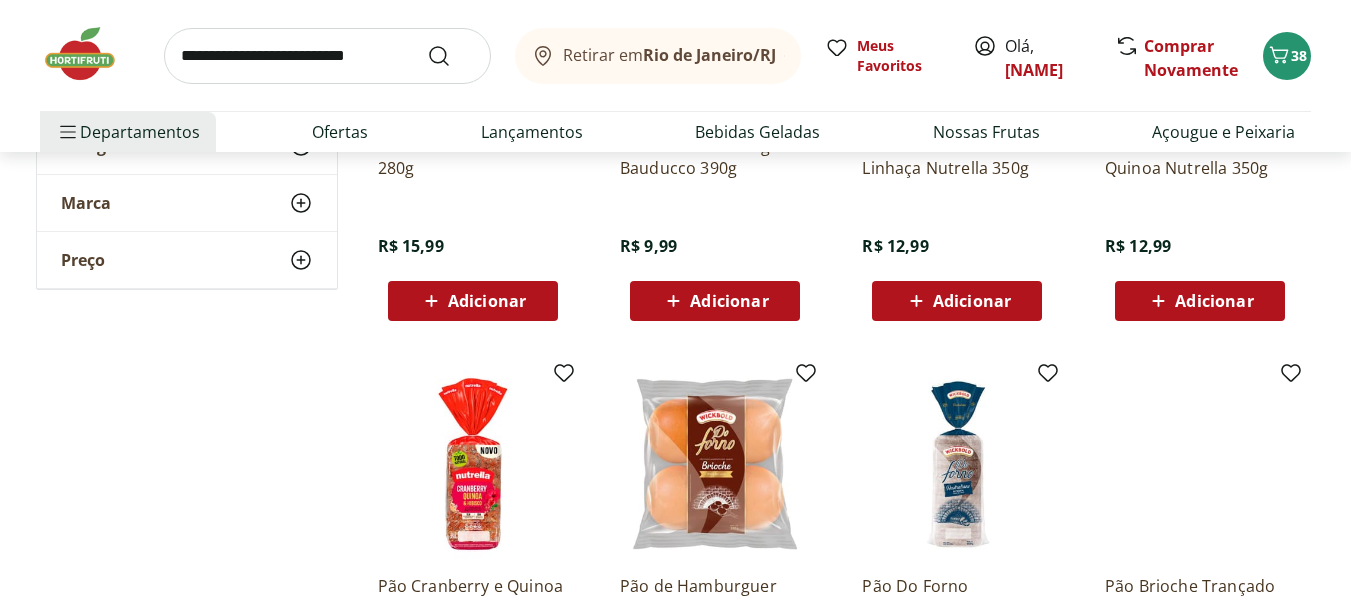 scroll, scrollTop: 771, scrollLeft: 0, axis: vertical 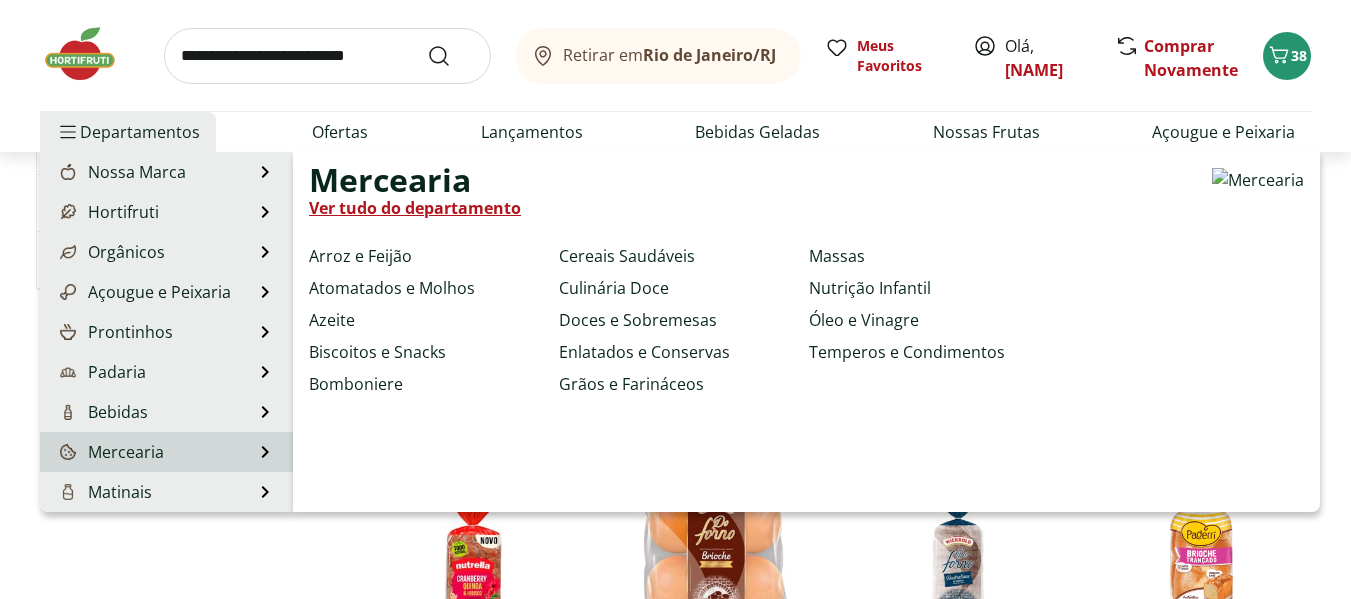 click on "Mercearia" at bounding box center (110, 452) 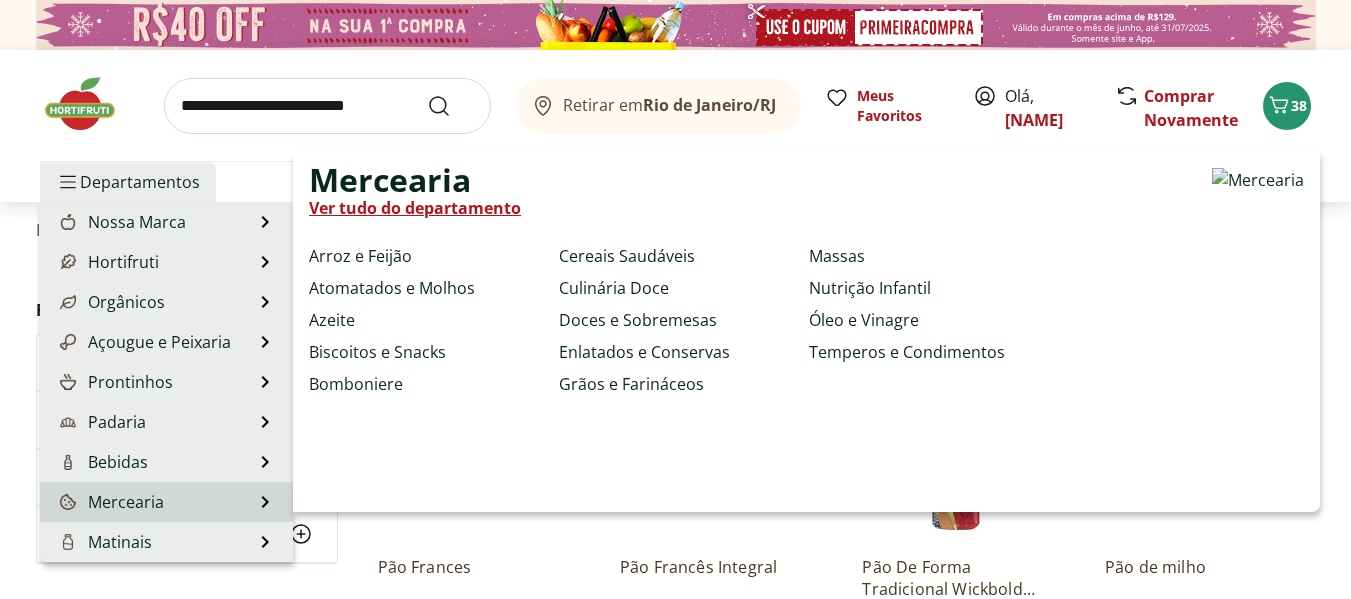 select on "**********" 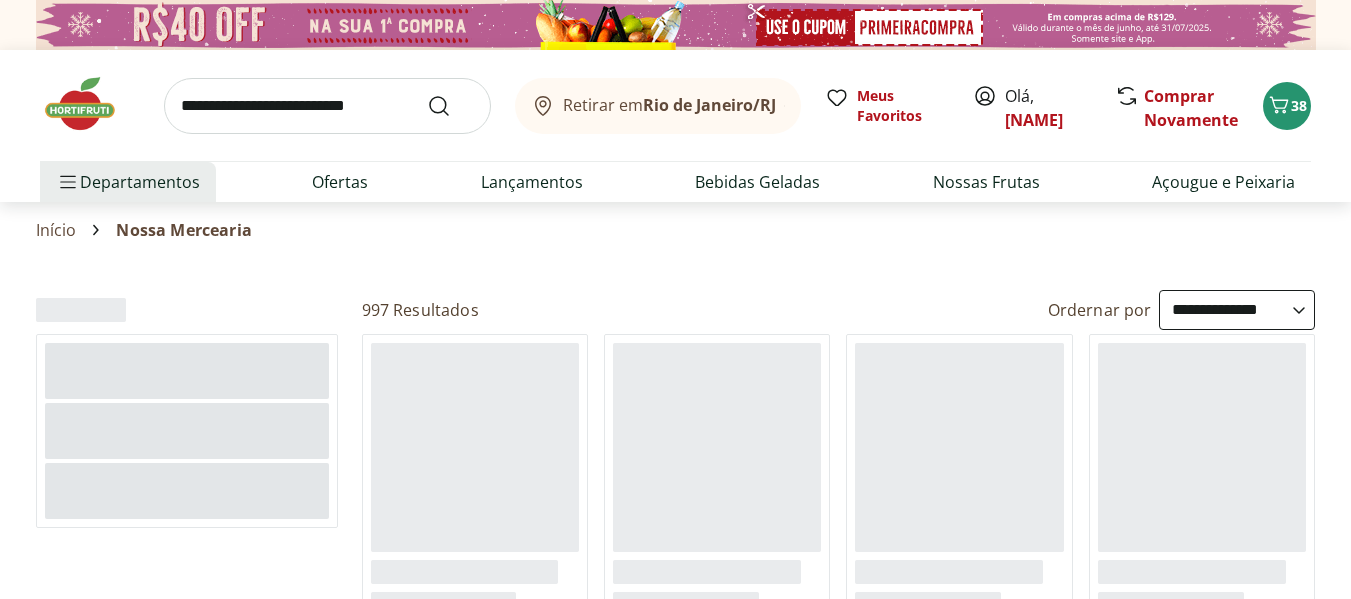 select on "**********" 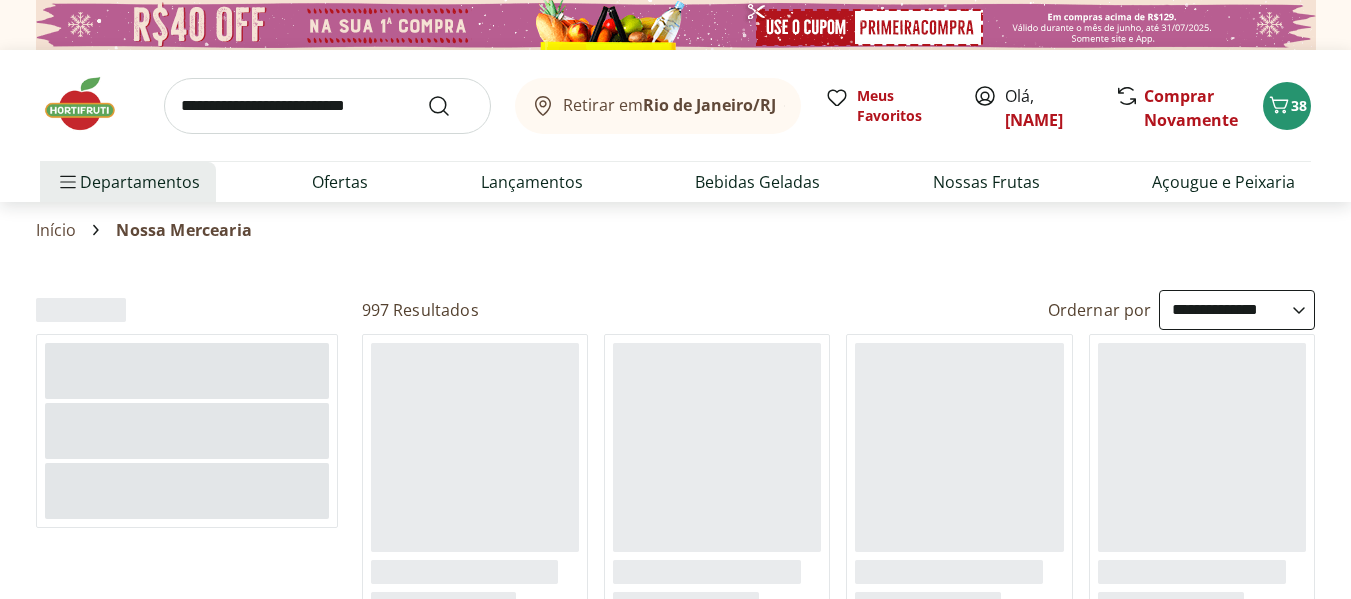 scroll, scrollTop: 0, scrollLeft: 0, axis: both 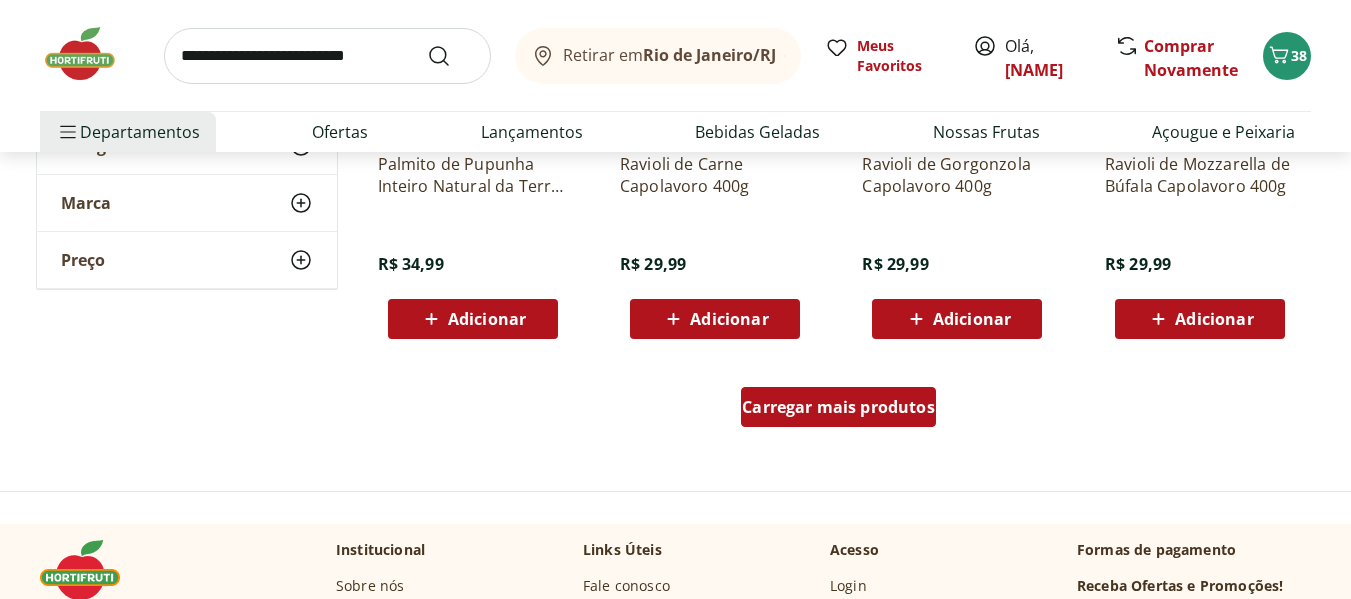click on "Carregar mais produtos" at bounding box center [838, 407] 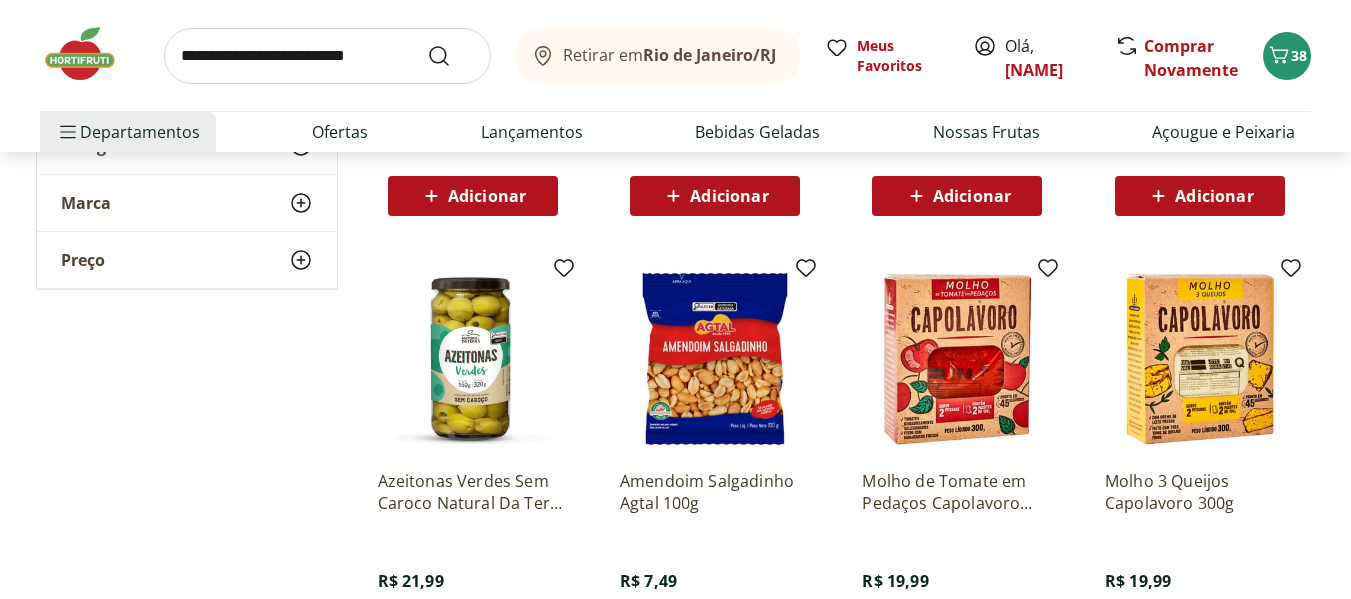 scroll, scrollTop: 2312, scrollLeft: 0, axis: vertical 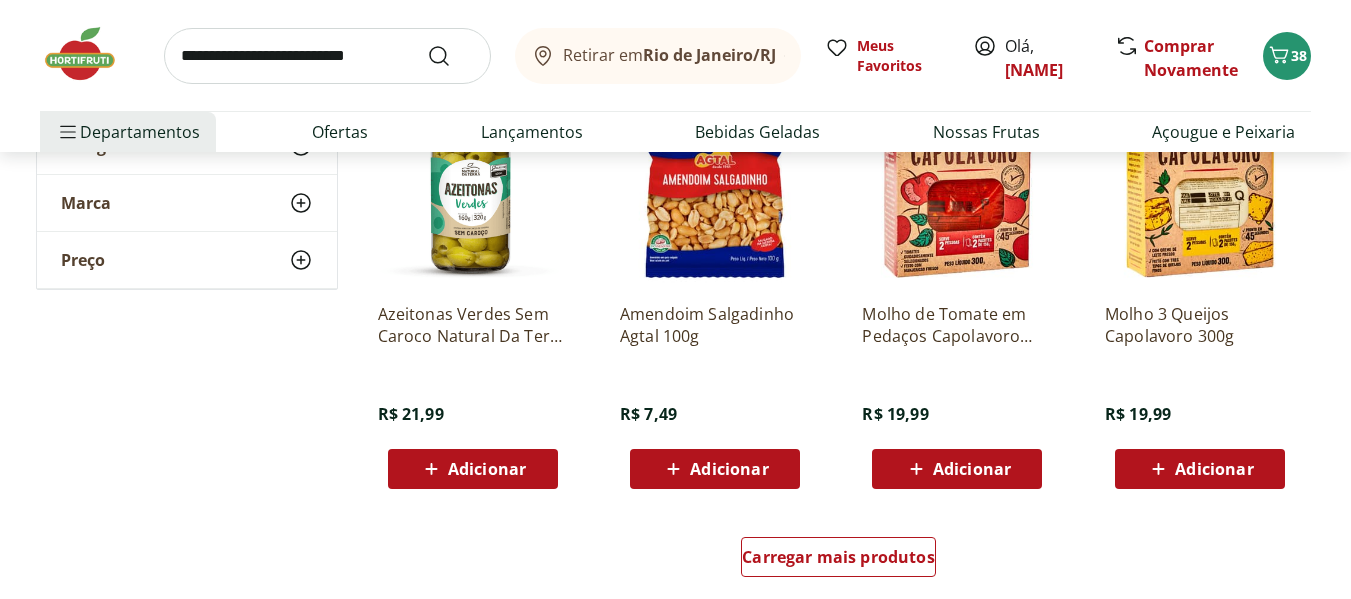 click on "Adicionar" at bounding box center (729, 469) 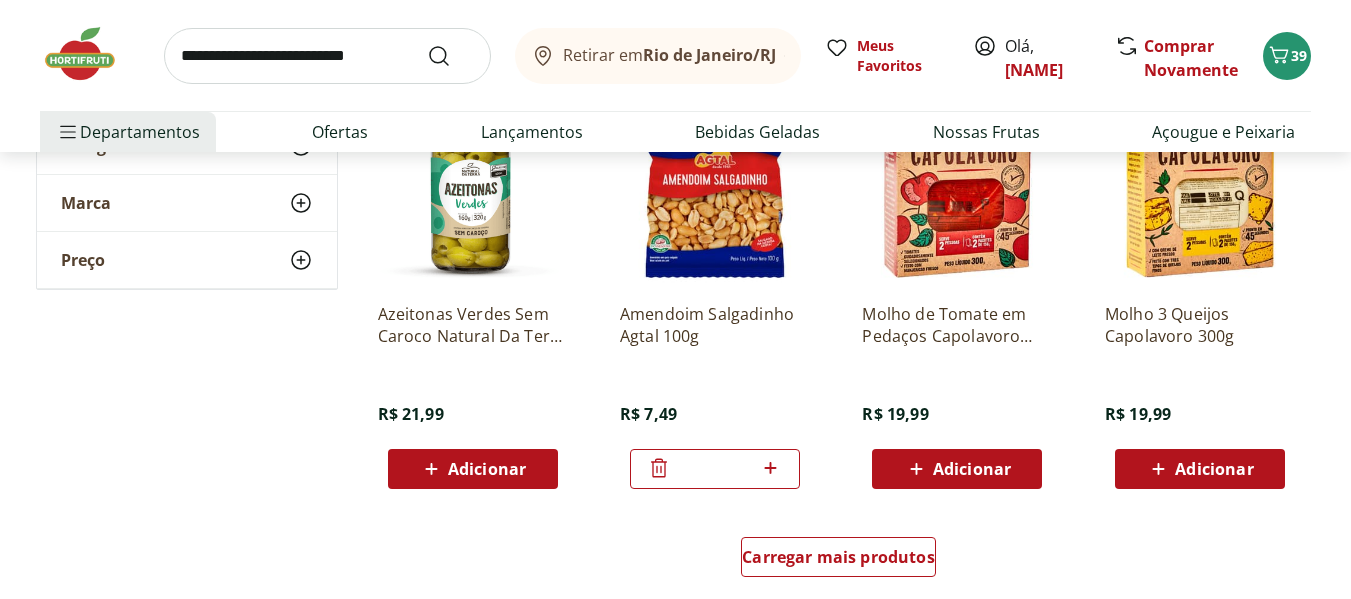 click 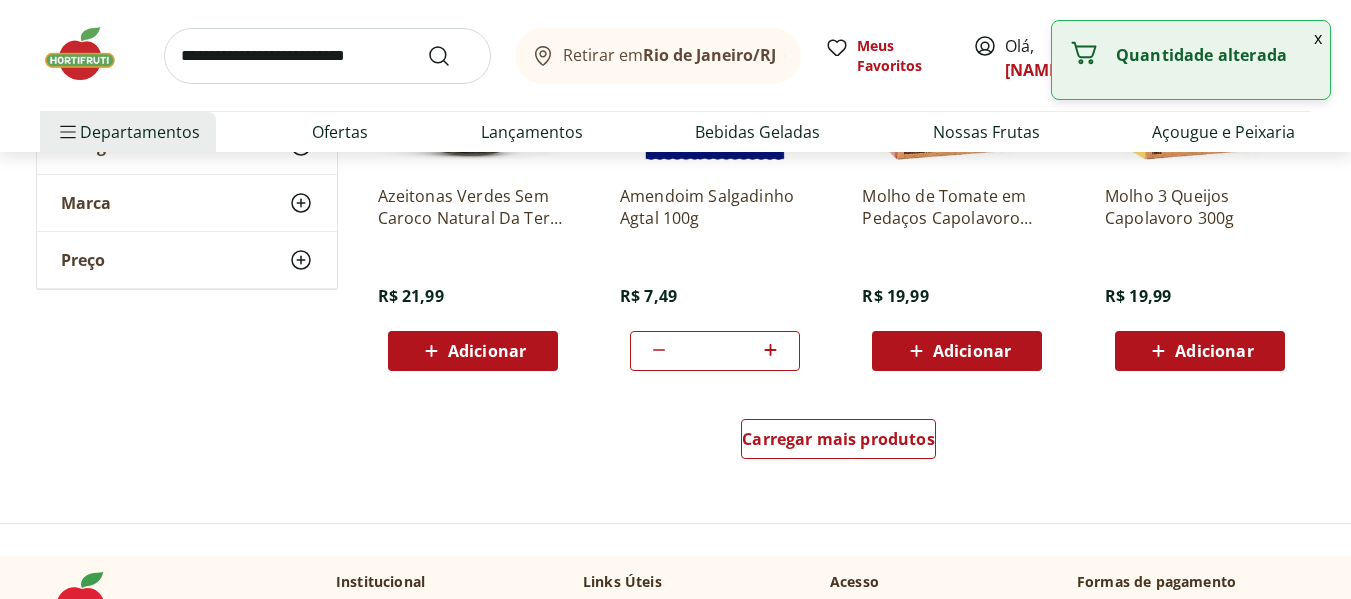 scroll, scrollTop: 2613, scrollLeft: 0, axis: vertical 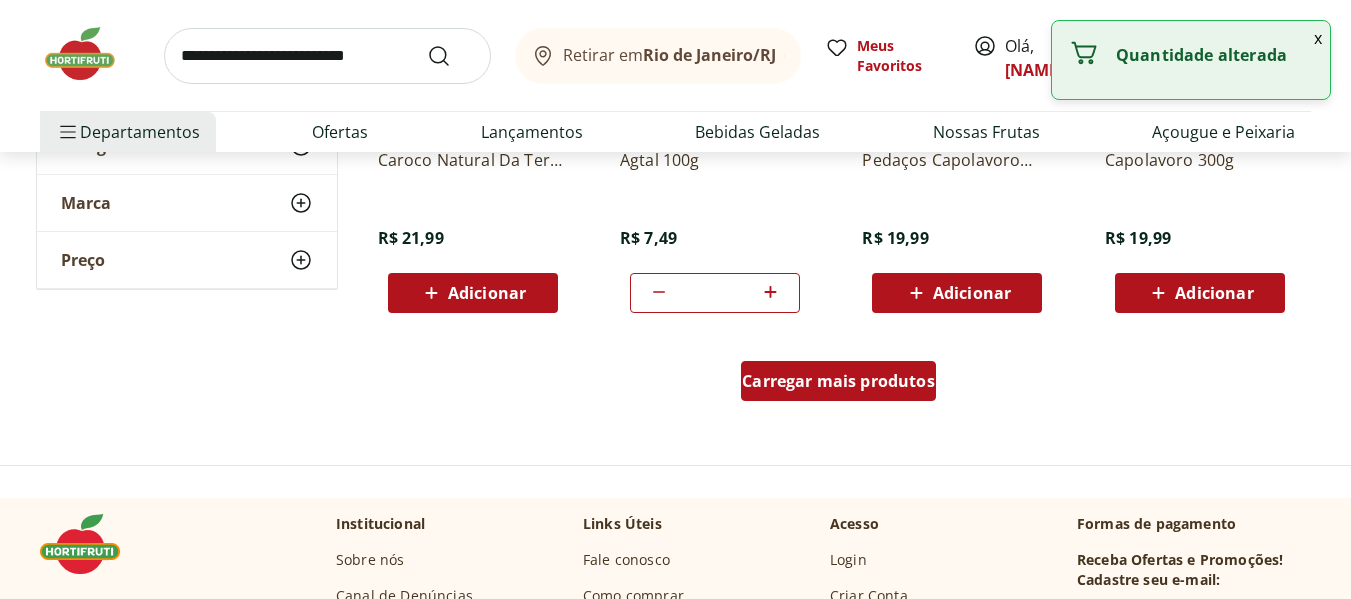 click on "Carregar mais produtos" at bounding box center (838, 381) 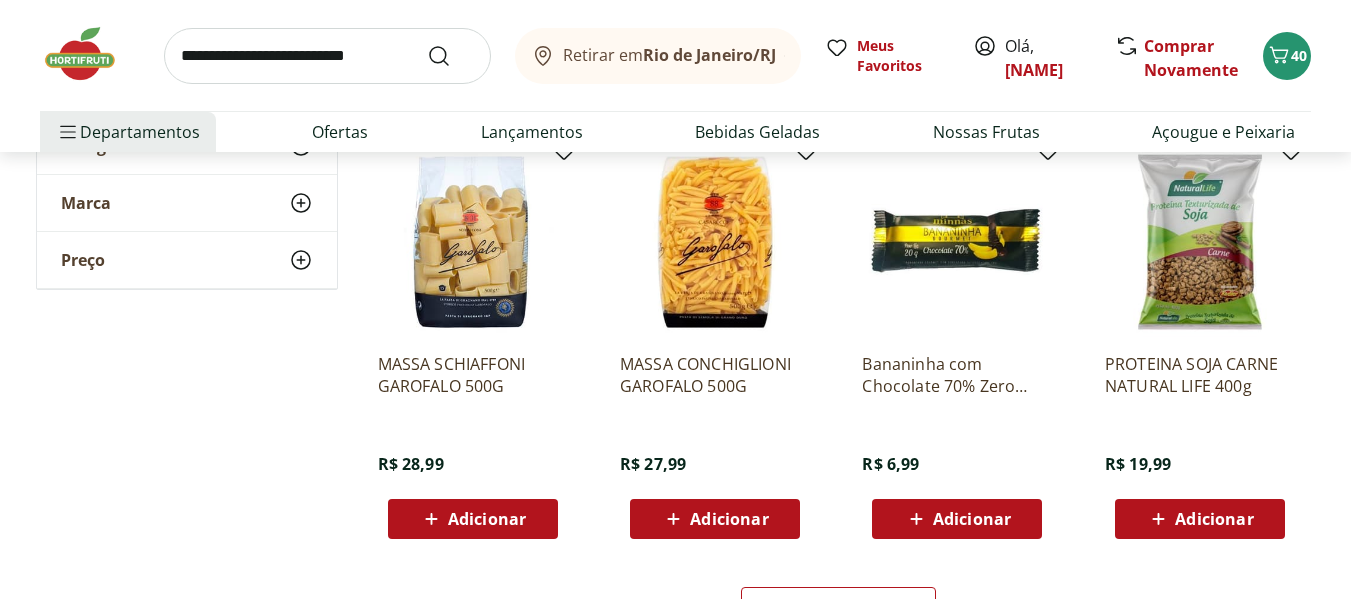scroll, scrollTop: 3733, scrollLeft: 0, axis: vertical 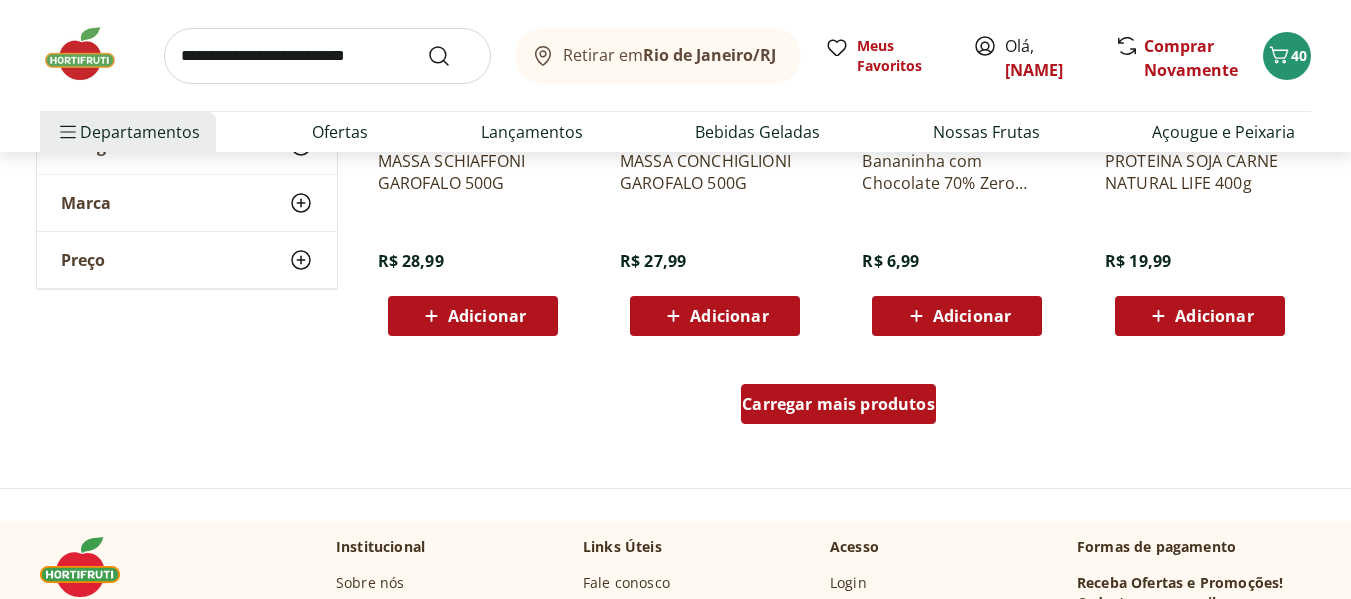 click on "Carregar mais produtos" at bounding box center (838, 404) 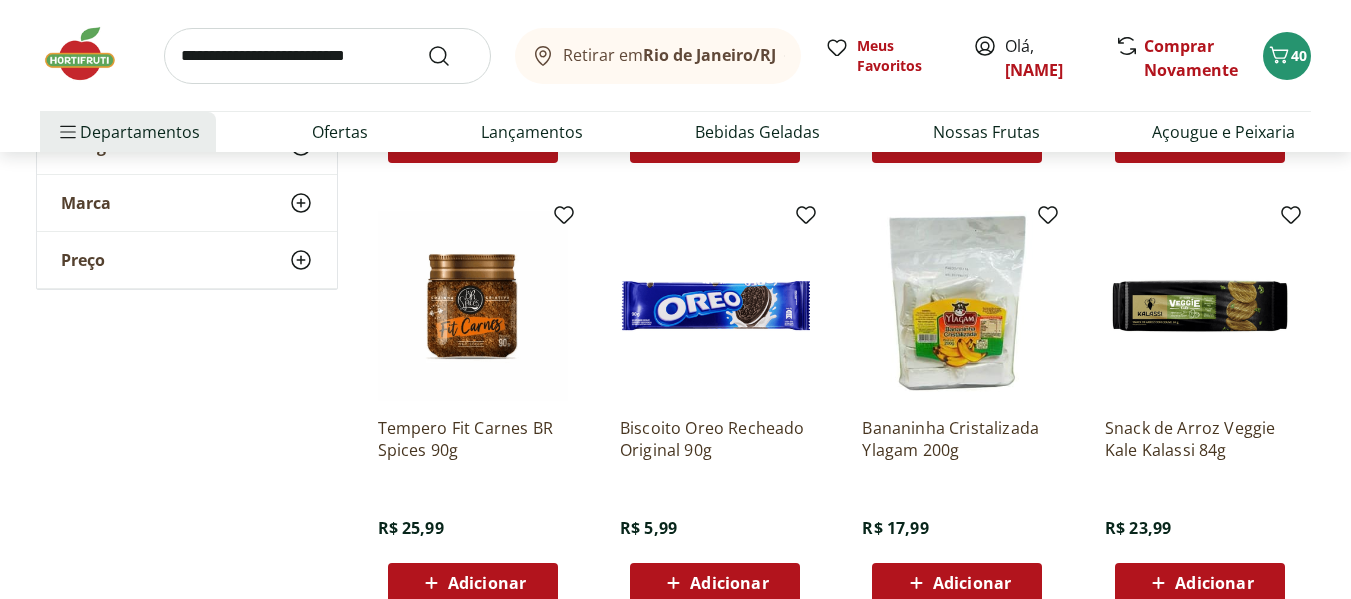 scroll, scrollTop: 4517, scrollLeft: 0, axis: vertical 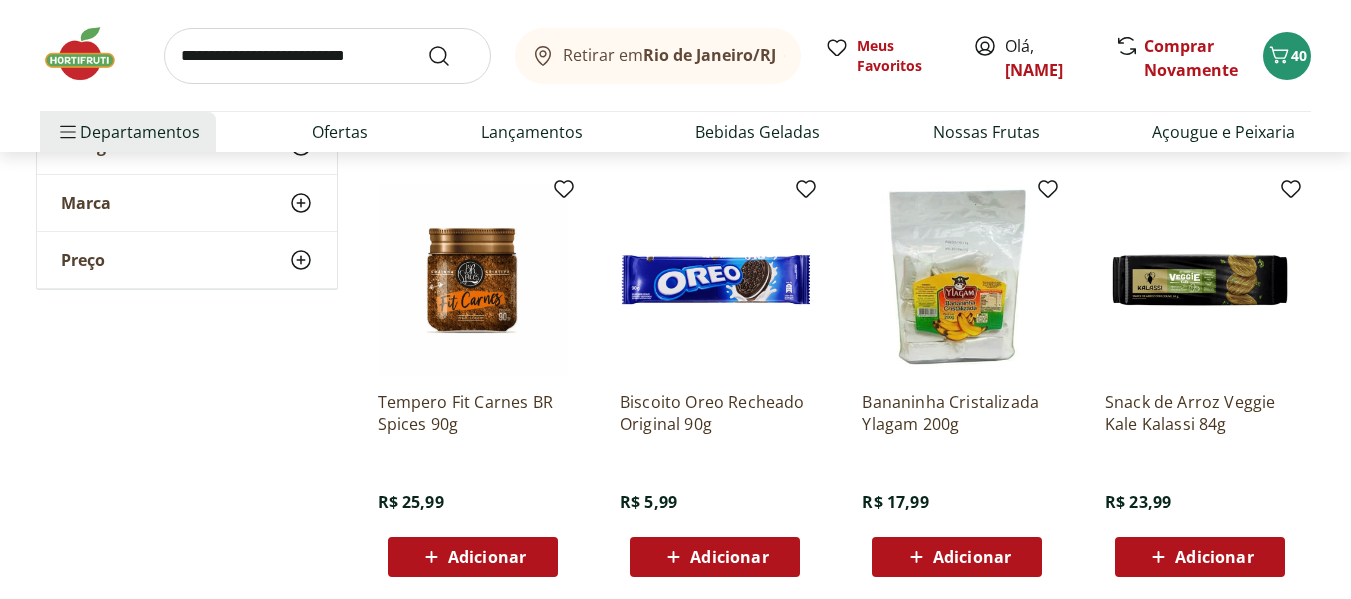 click on "Adicionar" at bounding box center [972, 557] 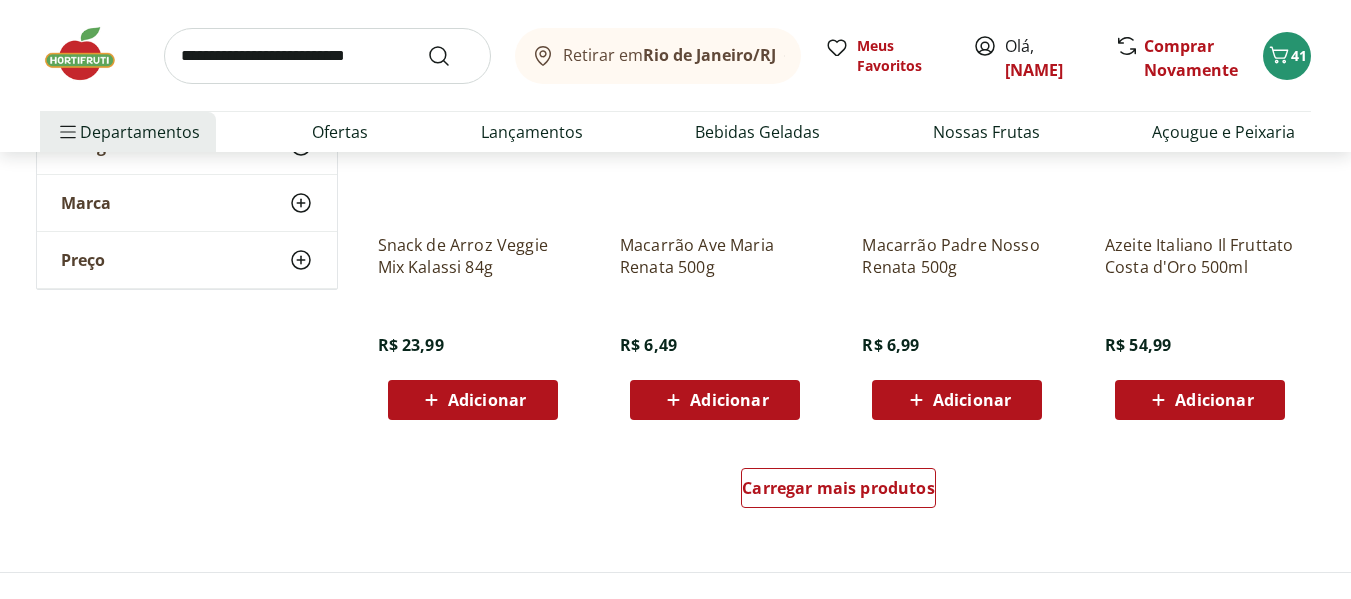scroll, scrollTop: 5153, scrollLeft: 0, axis: vertical 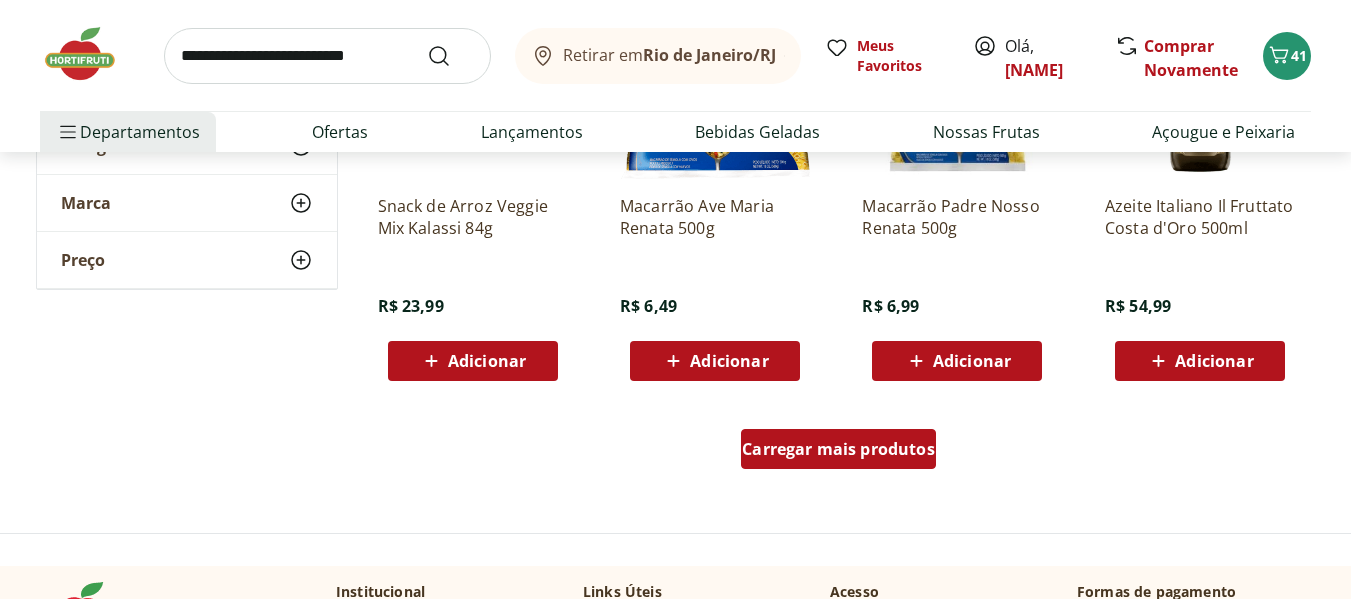 click on "Carregar mais produtos" at bounding box center [838, 449] 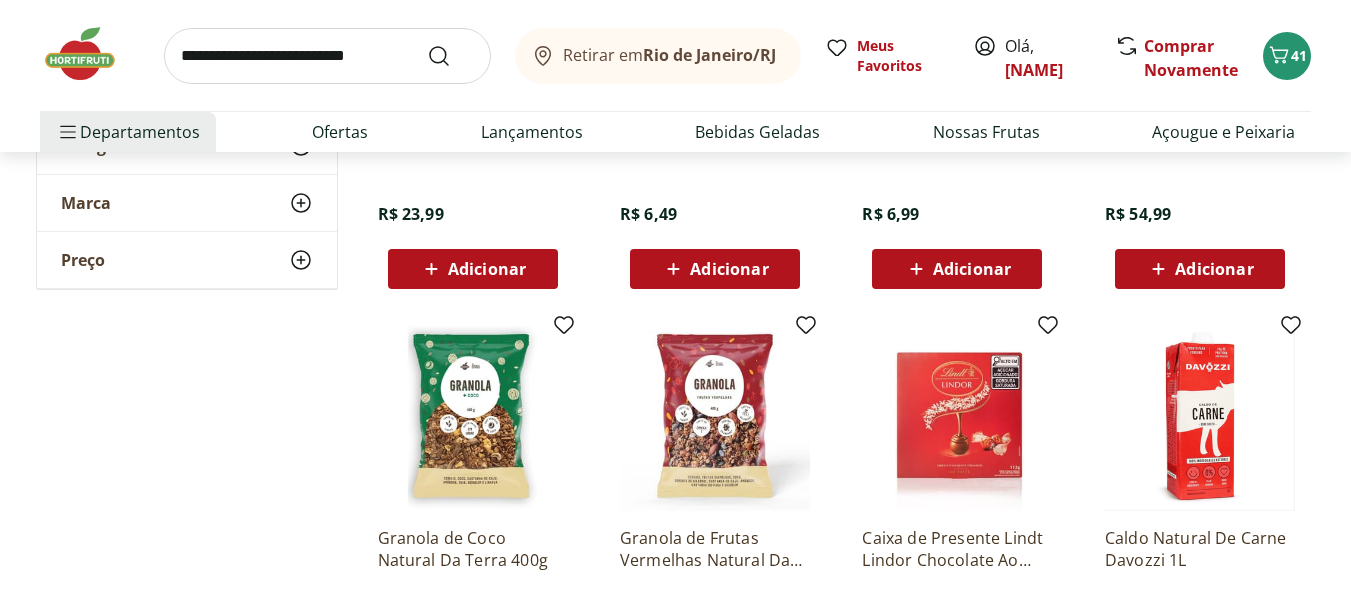 scroll, scrollTop: 5306, scrollLeft: 0, axis: vertical 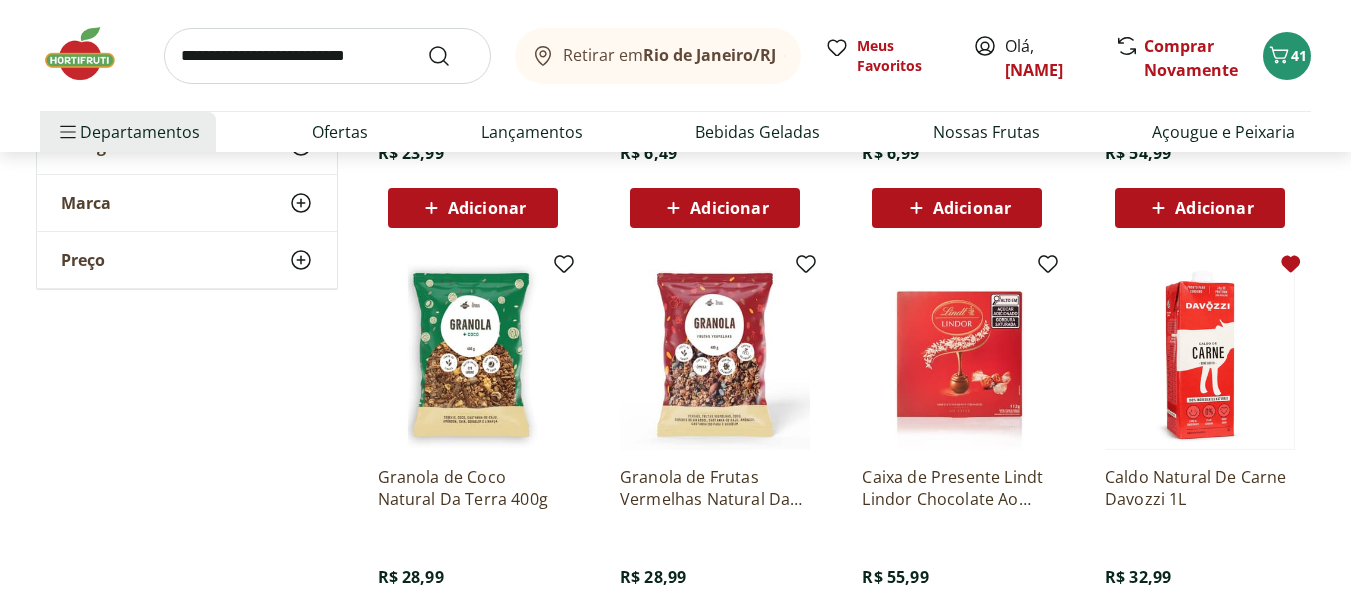 click 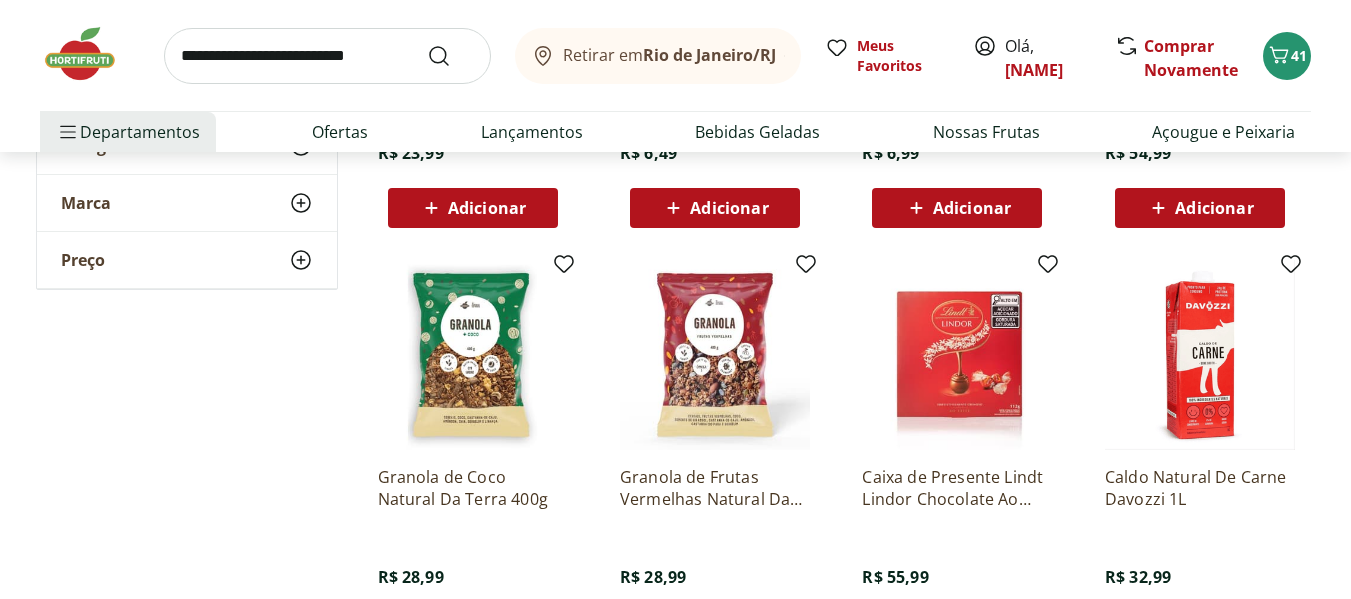click on "**********" at bounding box center (675, -1682) 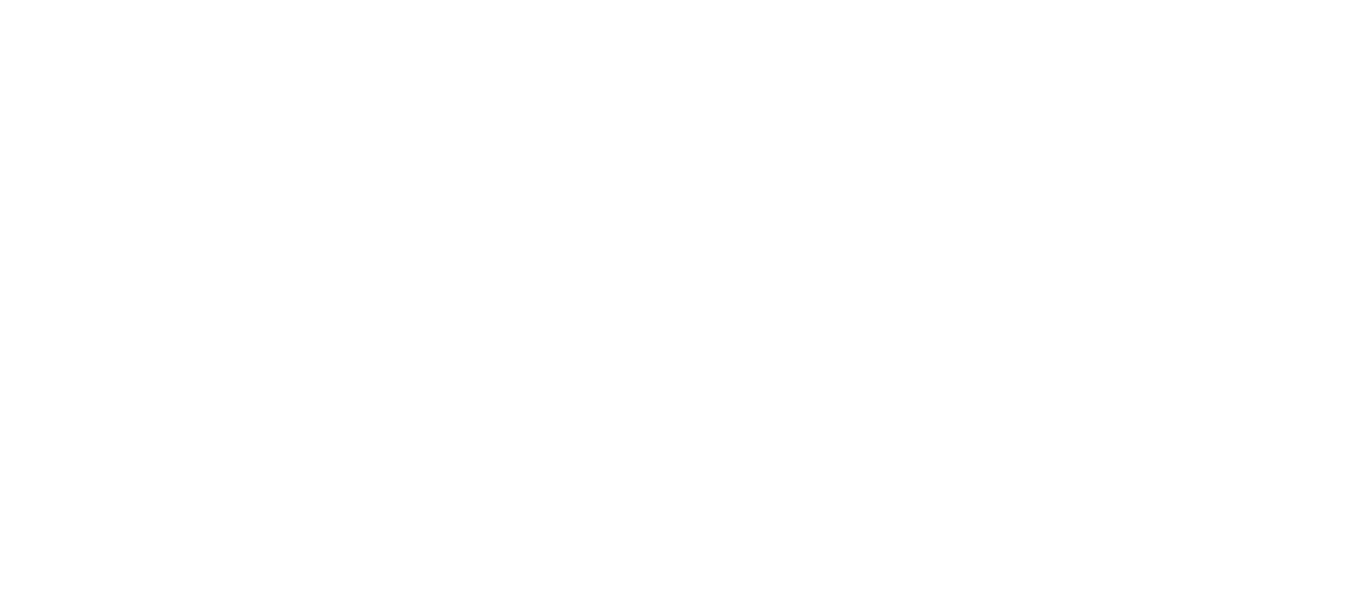 scroll, scrollTop: 0, scrollLeft: 0, axis: both 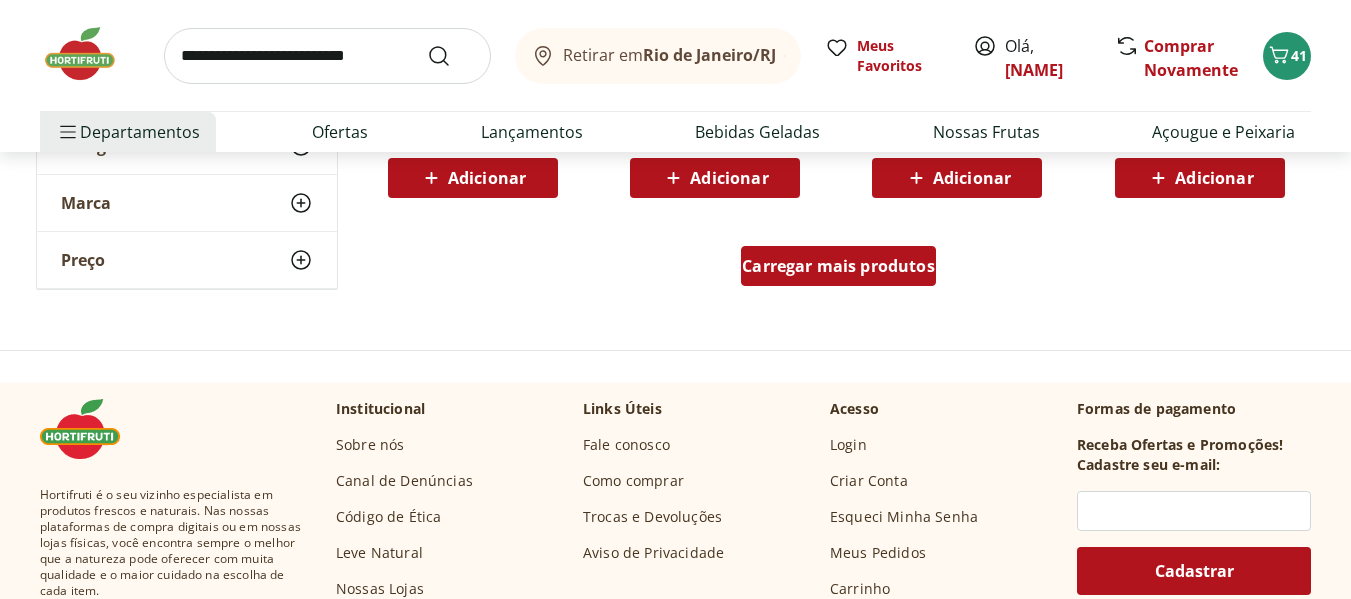 click on "Carregar mais produtos" at bounding box center [838, 266] 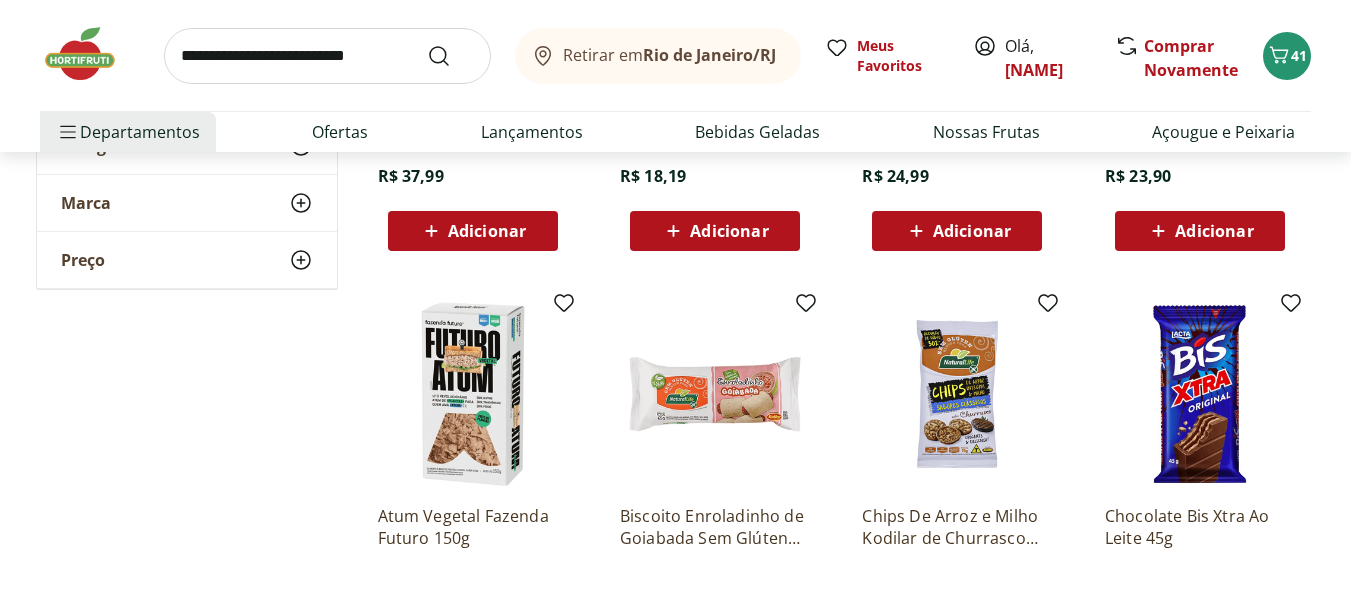 scroll, scrollTop: 7697, scrollLeft: 0, axis: vertical 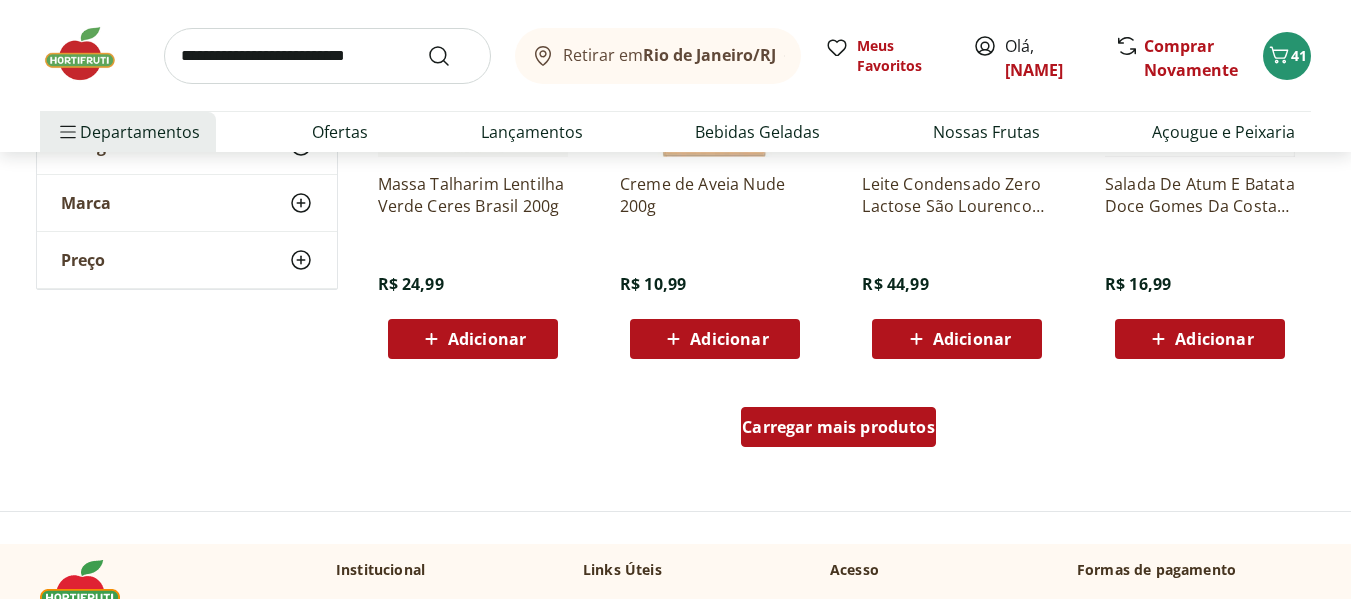 click on "Carregar mais produtos" at bounding box center (838, 427) 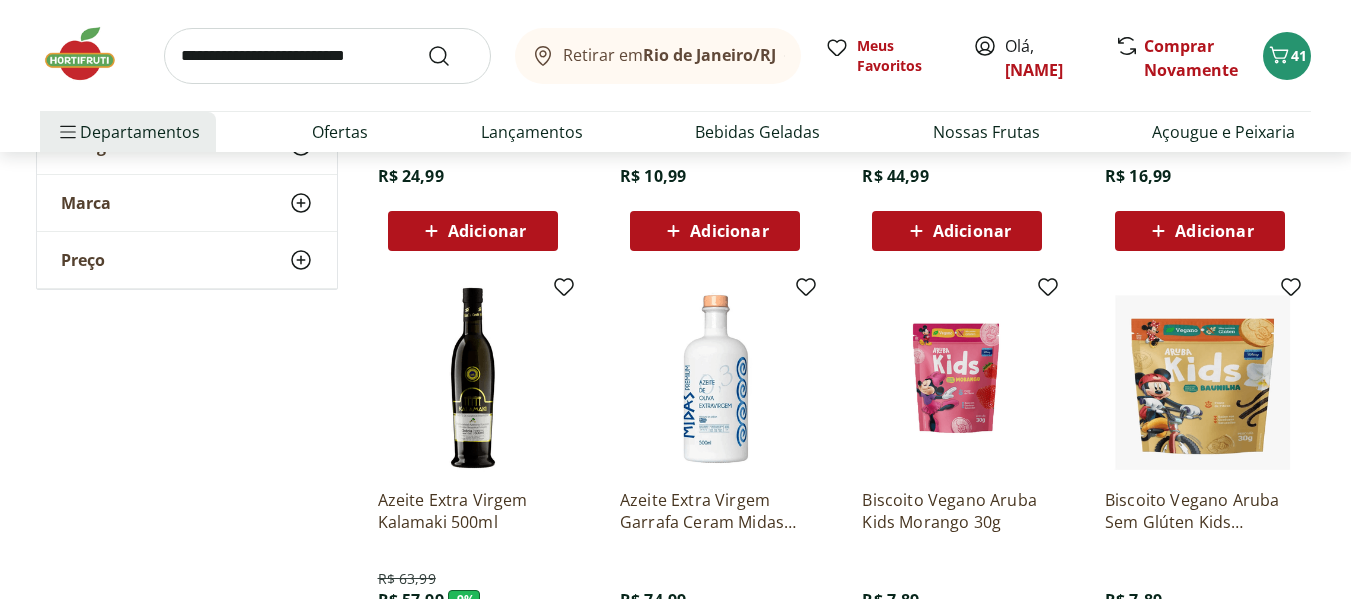 scroll, scrollTop: 9882, scrollLeft: 0, axis: vertical 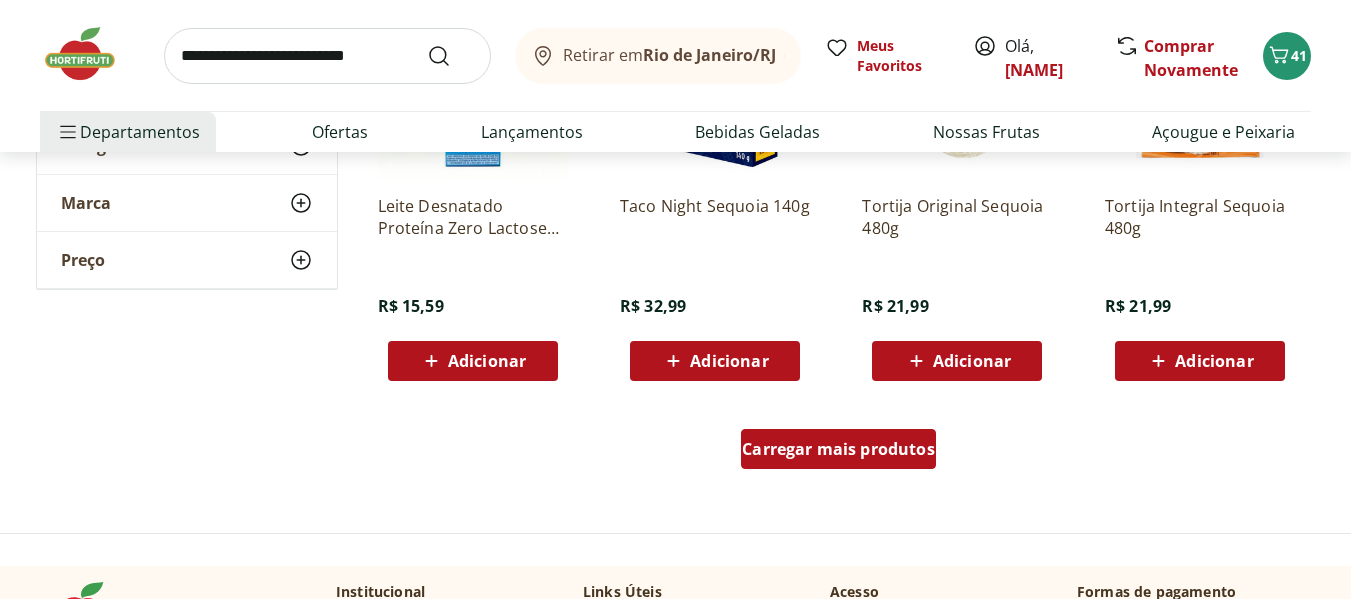 click on "Carregar mais produtos" at bounding box center [838, 449] 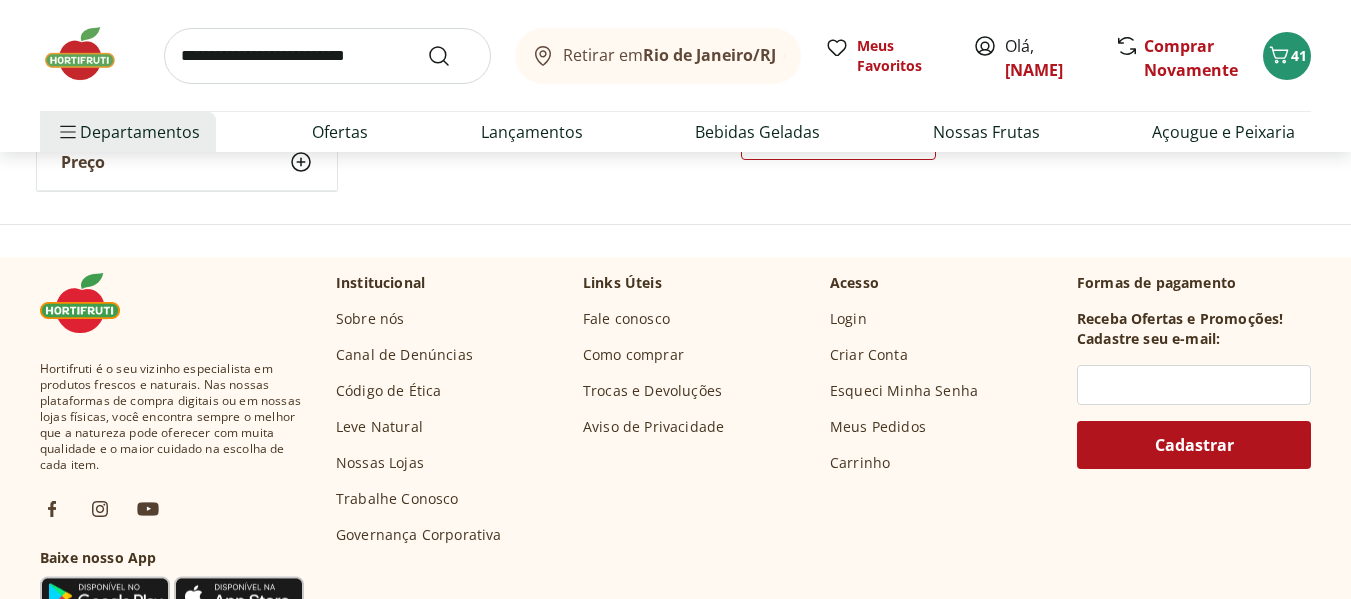 scroll, scrollTop: 12360, scrollLeft: 0, axis: vertical 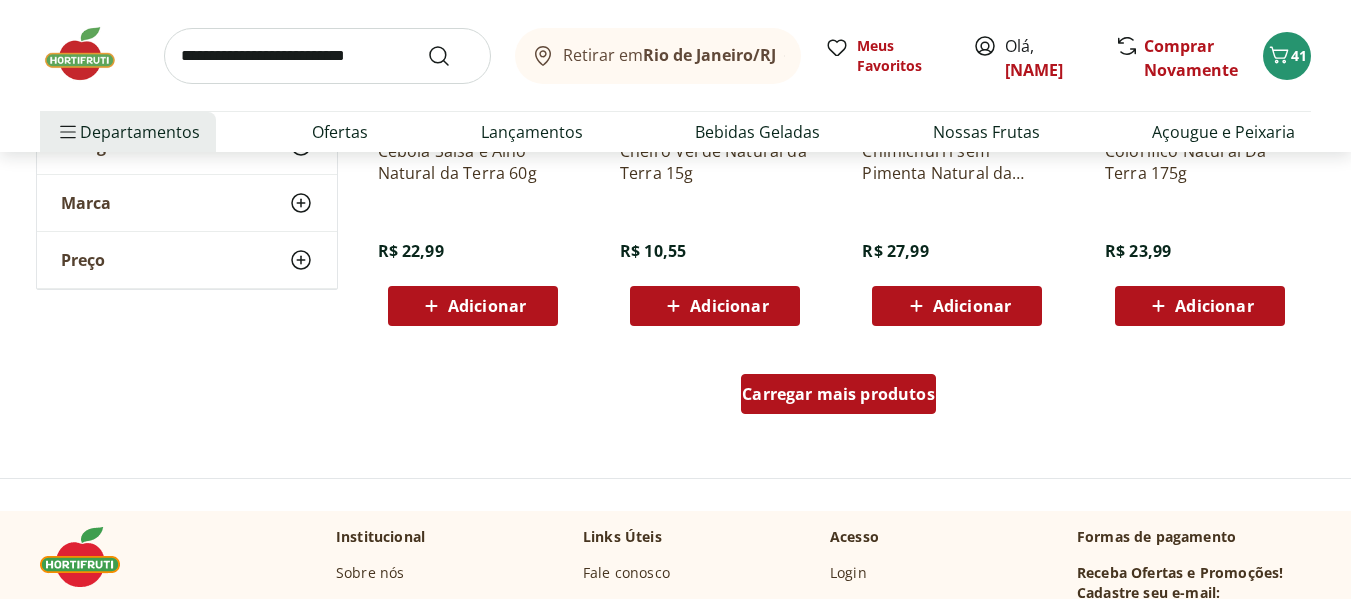 click on "Carregar mais produtos" at bounding box center [838, 394] 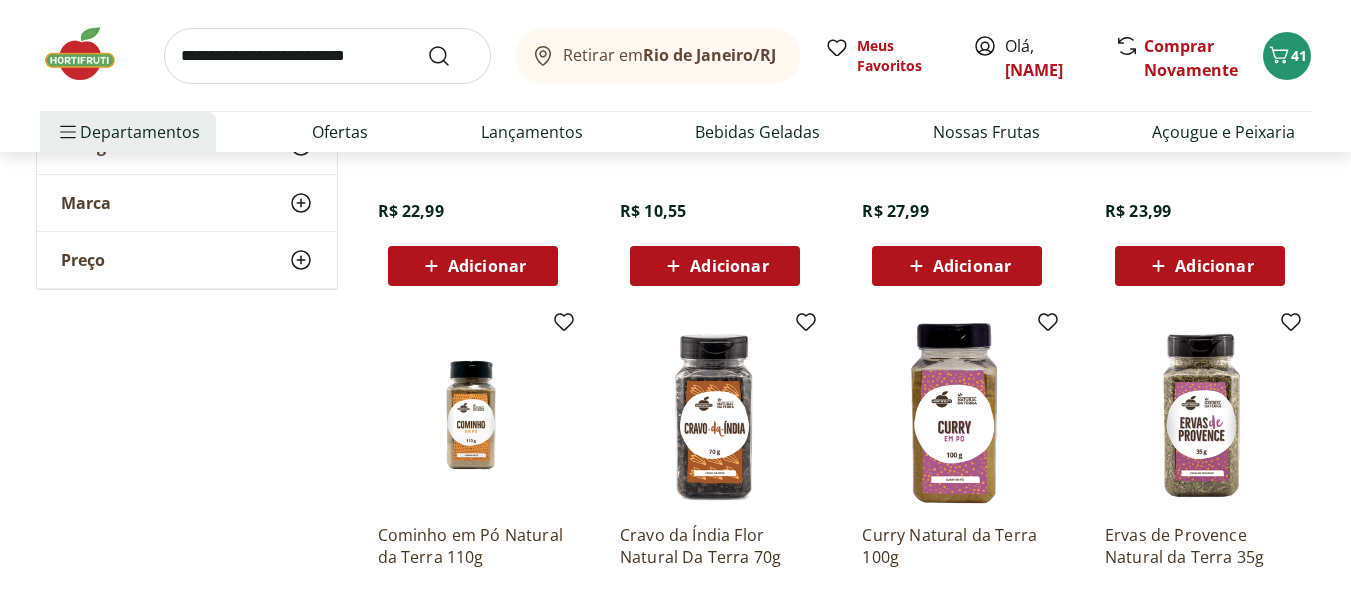 scroll, scrollTop: 12427, scrollLeft: 0, axis: vertical 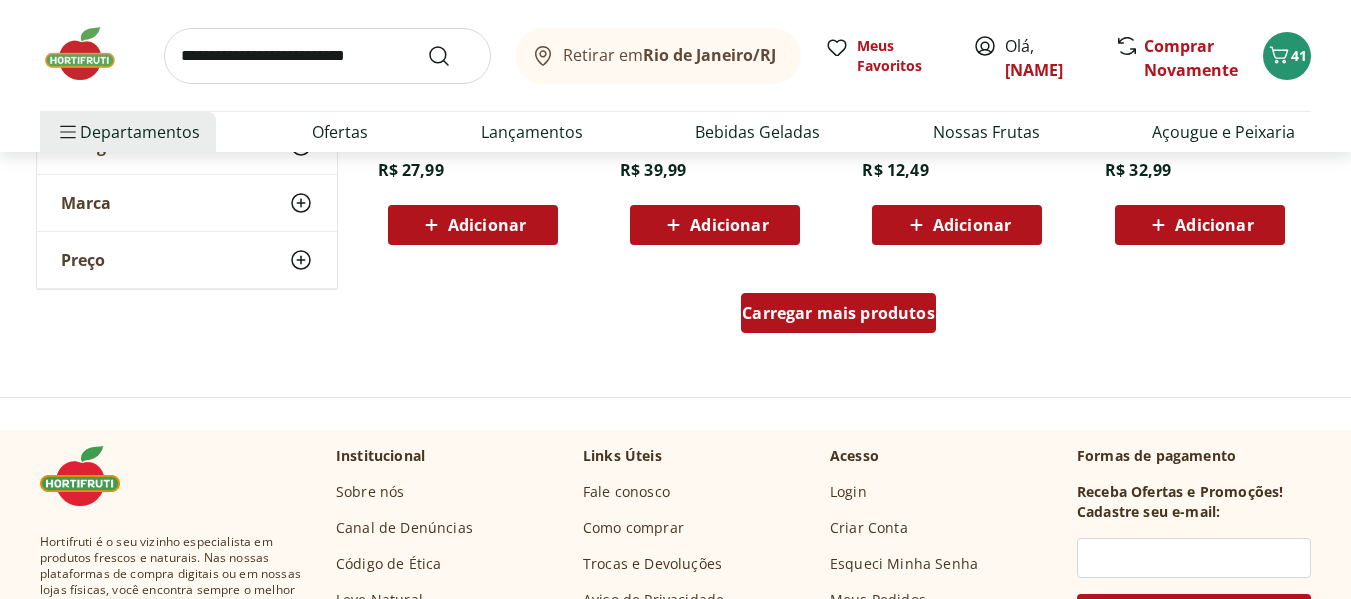 click on "Carregar mais produtos" at bounding box center (838, 313) 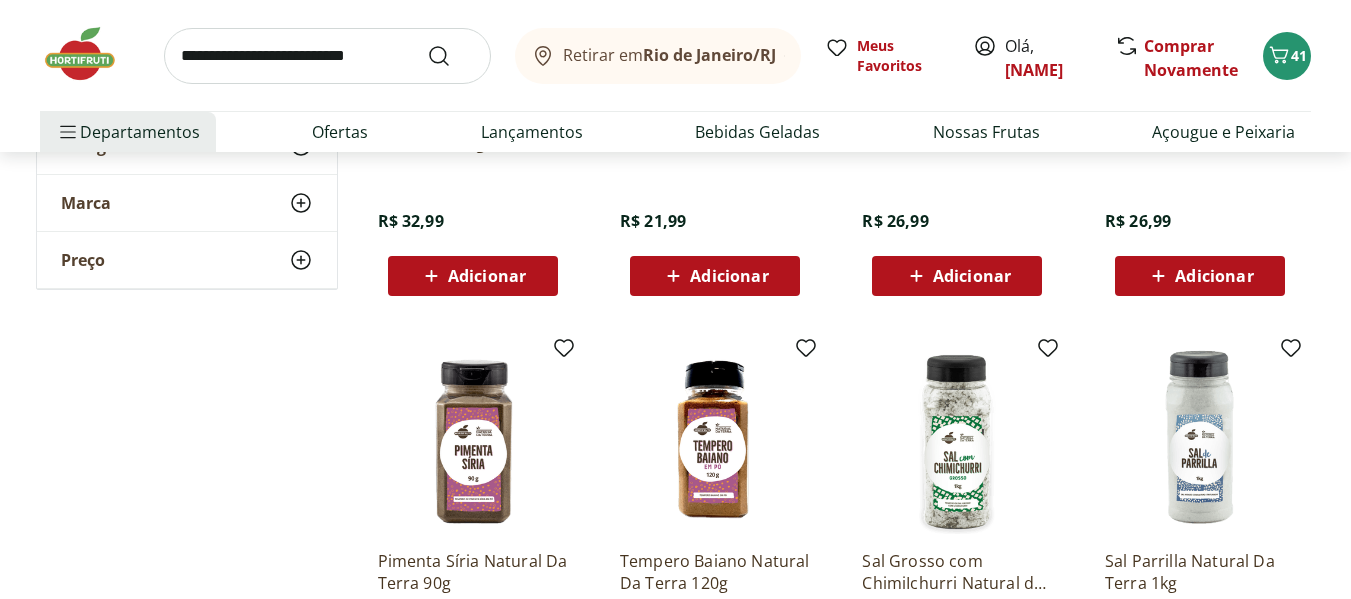 scroll, scrollTop: 13932, scrollLeft: 0, axis: vertical 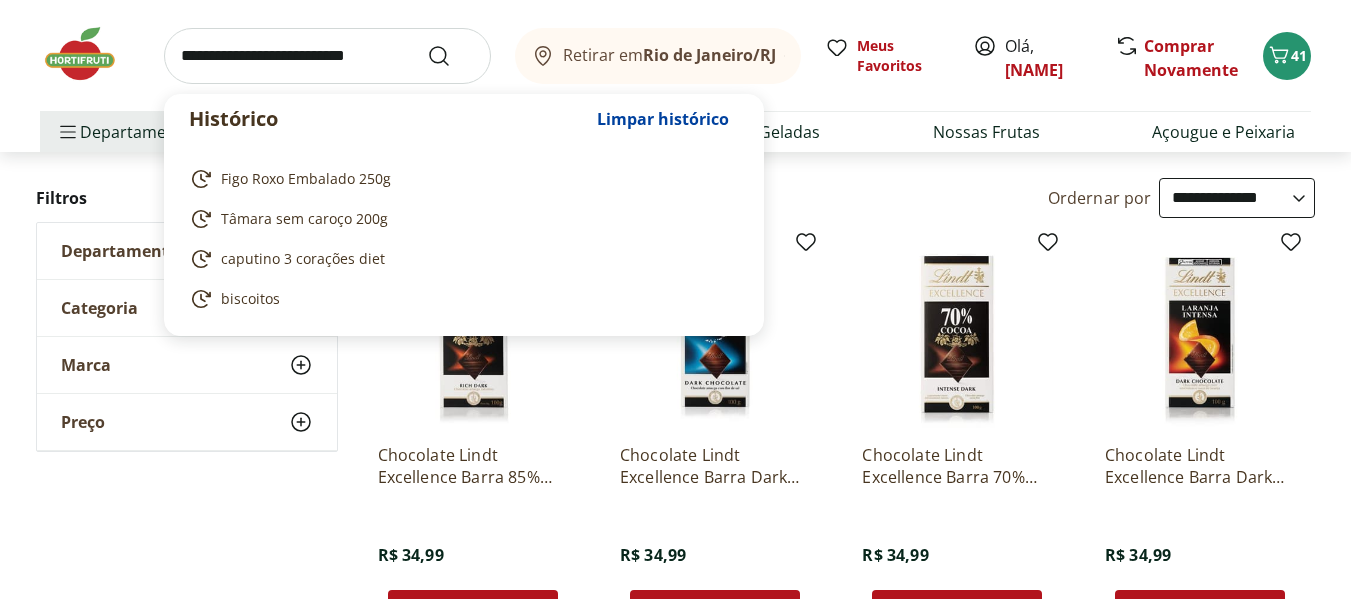 click at bounding box center (327, 56) 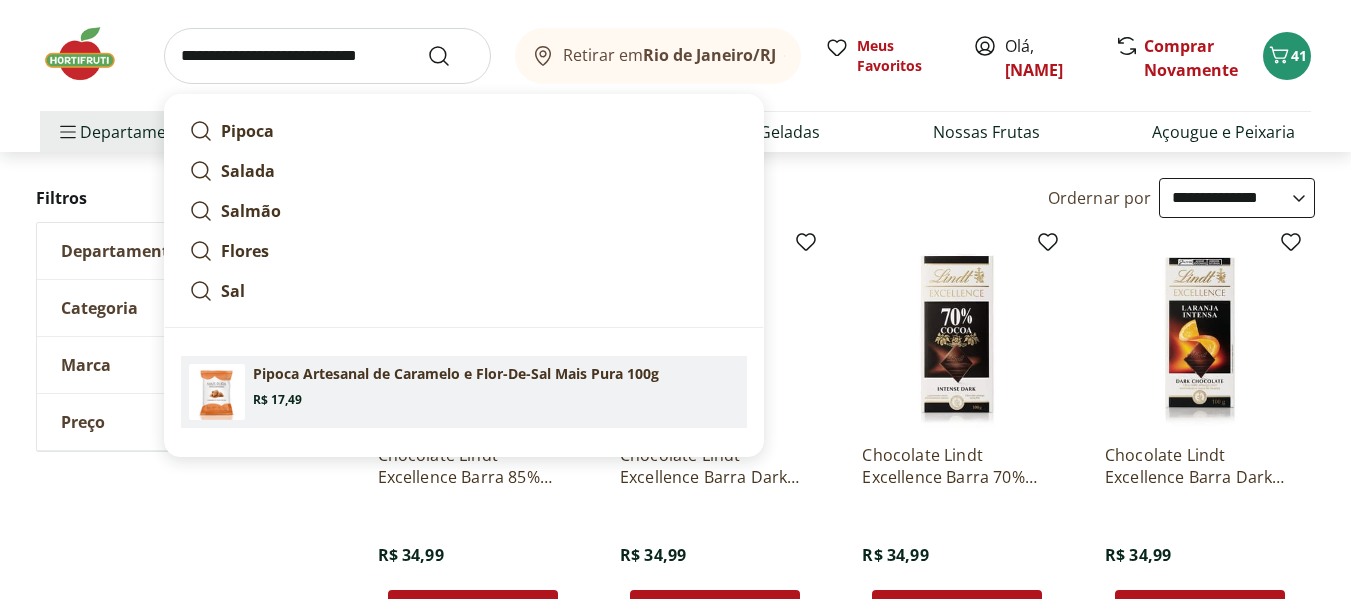 click on "Pipoca Artesanal de Caramelo e Flor-De-Sal Mais Pura 100g" at bounding box center [456, 374] 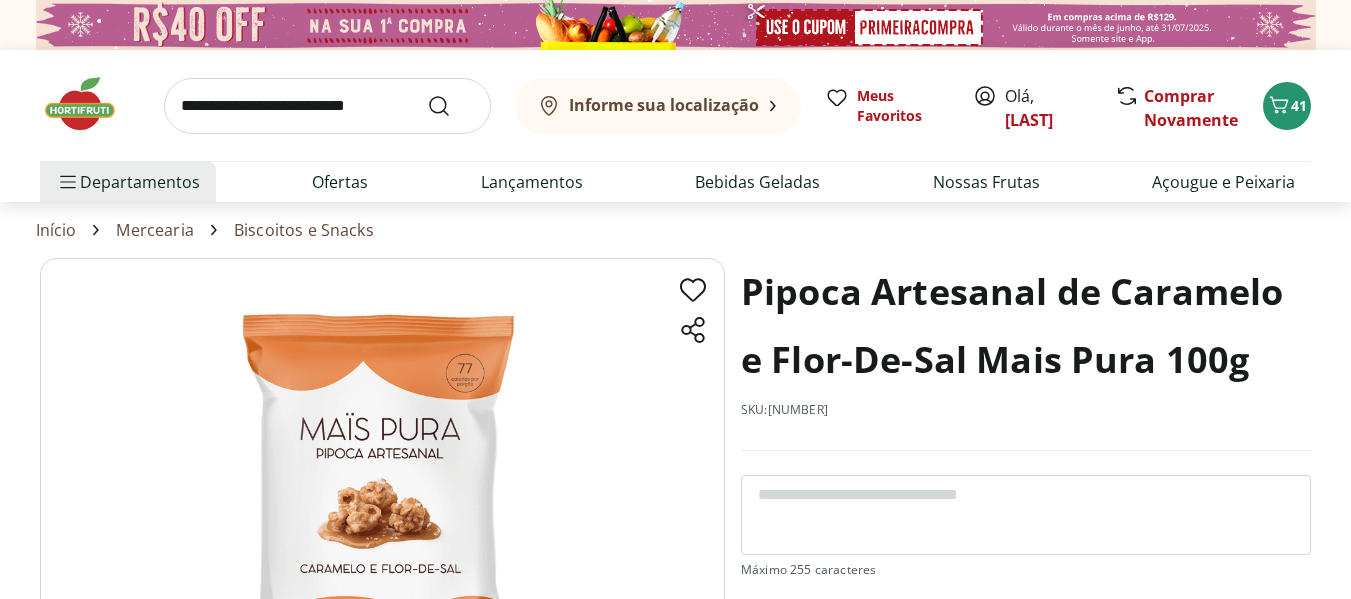 scroll, scrollTop: 0, scrollLeft: 0, axis: both 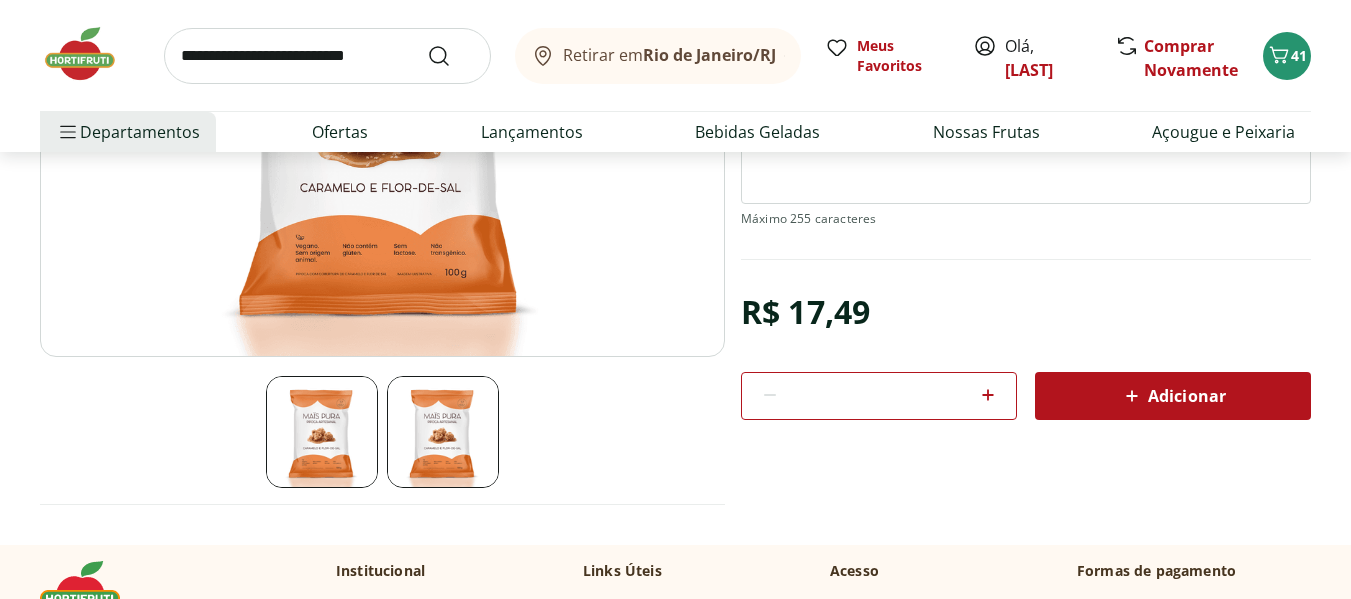 click 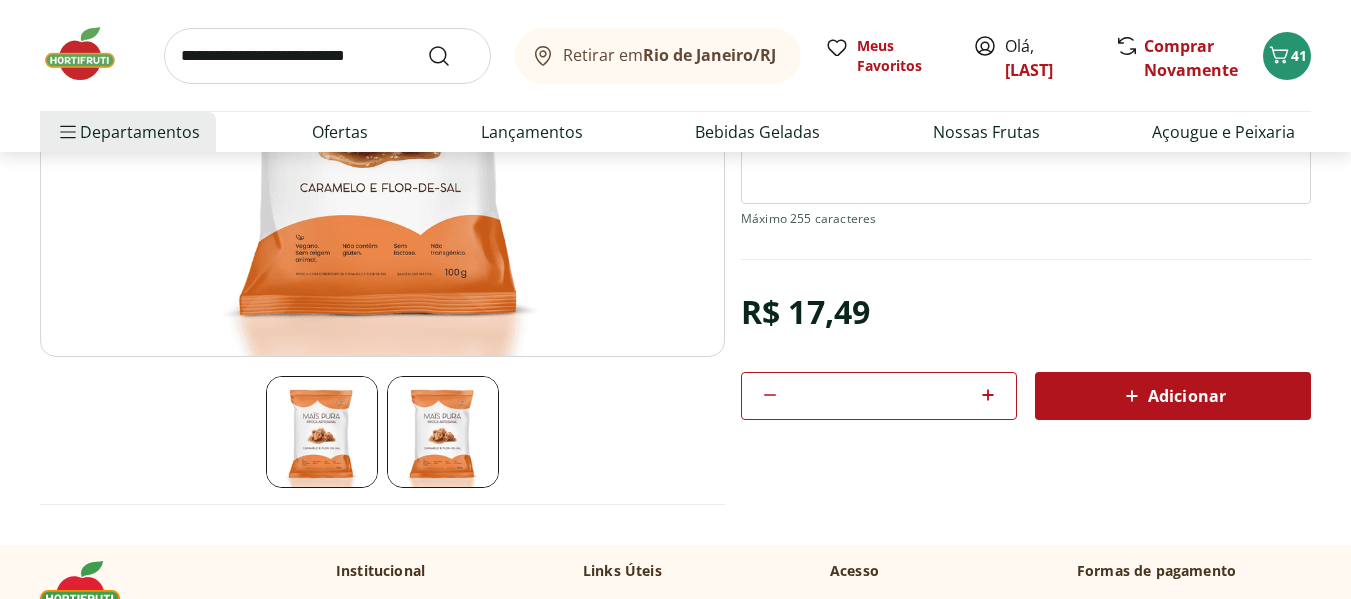 click 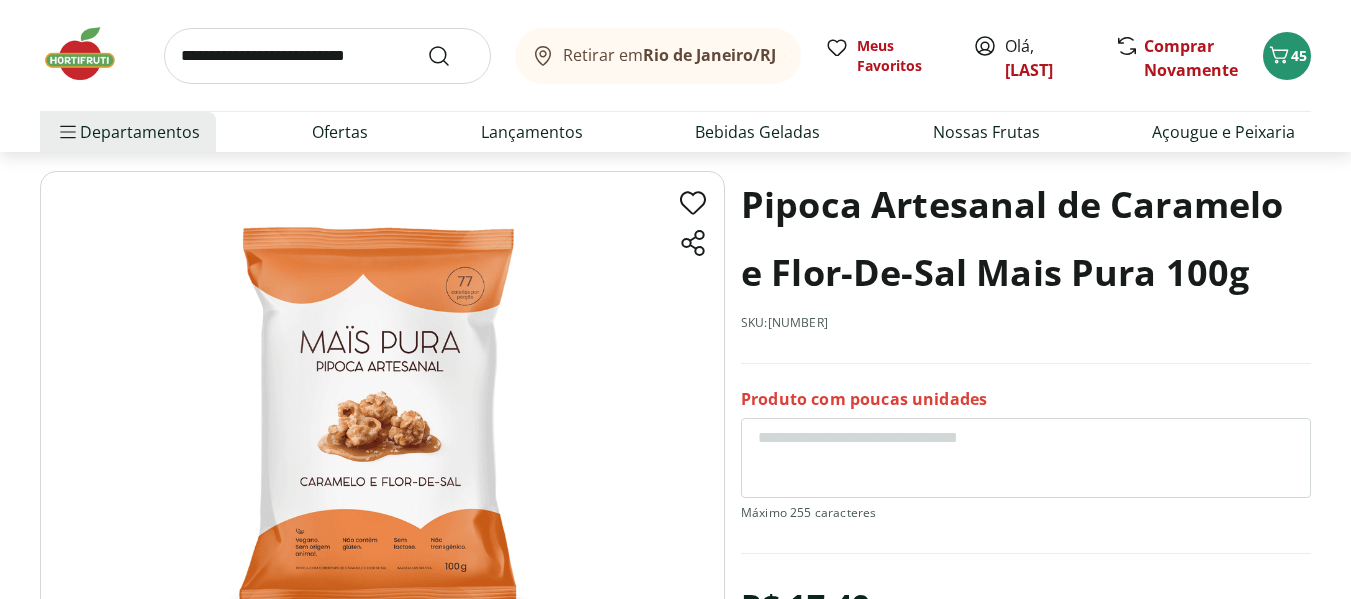 scroll, scrollTop: 0, scrollLeft: 0, axis: both 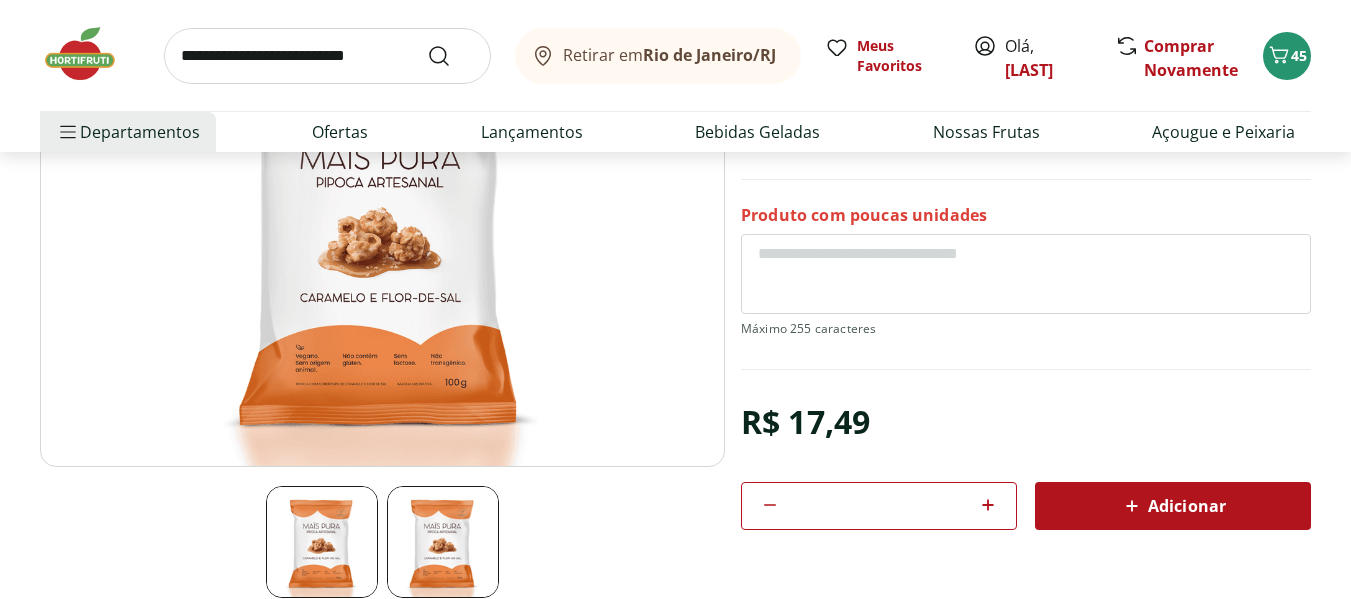 click on "Adicionar" at bounding box center (1173, 506) 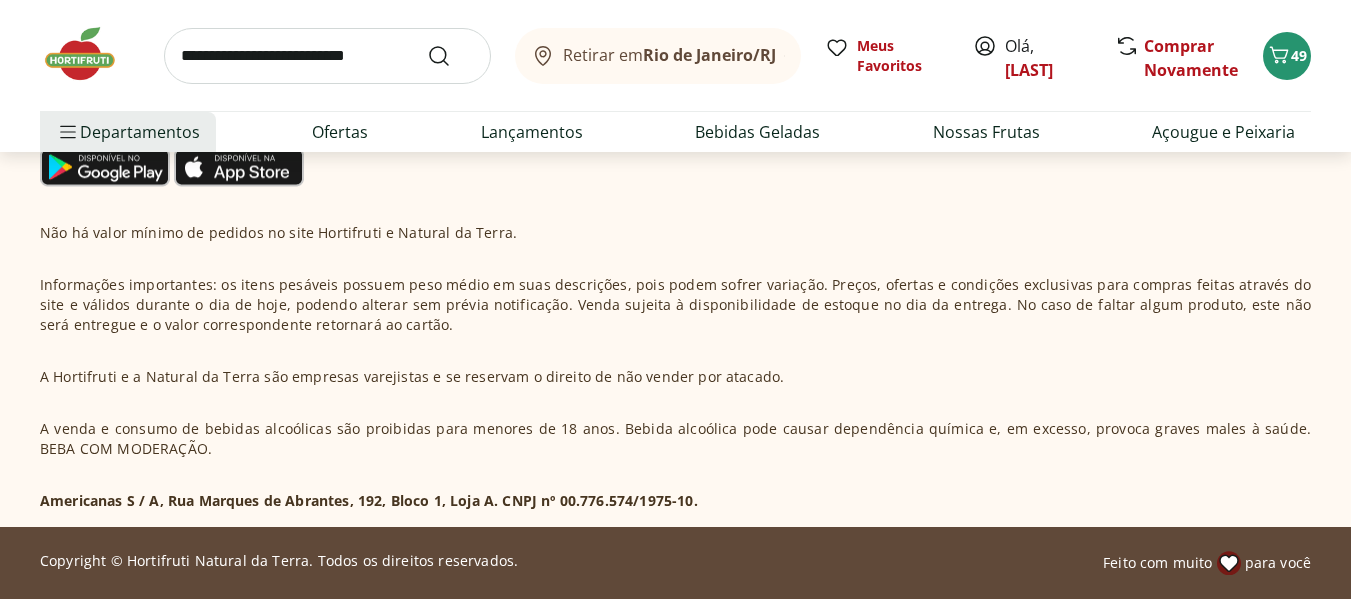 scroll, scrollTop: 0, scrollLeft: 0, axis: both 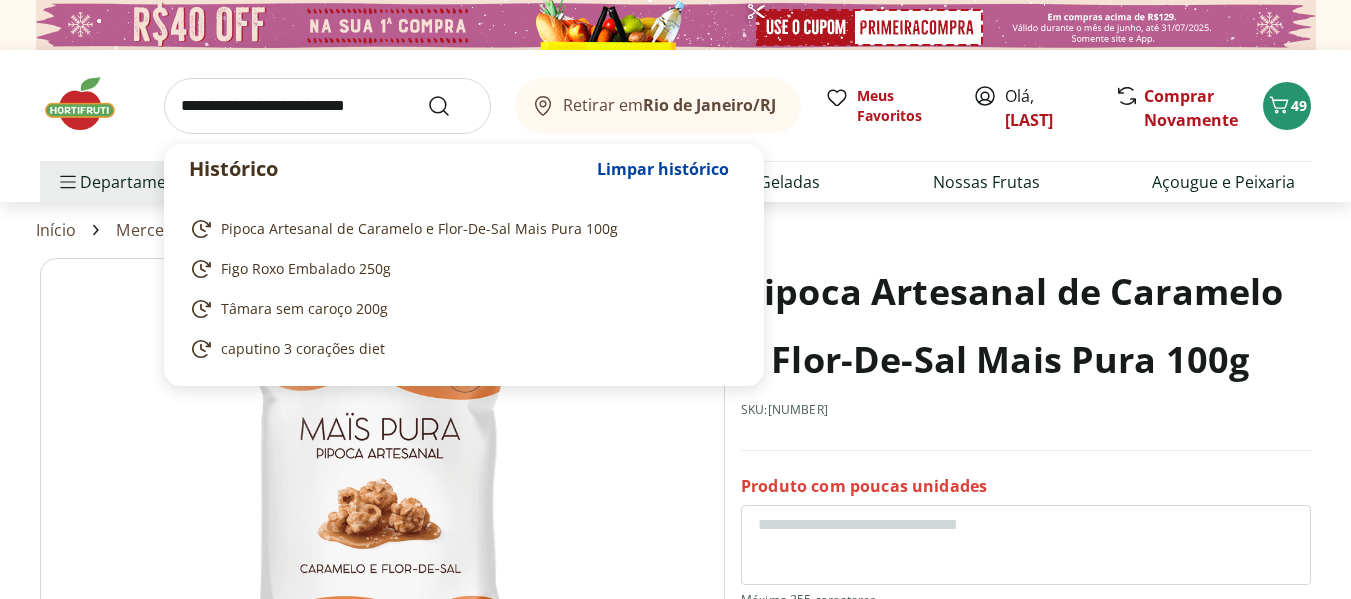 click at bounding box center [327, 106] 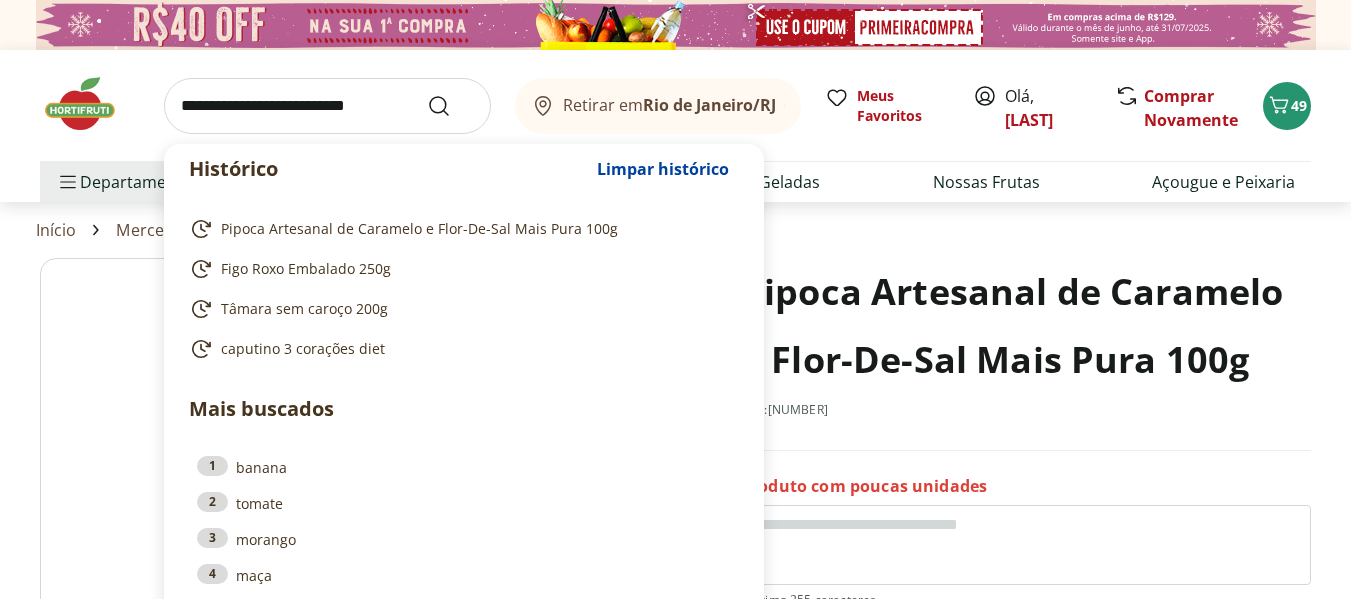 click at bounding box center (327, 106) 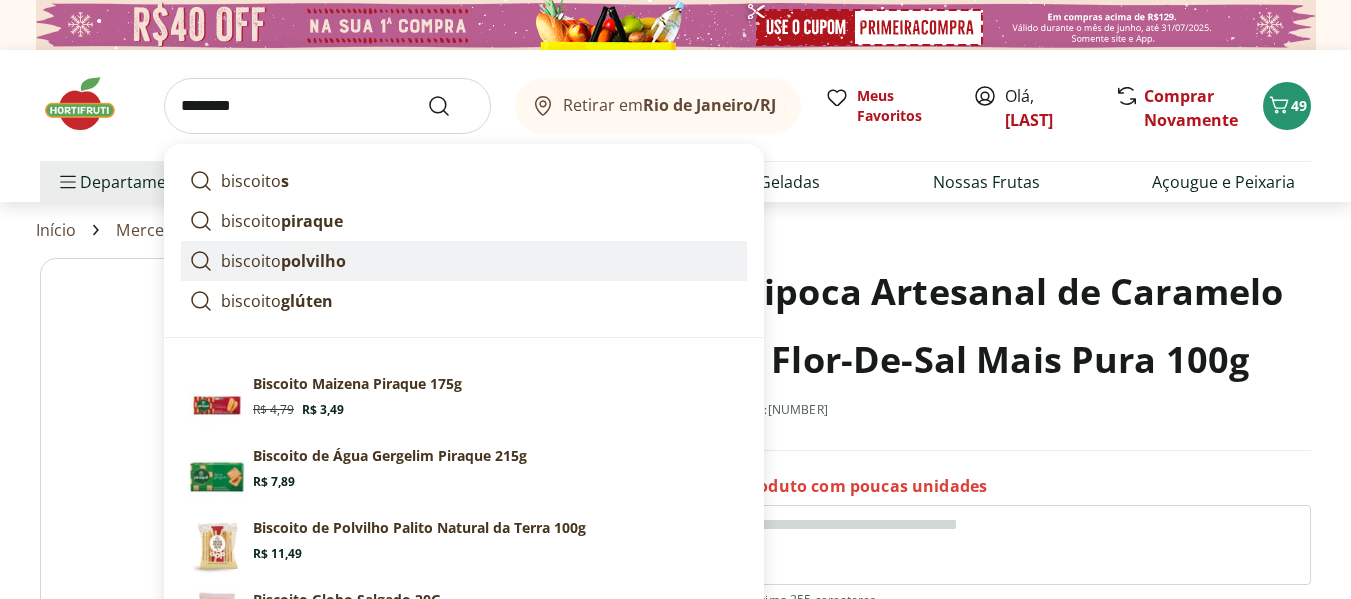 click on "polvilho" at bounding box center [313, 261] 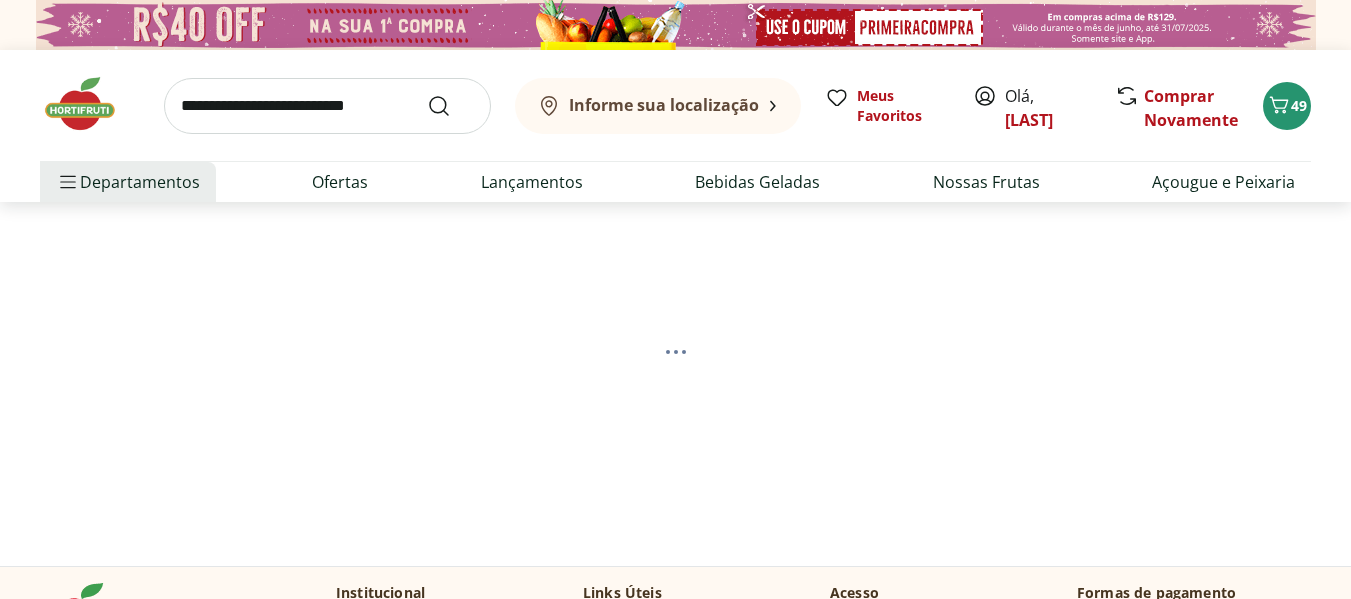 scroll, scrollTop: 0, scrollLeft: 0, axis: both 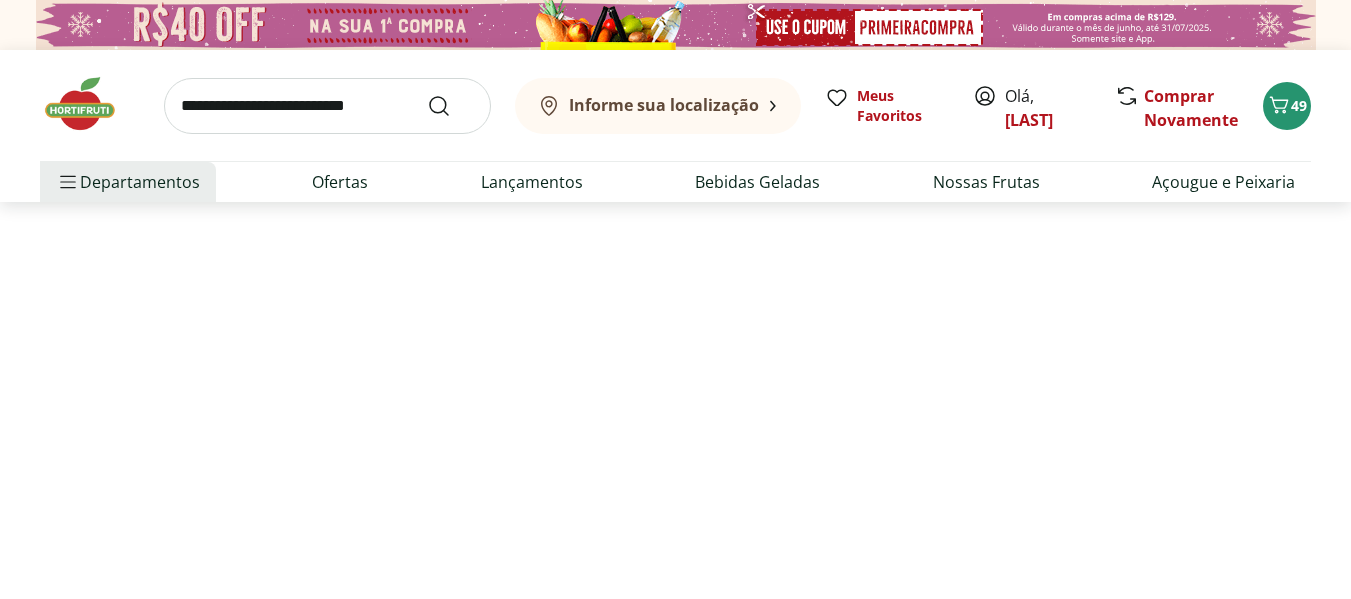 select on "**********" 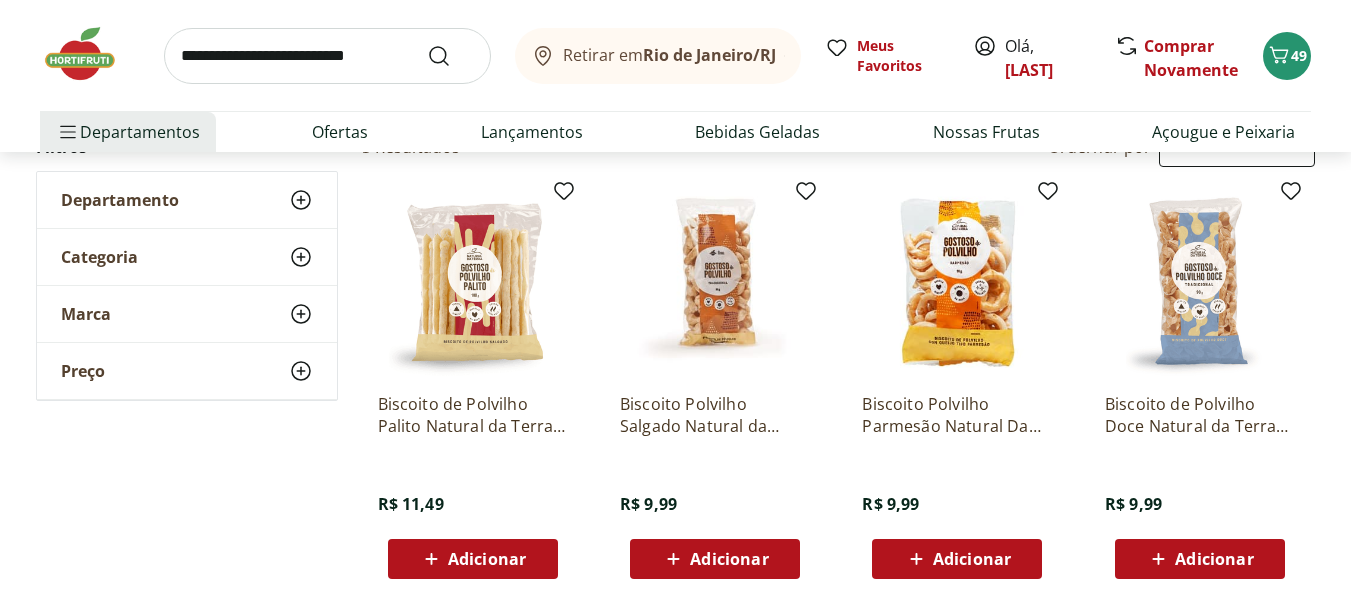scroll, scrollTop: 244, scrollLeft: 0, axis: vertical 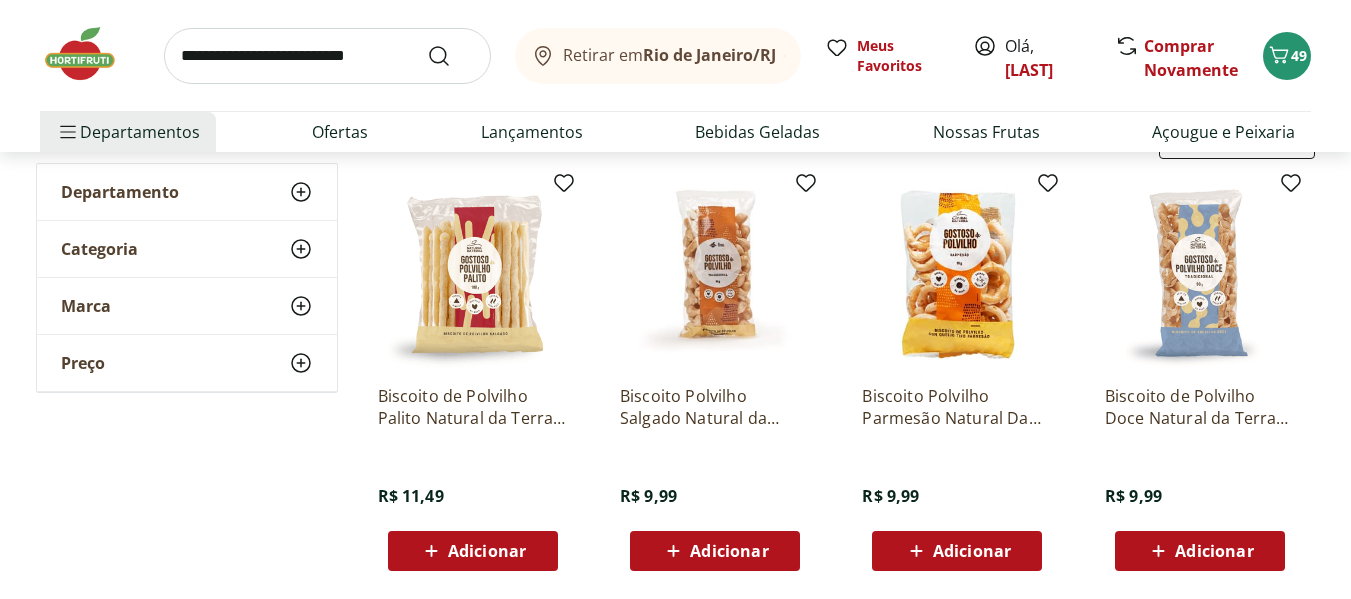 click on "Adicionar" at bounding box center [1214, 551] 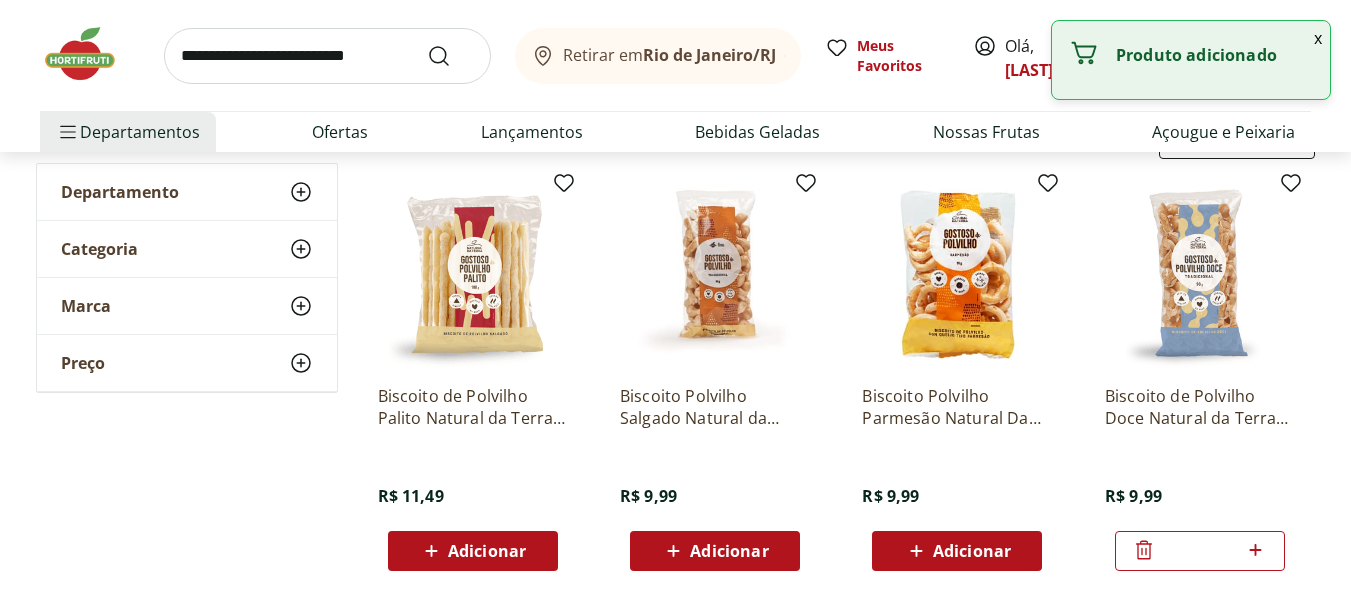 click on "*" at bounding box center (1200, 551) 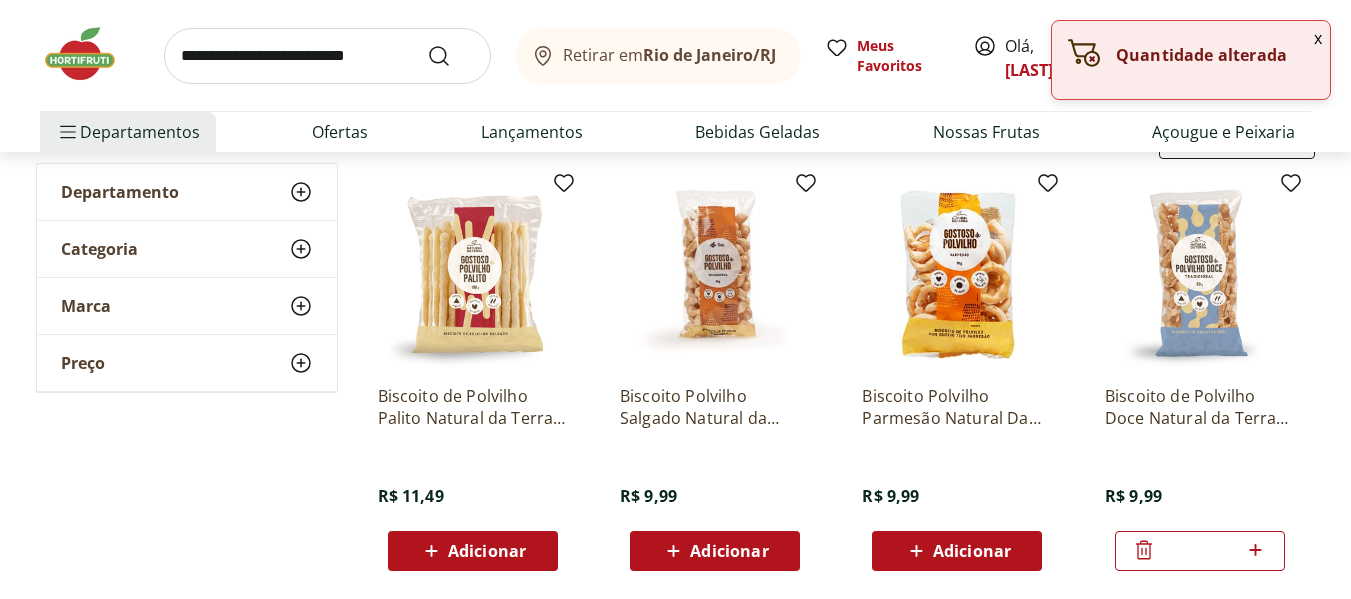 click 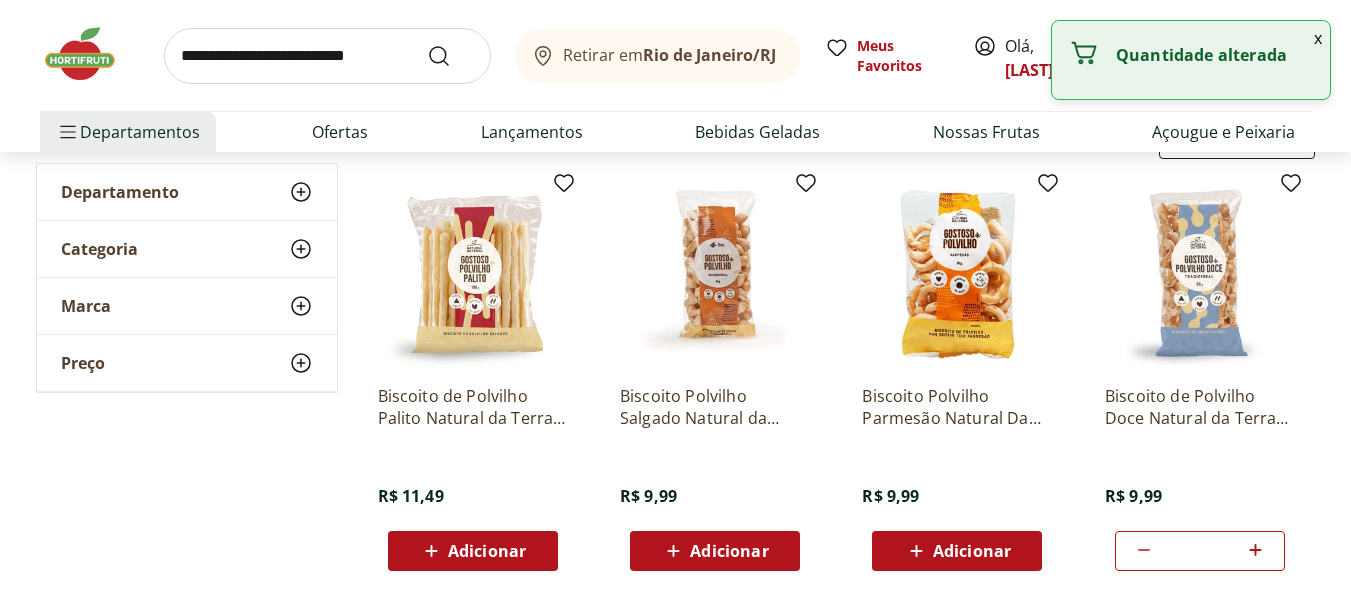 click on "Adicionar" at bounding box center (729, 551) 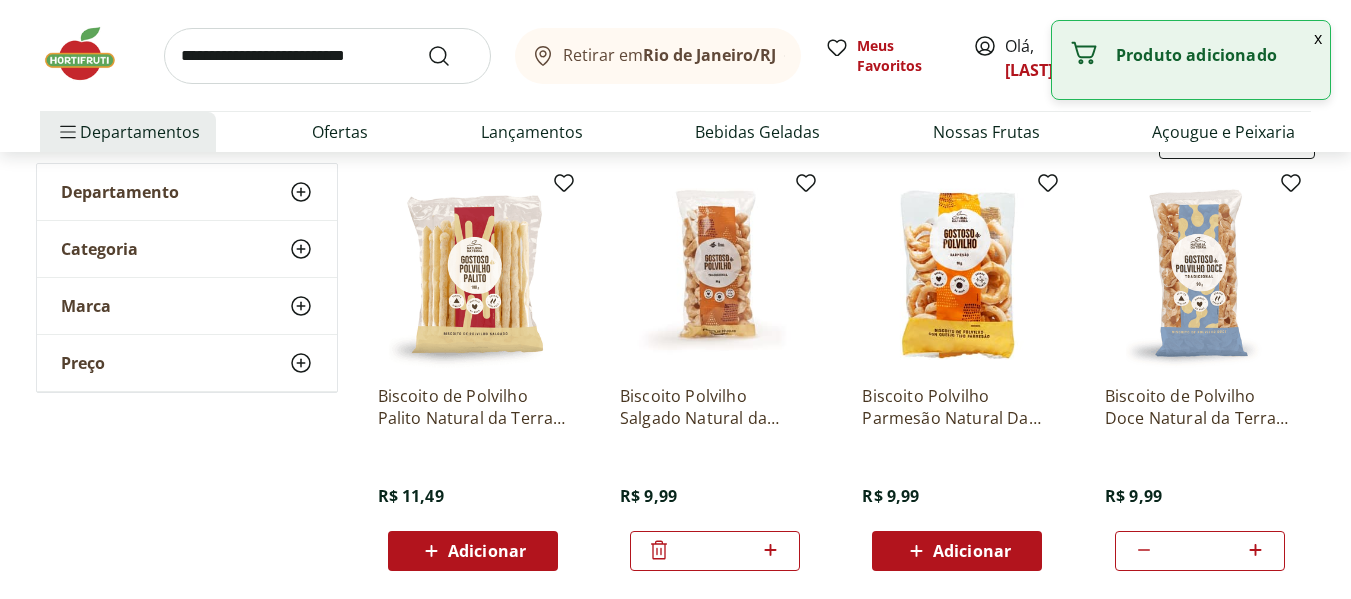 click 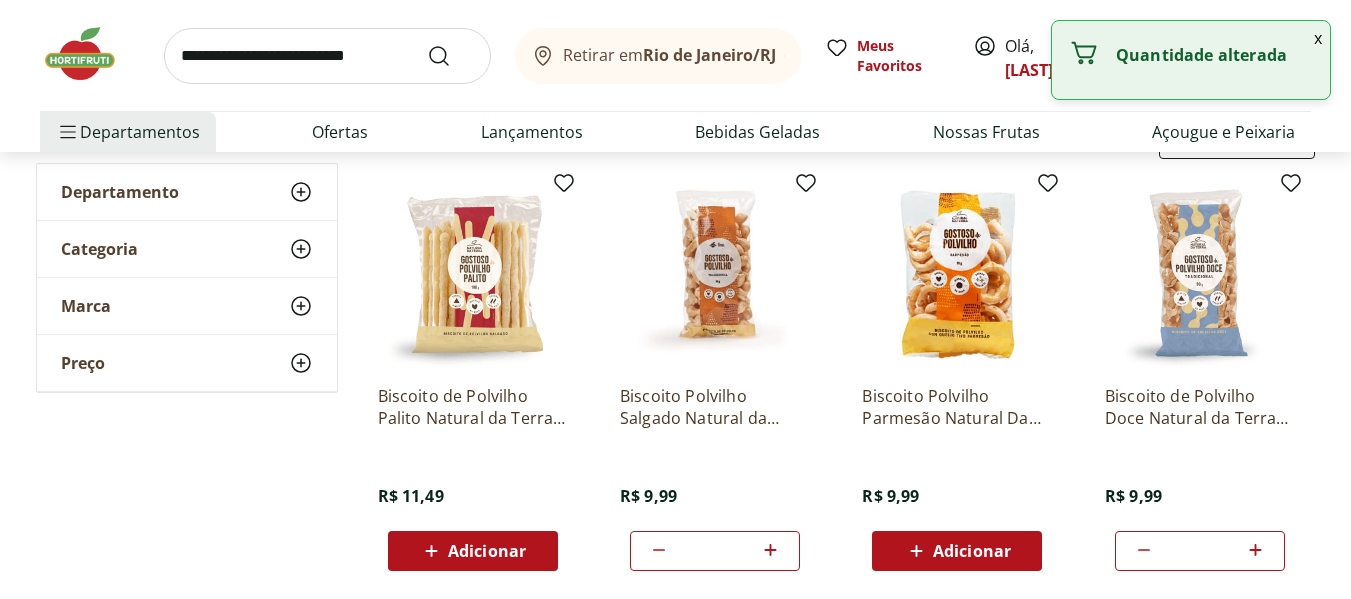click 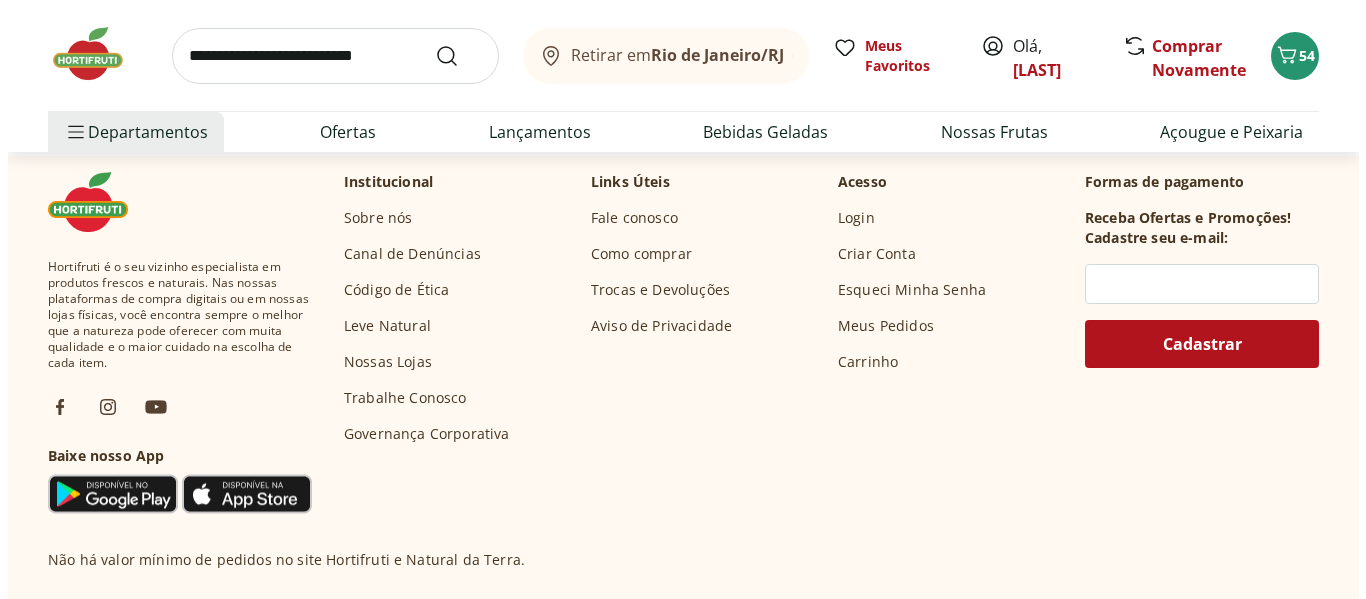 scroll, scrollTop: 1243, scrollLeft: 0, axis: vertical 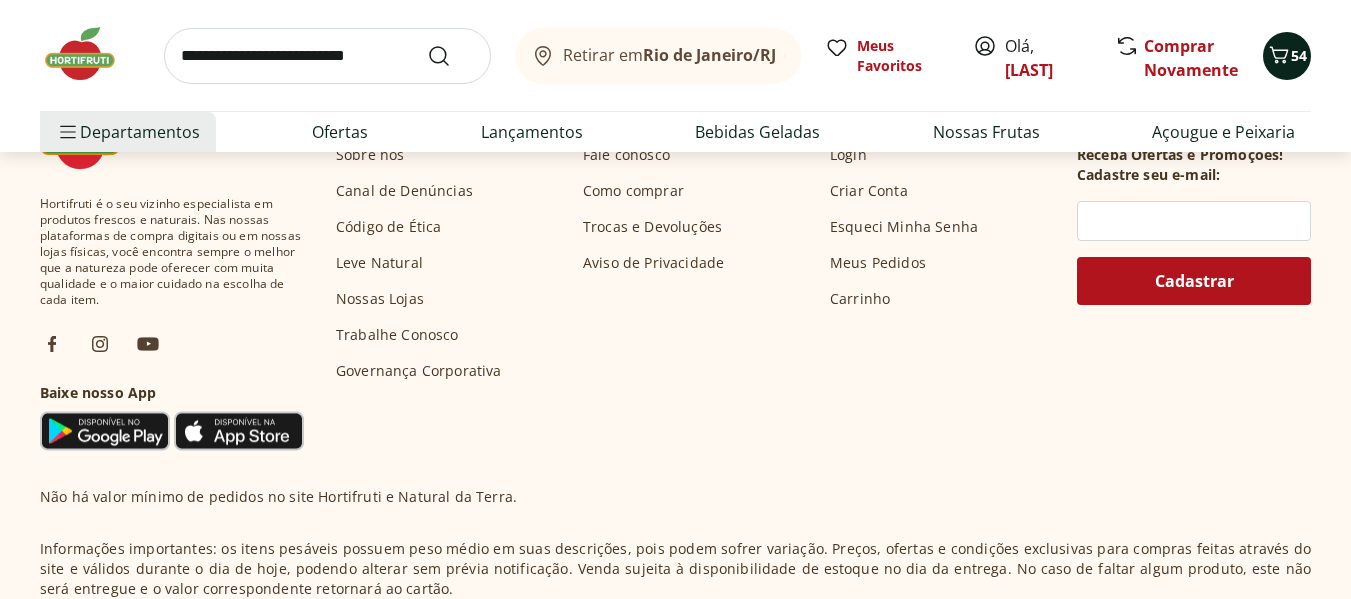 click on "54" at bounding box center [1299, 55] 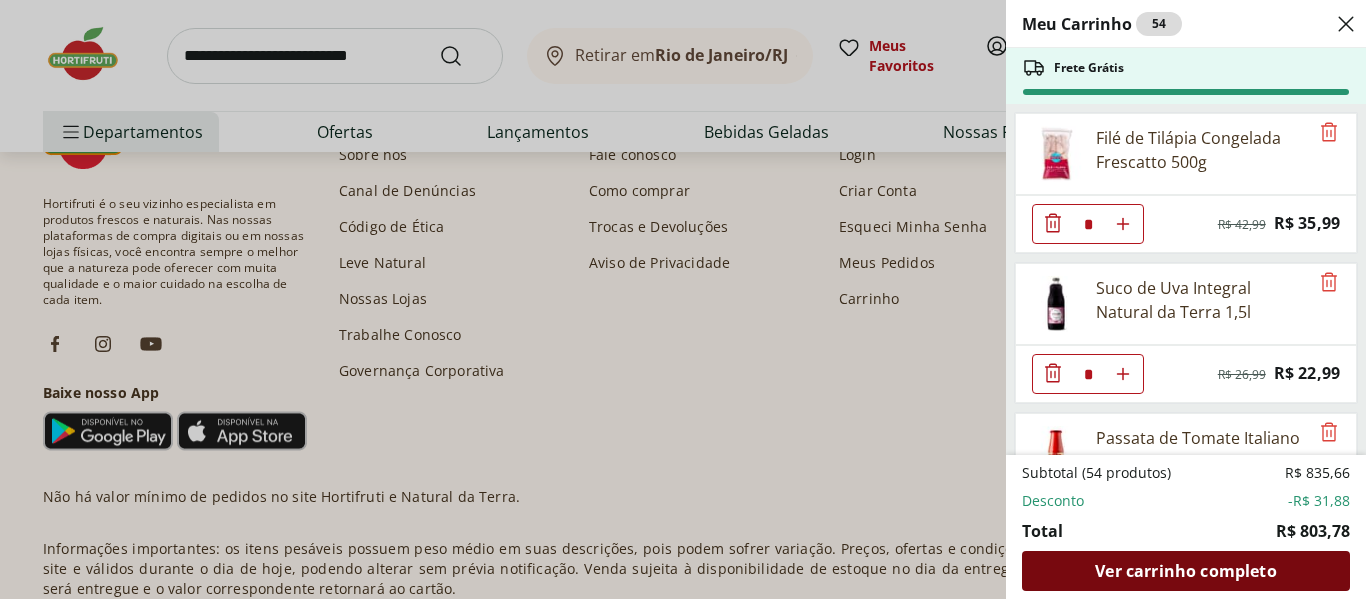 click on "Ver carrinho completo" at bounding box center (1185, 571) 